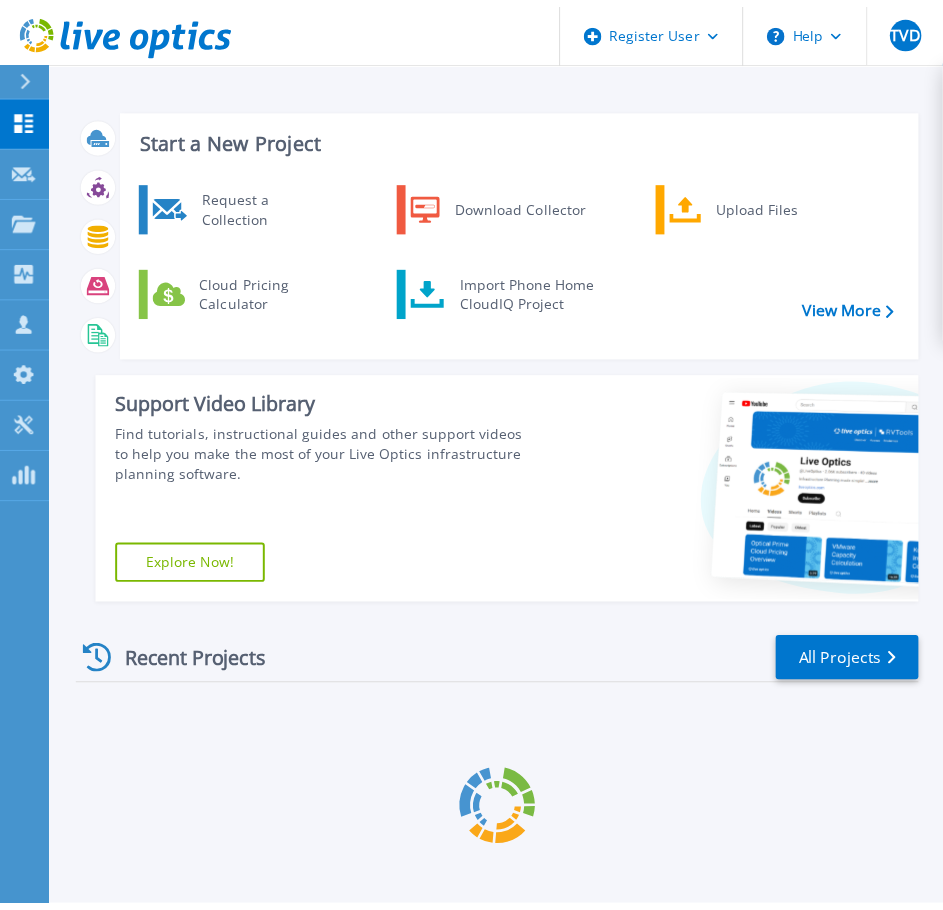 scroll, scrollTop: 0, scrollLeft: 0, axis: both 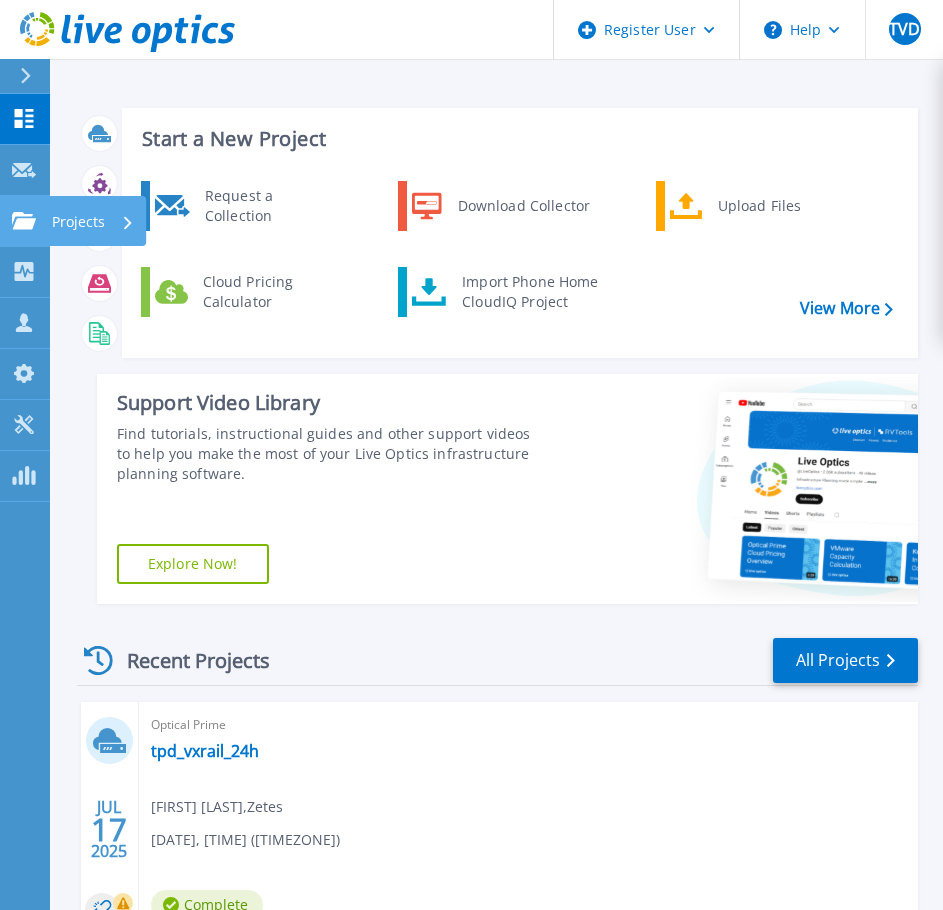 click on "Projects" at bounding box center [78, 222] 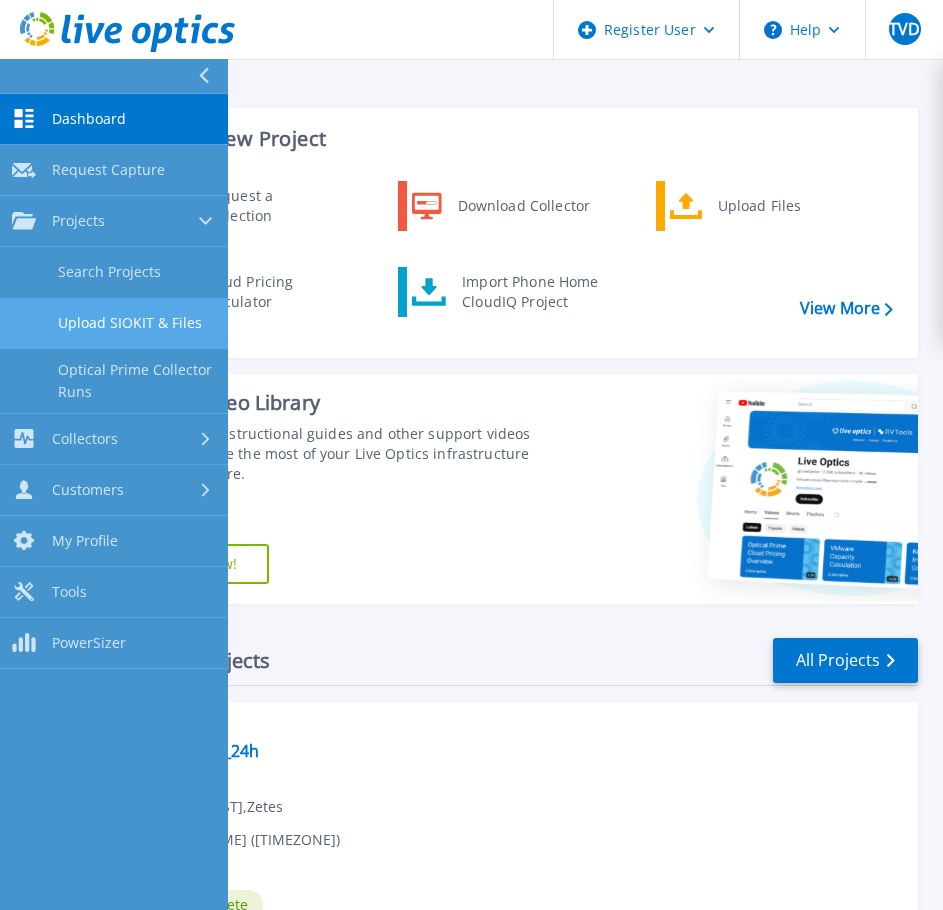 click on "Upload SIOKIT & Files" at bounding box center [114, 323] 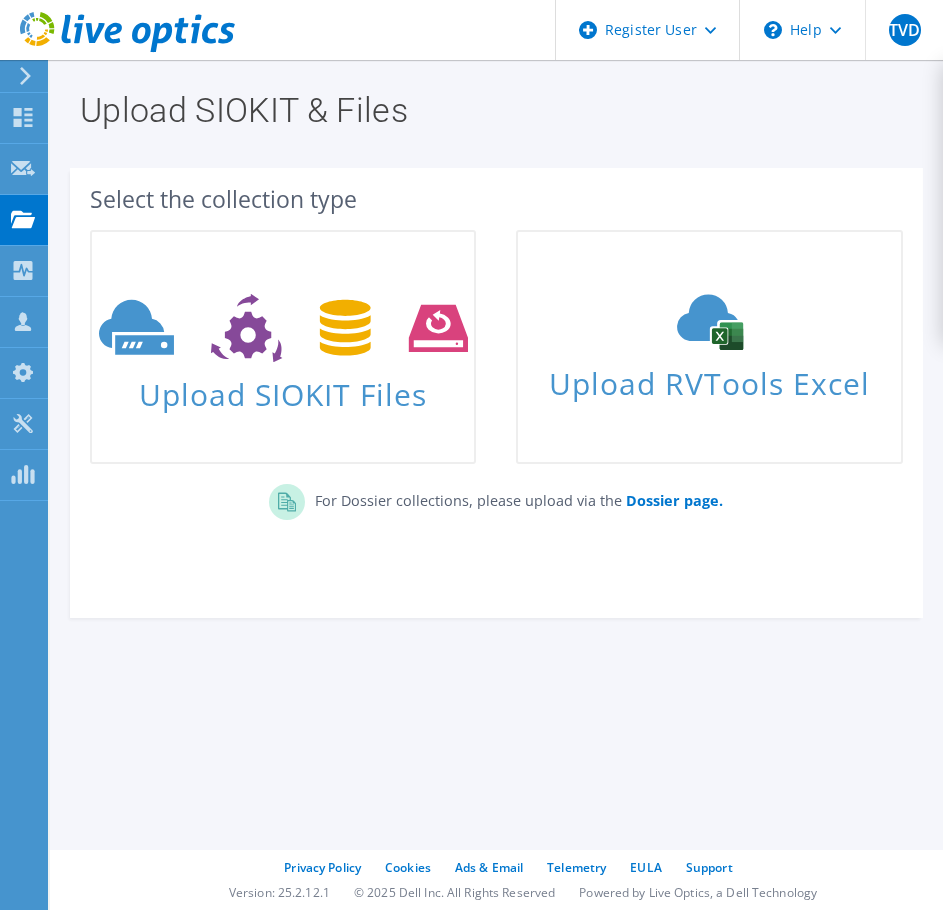 scroll, scrollTop: 0, scrollLeft: 0, axis: both 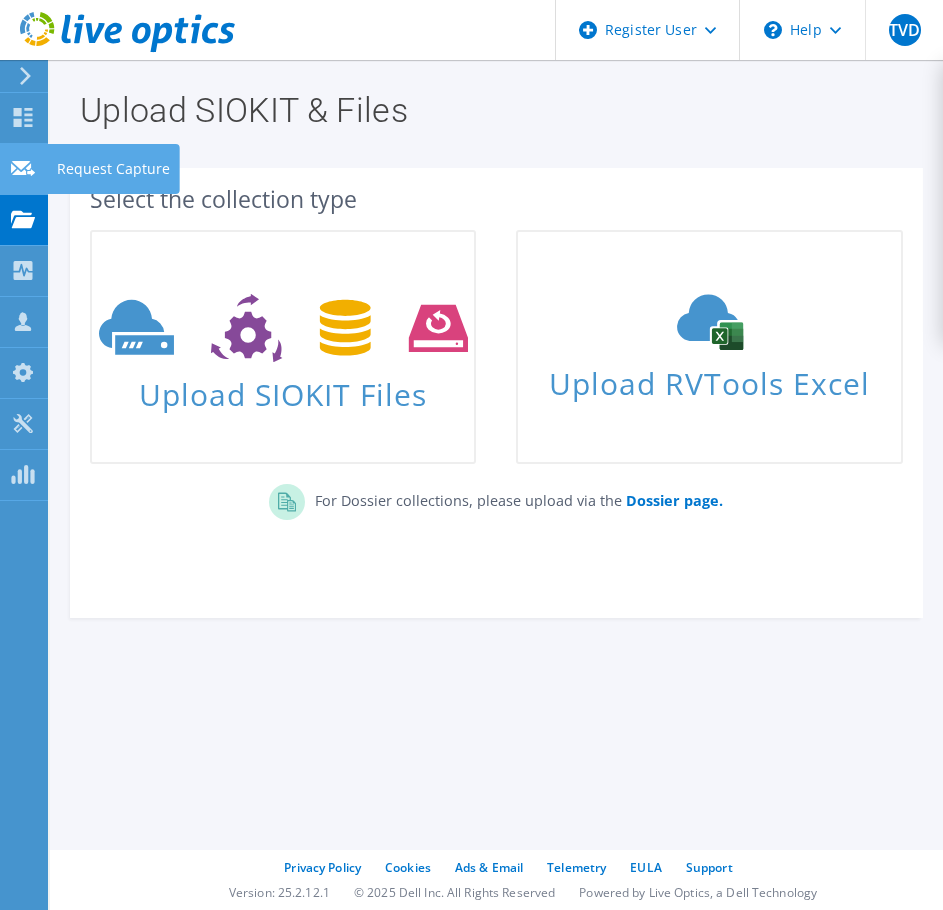 click on "Request Capture" at bounding box center [113, 169] 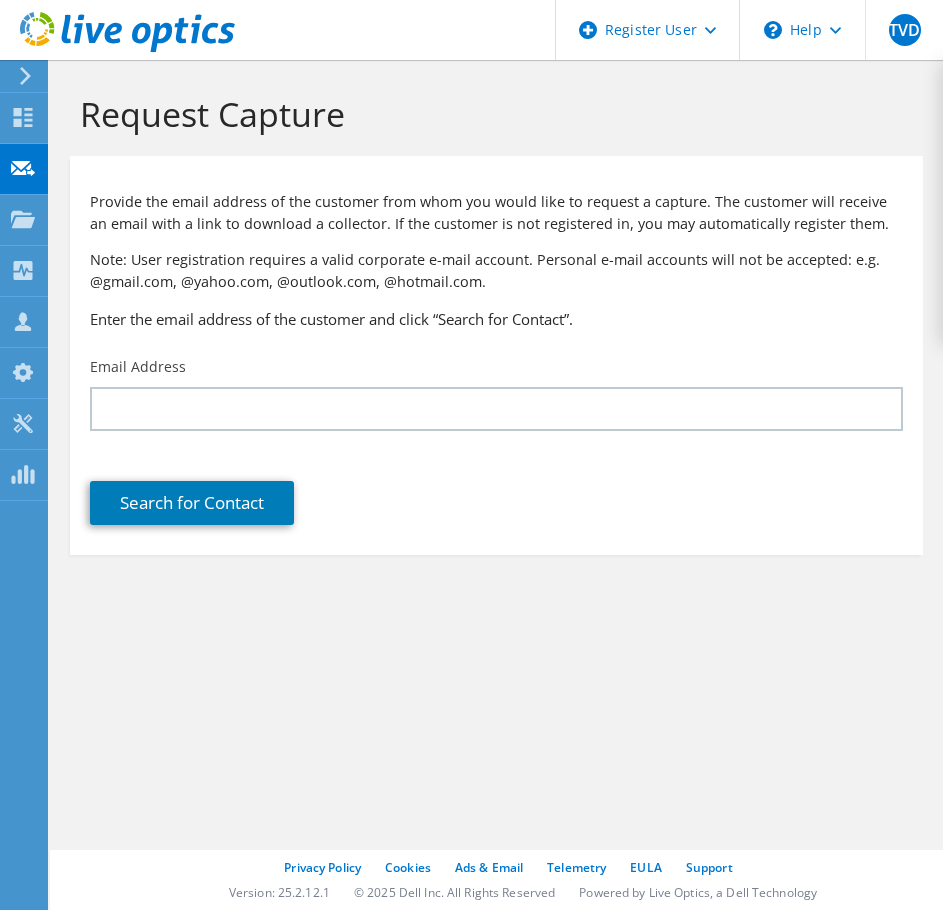 scroll, scrollTop: 0, scrollLeft: 0, axis: both 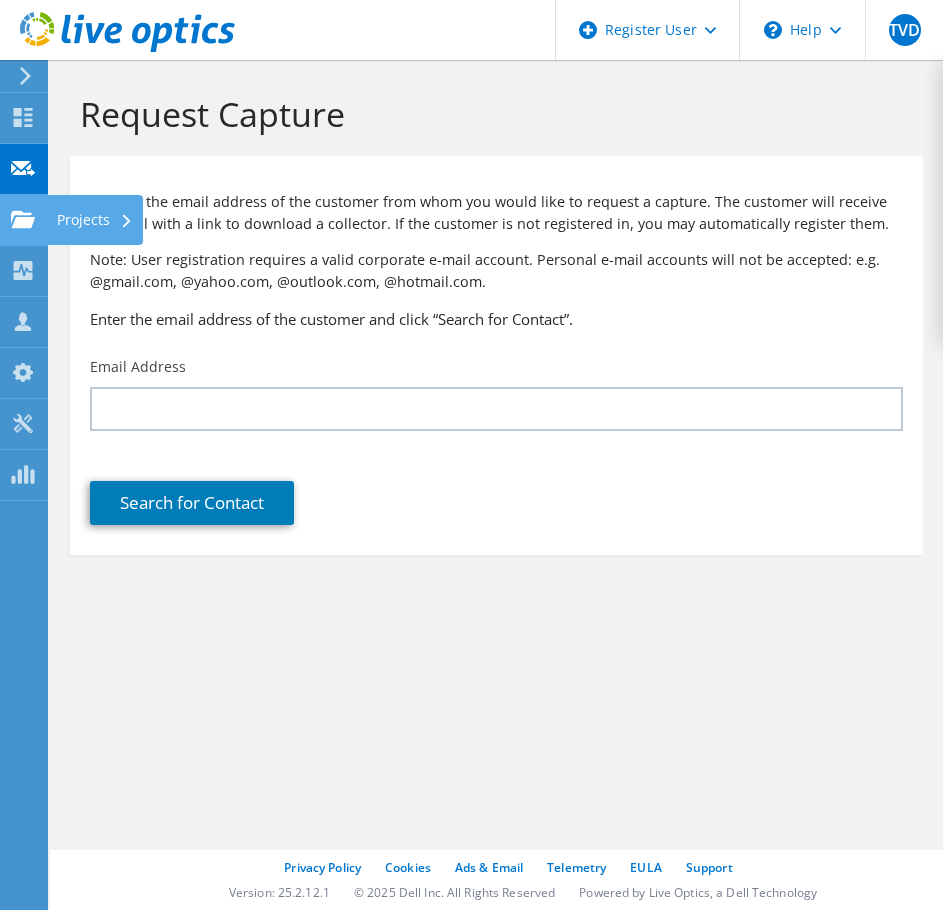 click 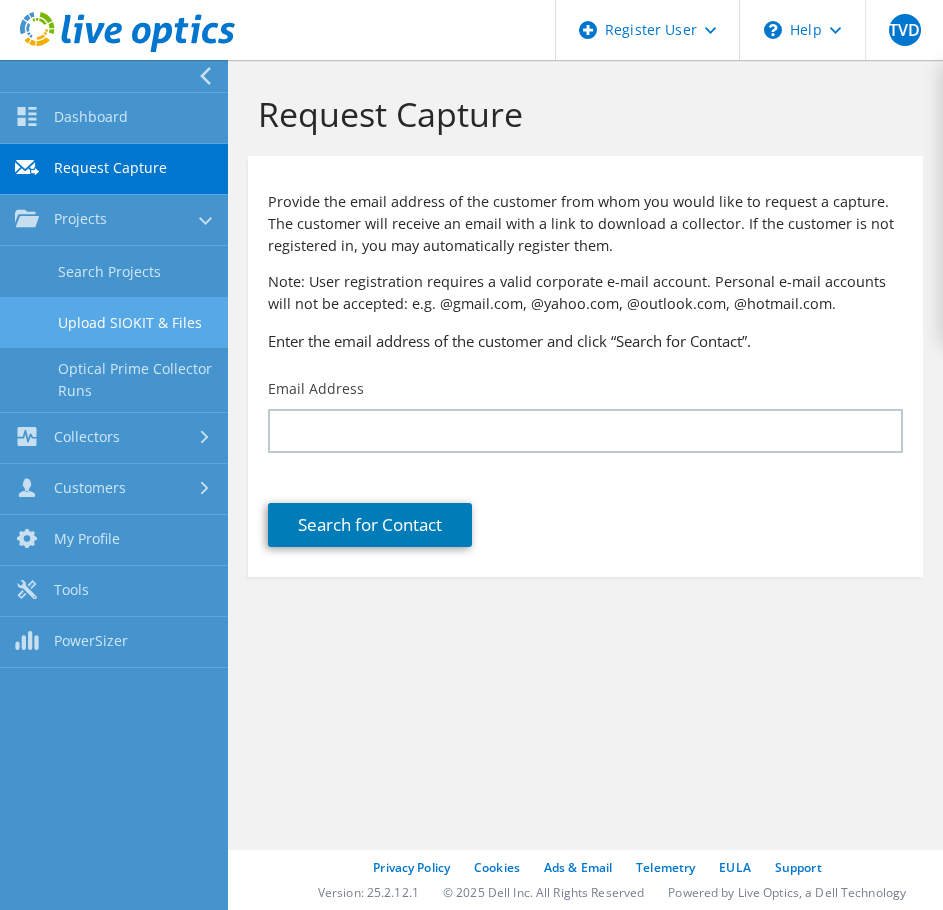 click on "Upload SIOKIT & Files" at bounding box center (114, 322) 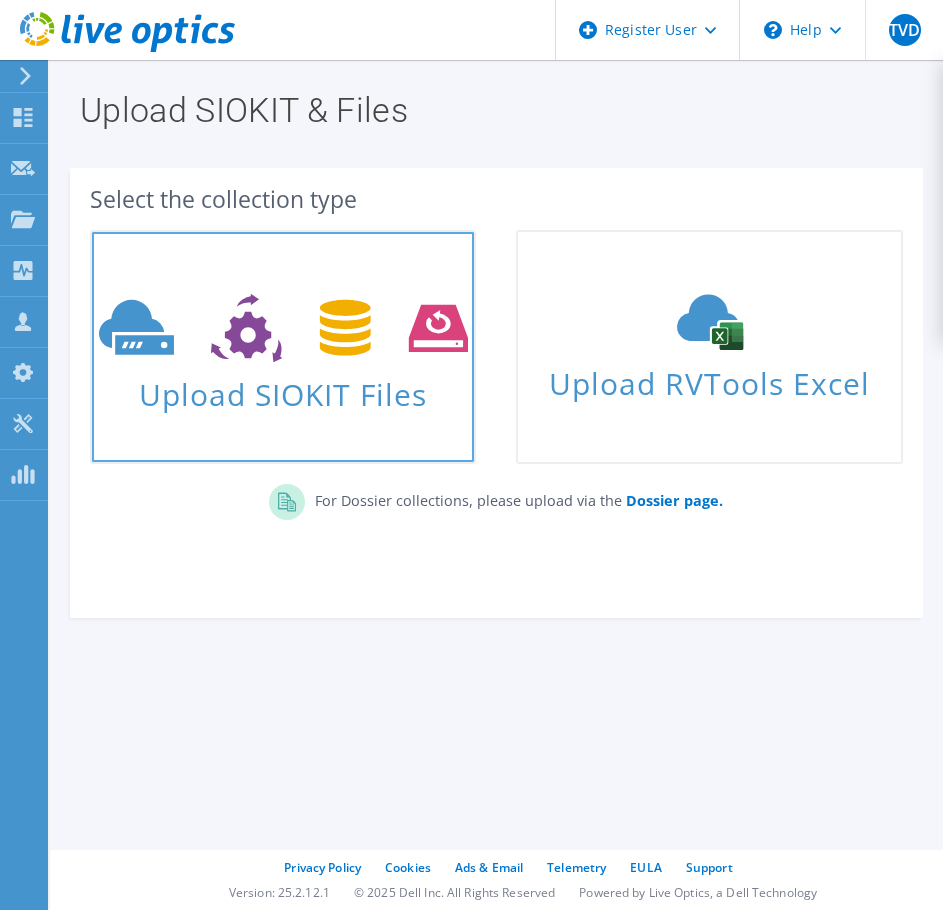 scroll, scrollTop: 0, scrollLeft: 0, axis: both 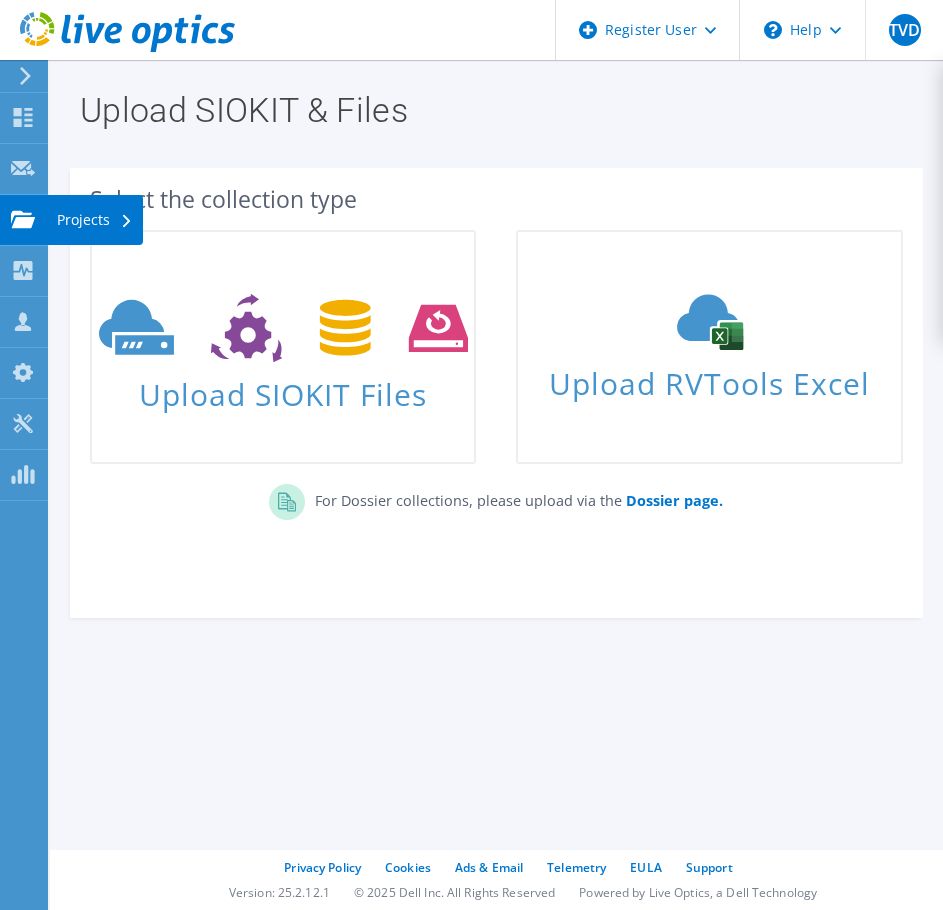 click on "Projects" at bounding box center (95, 220) 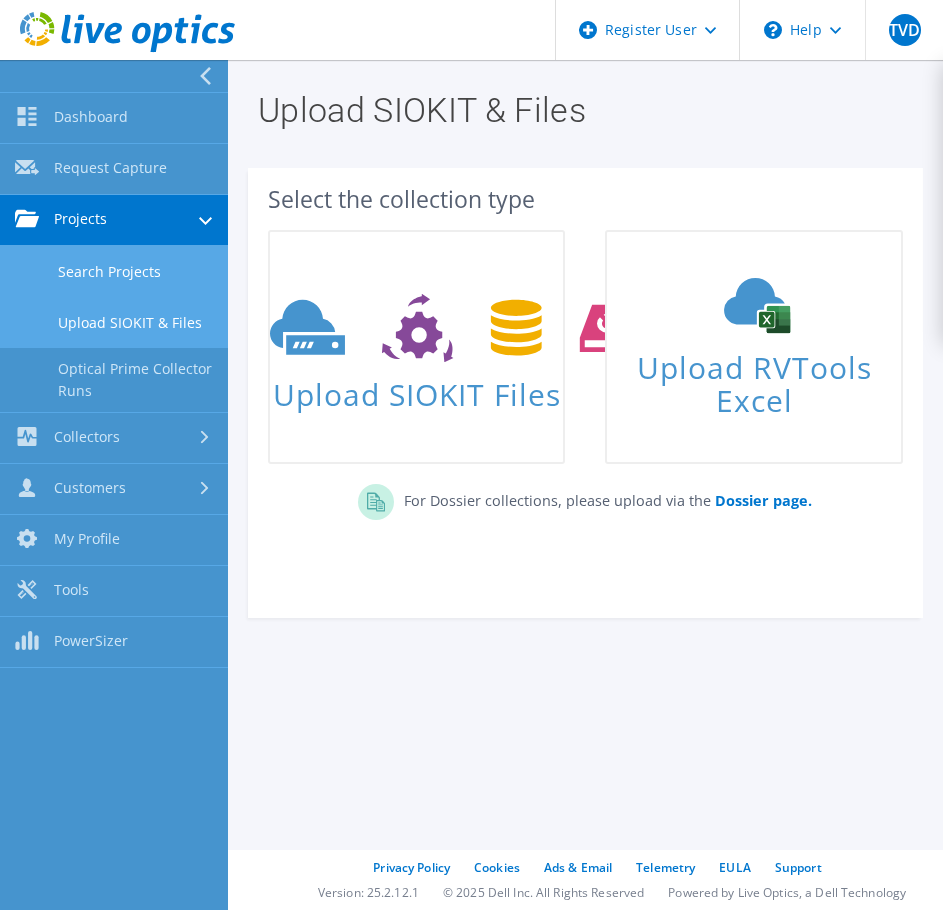 click on "Search Projects" at bounding box center [114, 271] 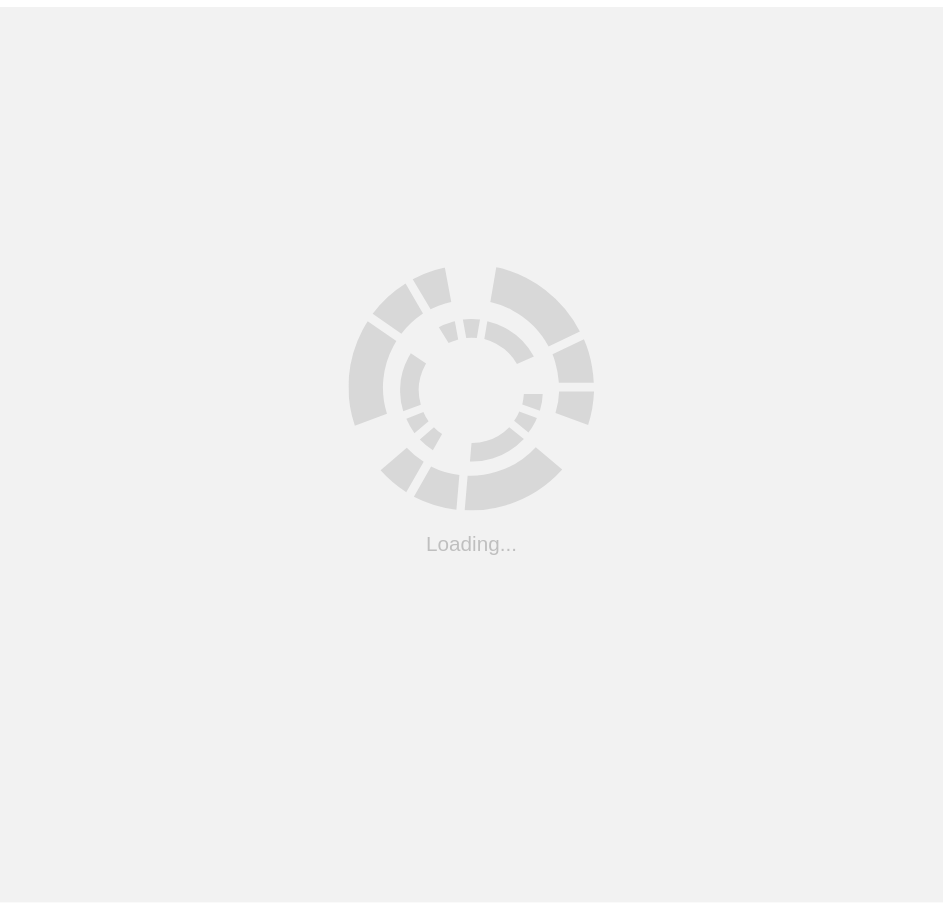 scroll, scrollTop: 0, scrollLeft: 0, axis: both 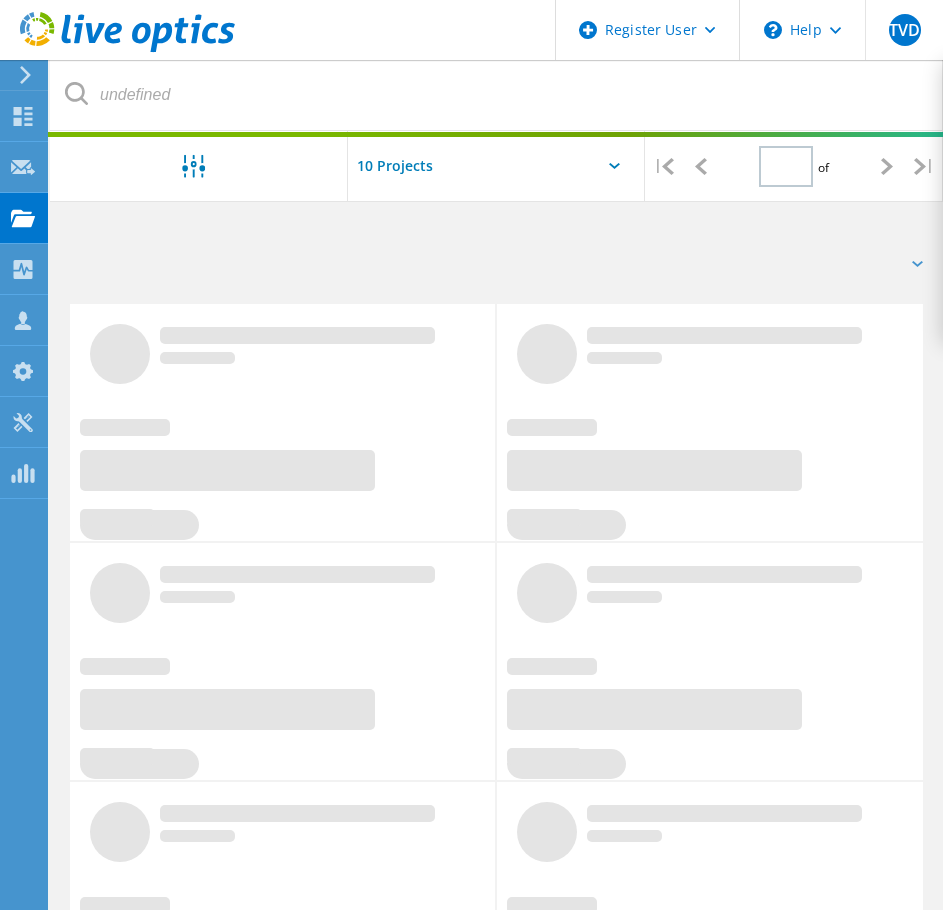 type on "1" 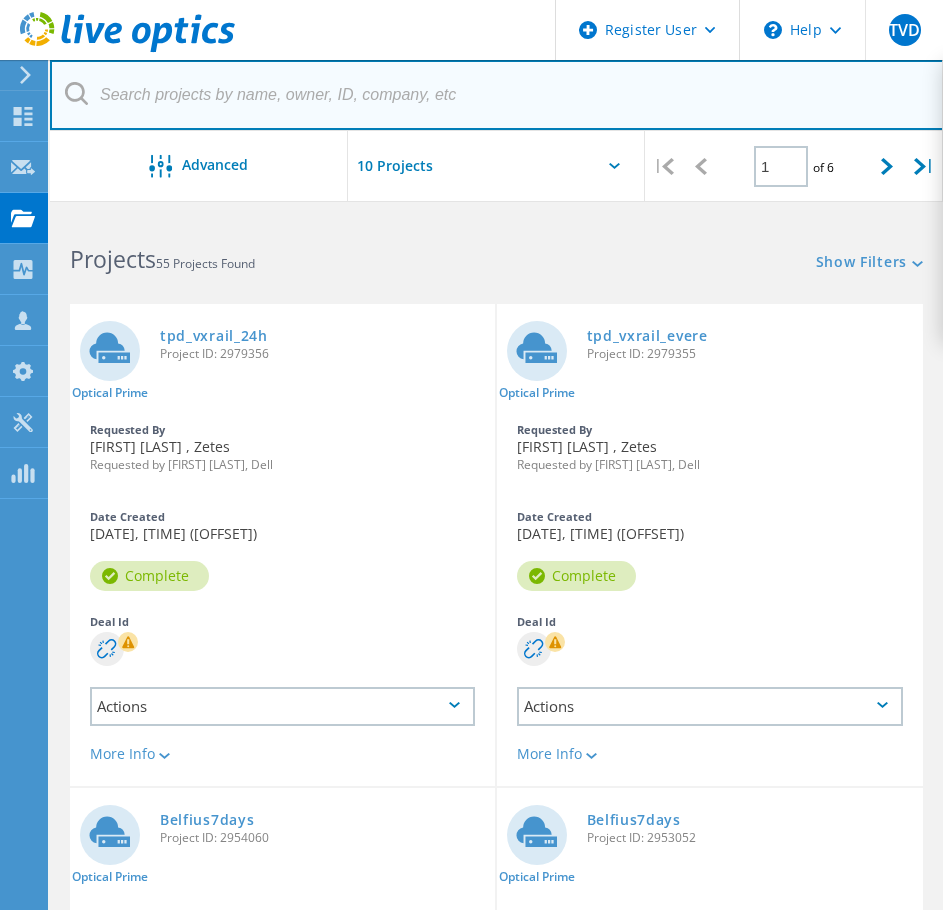 click at bounding box center [497, 95] 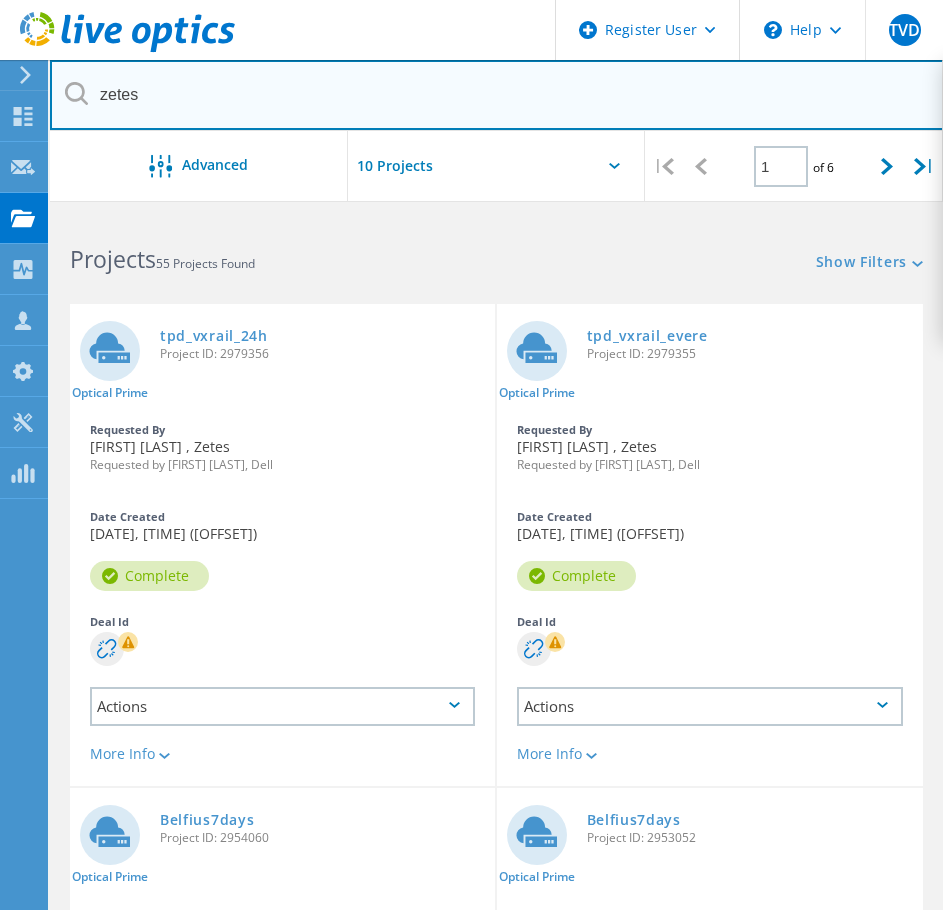 type on "zetes" 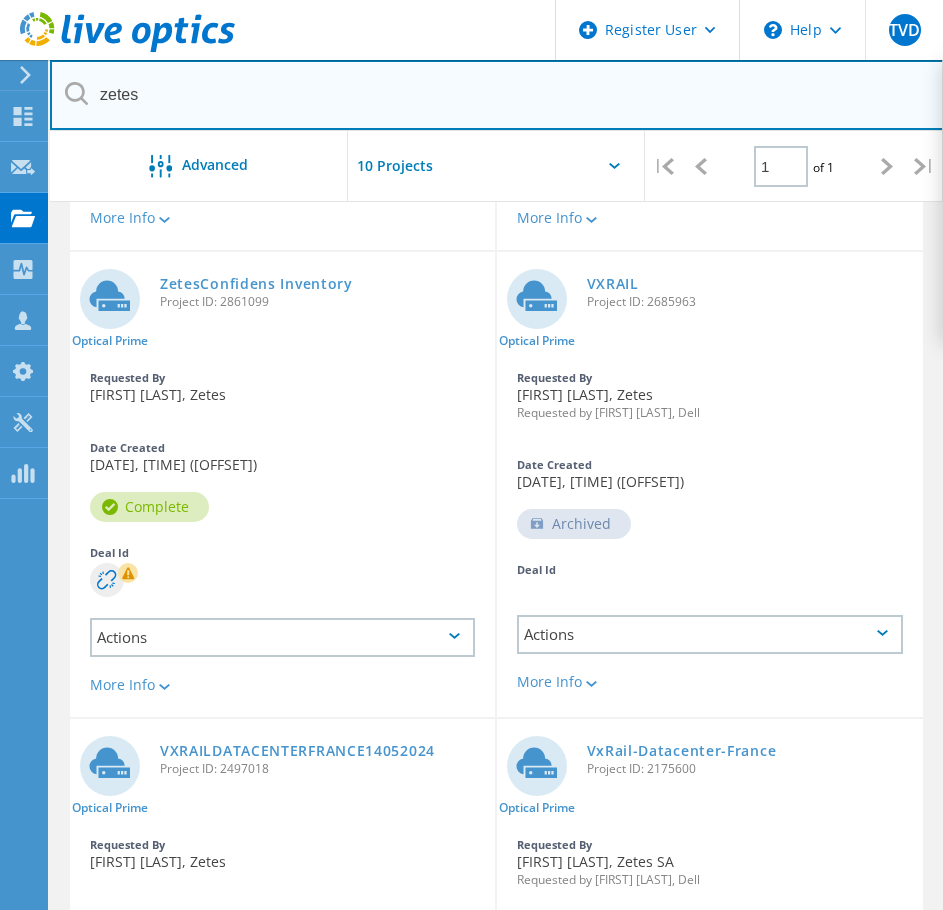 scroll, scrollTop: 537, scrollLeft: 0, axis: vertical 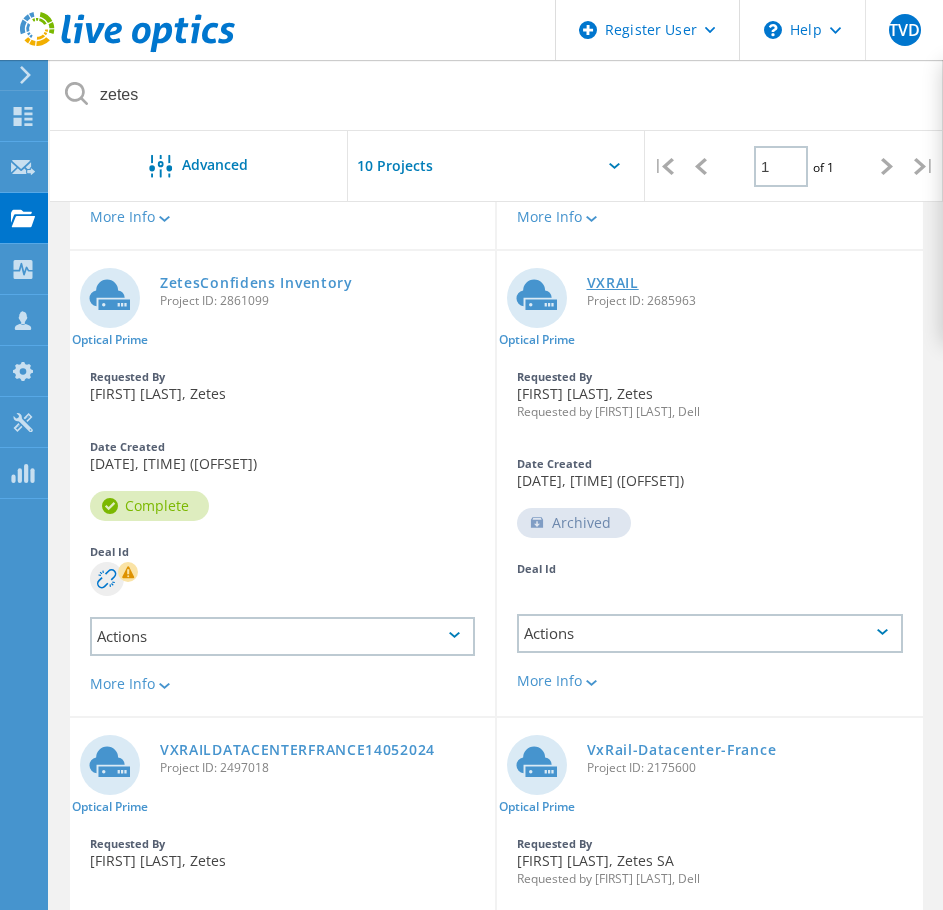 click on "VXRAIL" 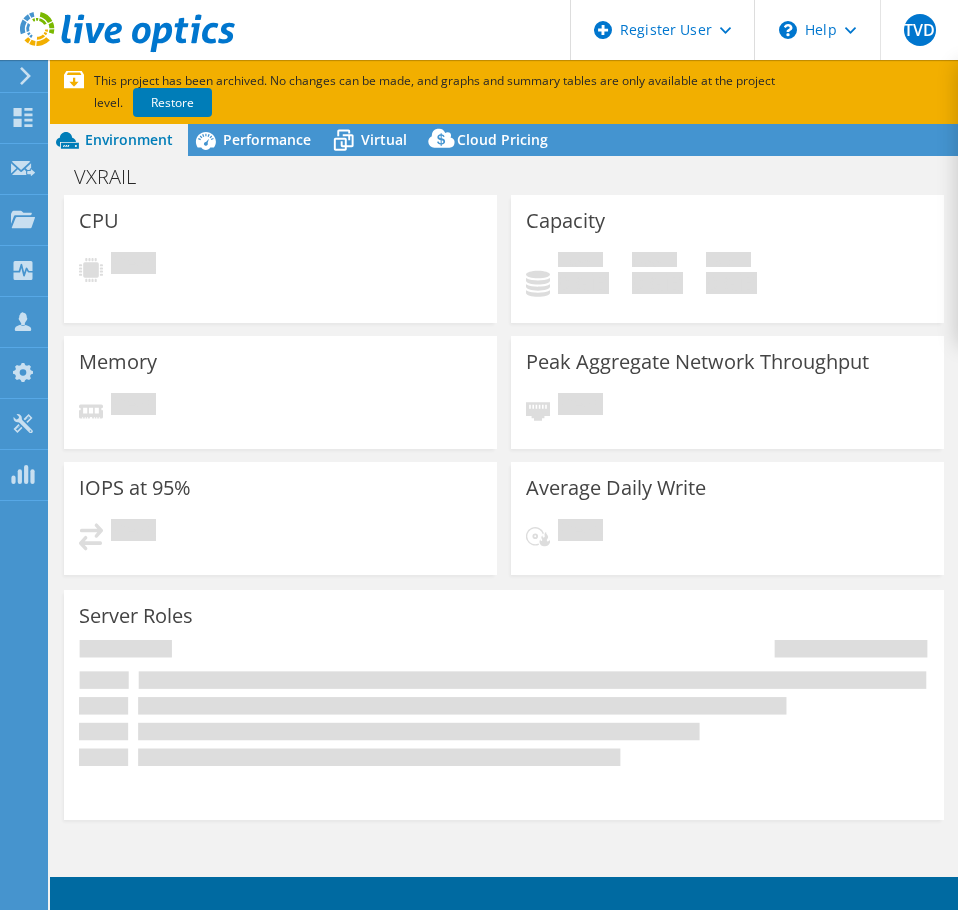 scroll, scrollTop: 0, scrollLeft: 0, axis: both 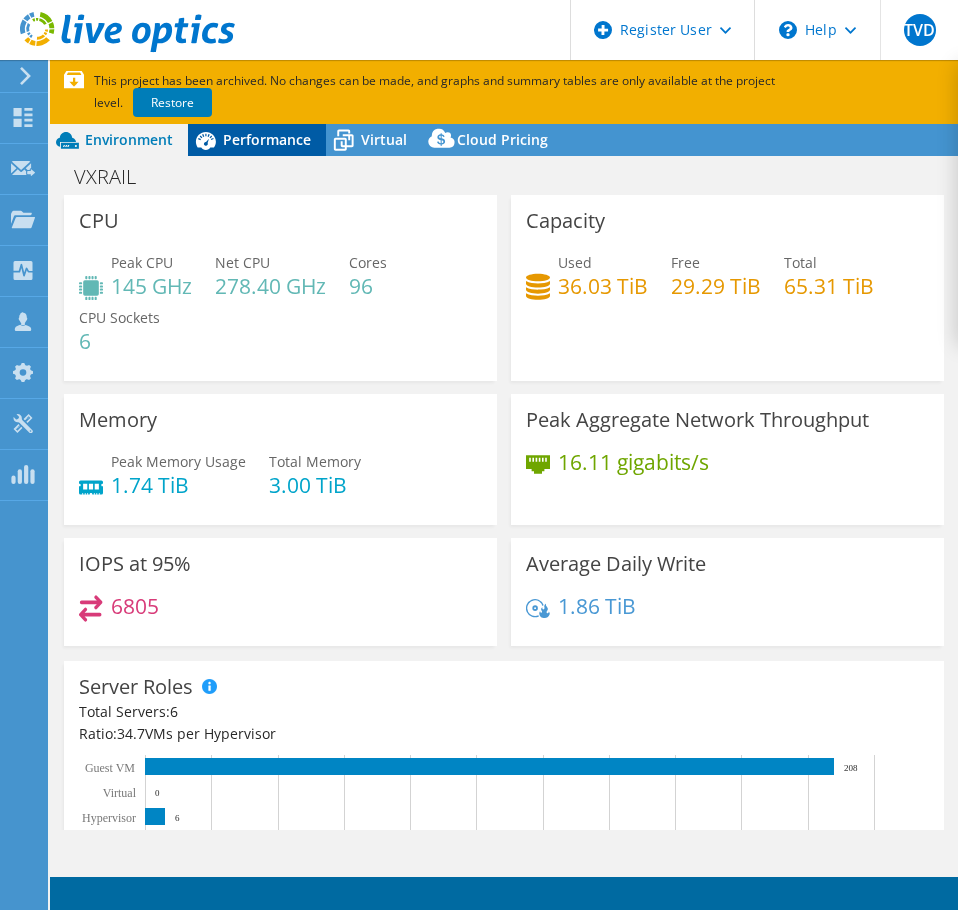 click on "Performance" at bounding box center [267, 139] 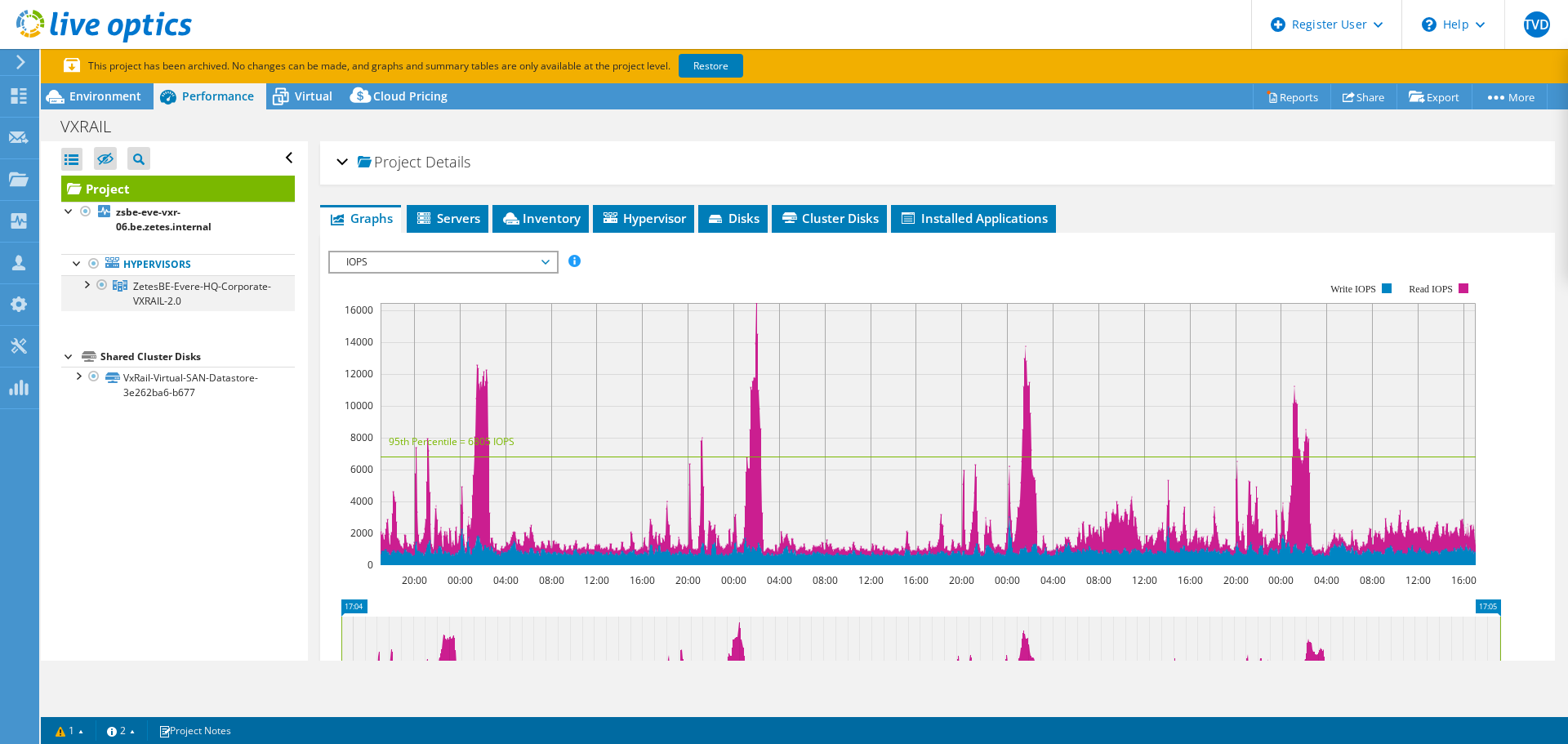 click at bounding box center [86, 283] 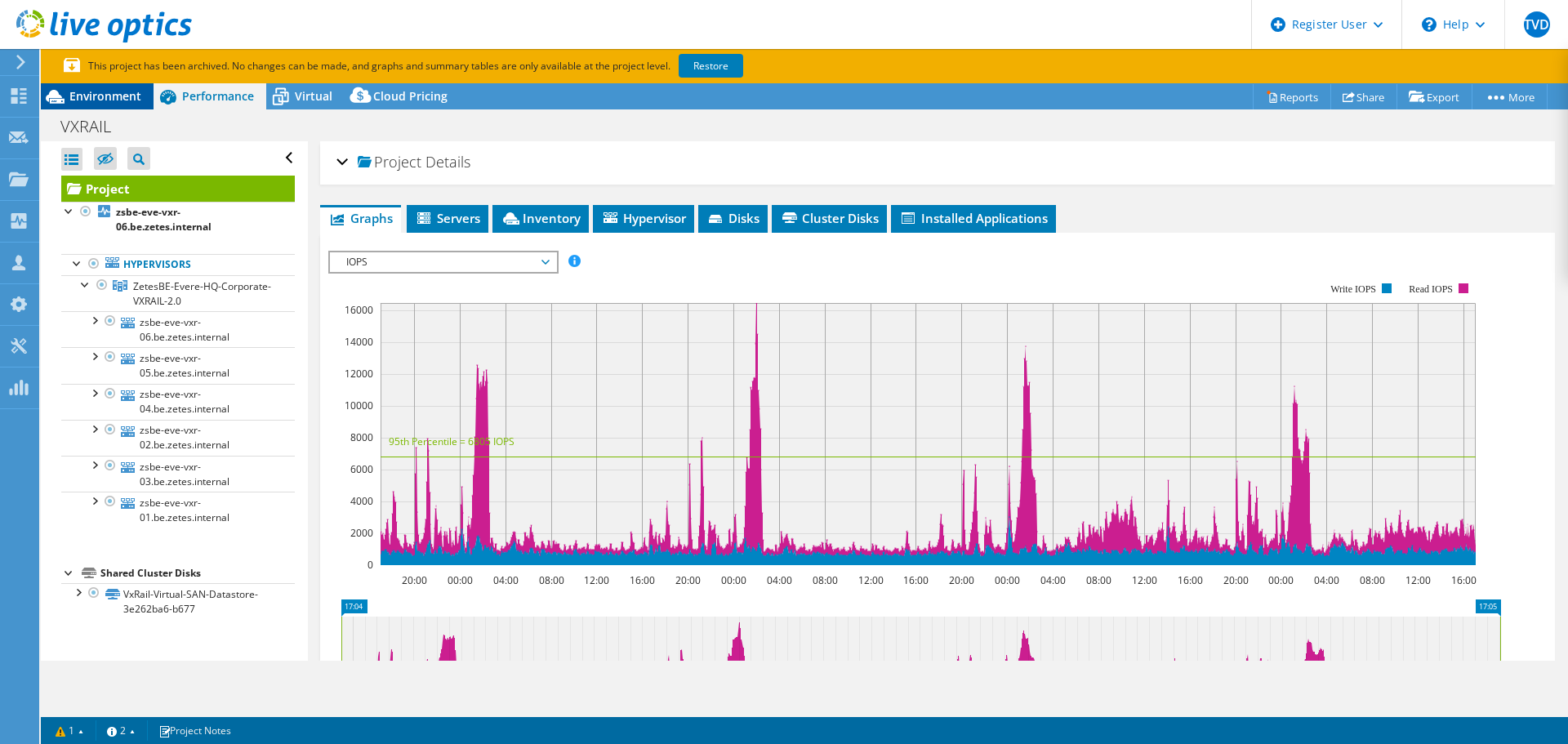 click on "Environment" at bounding box center [105, 96] 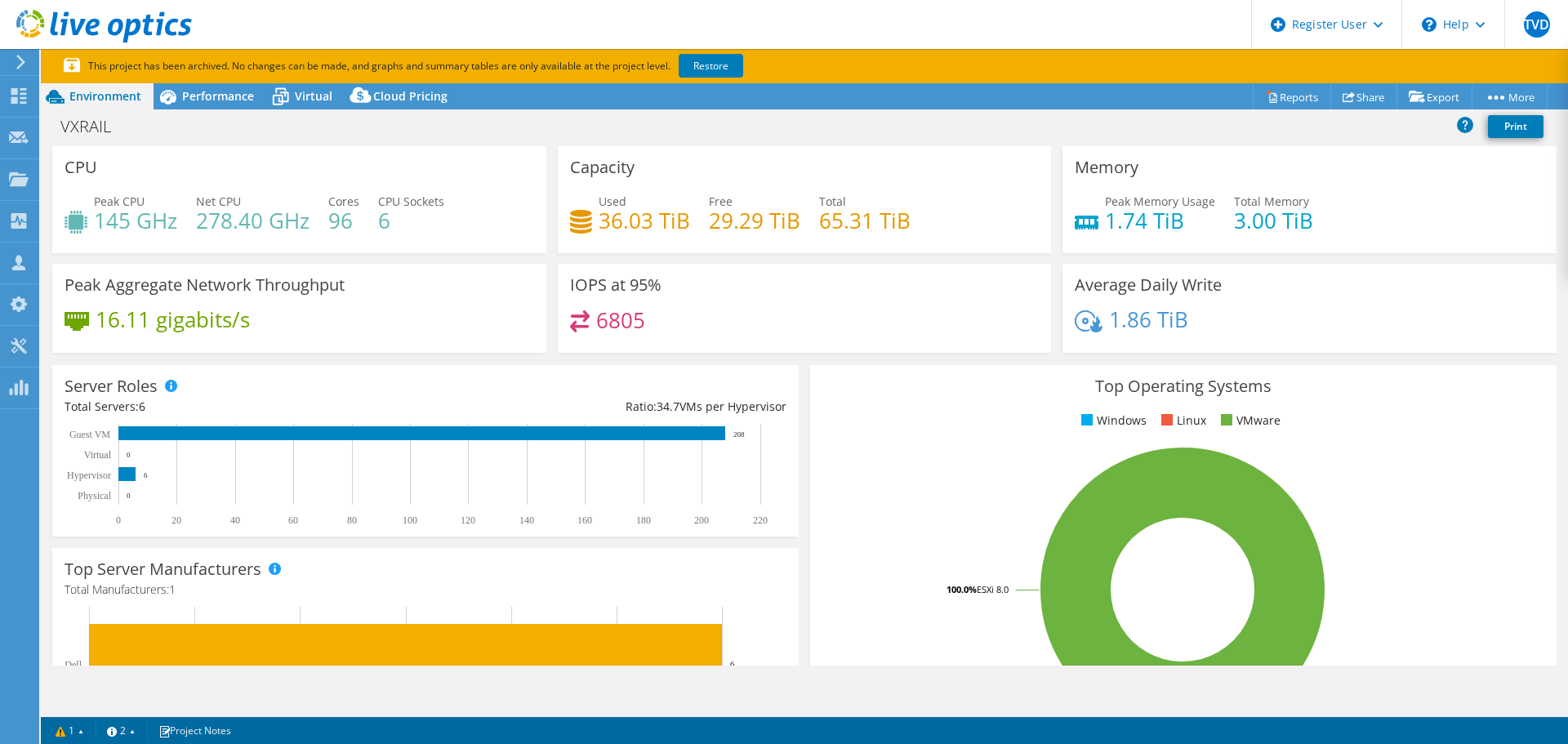 click on "VXRAIL
Print" at bounding box center [804, 126] 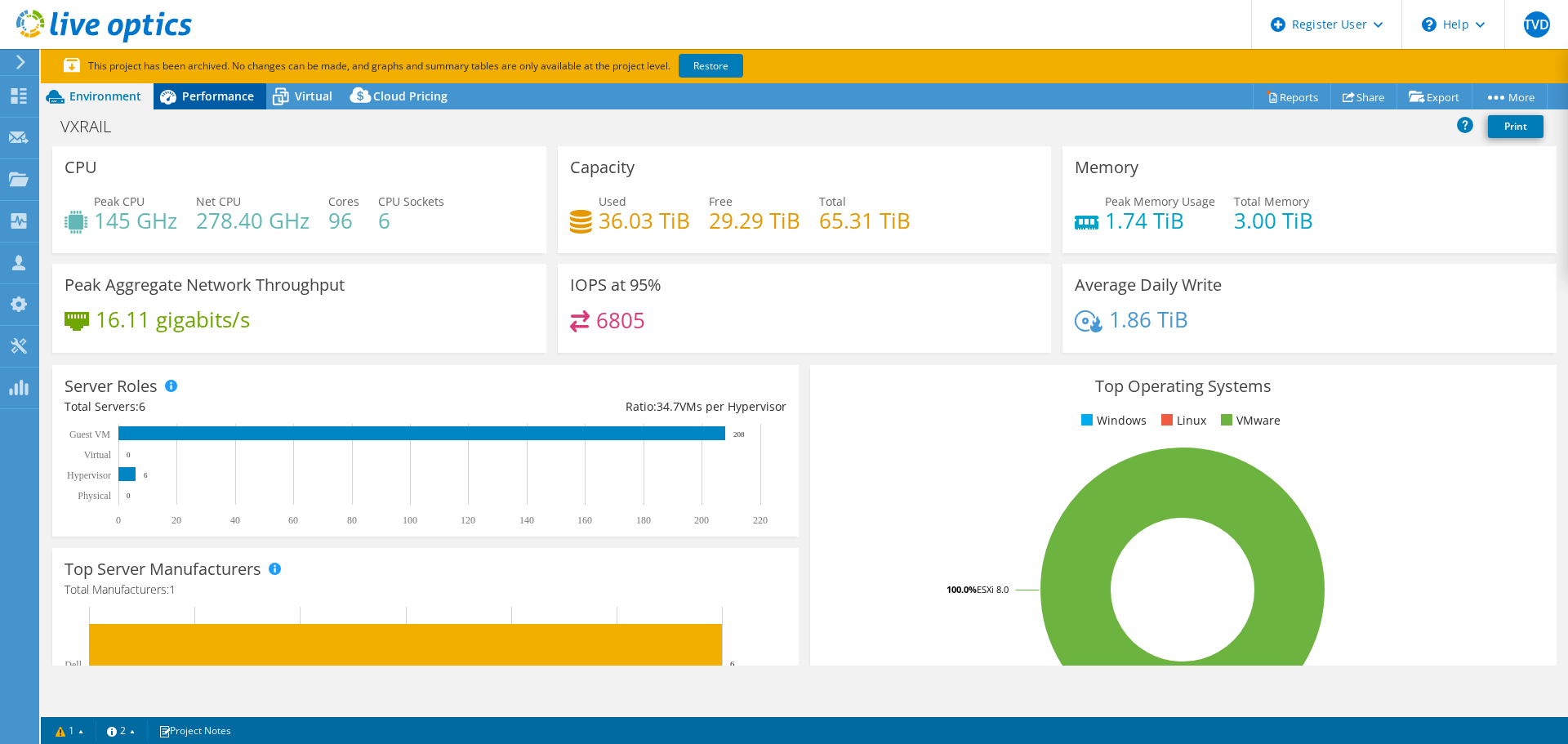 click on "Performance" at bounding box center (210, 96) 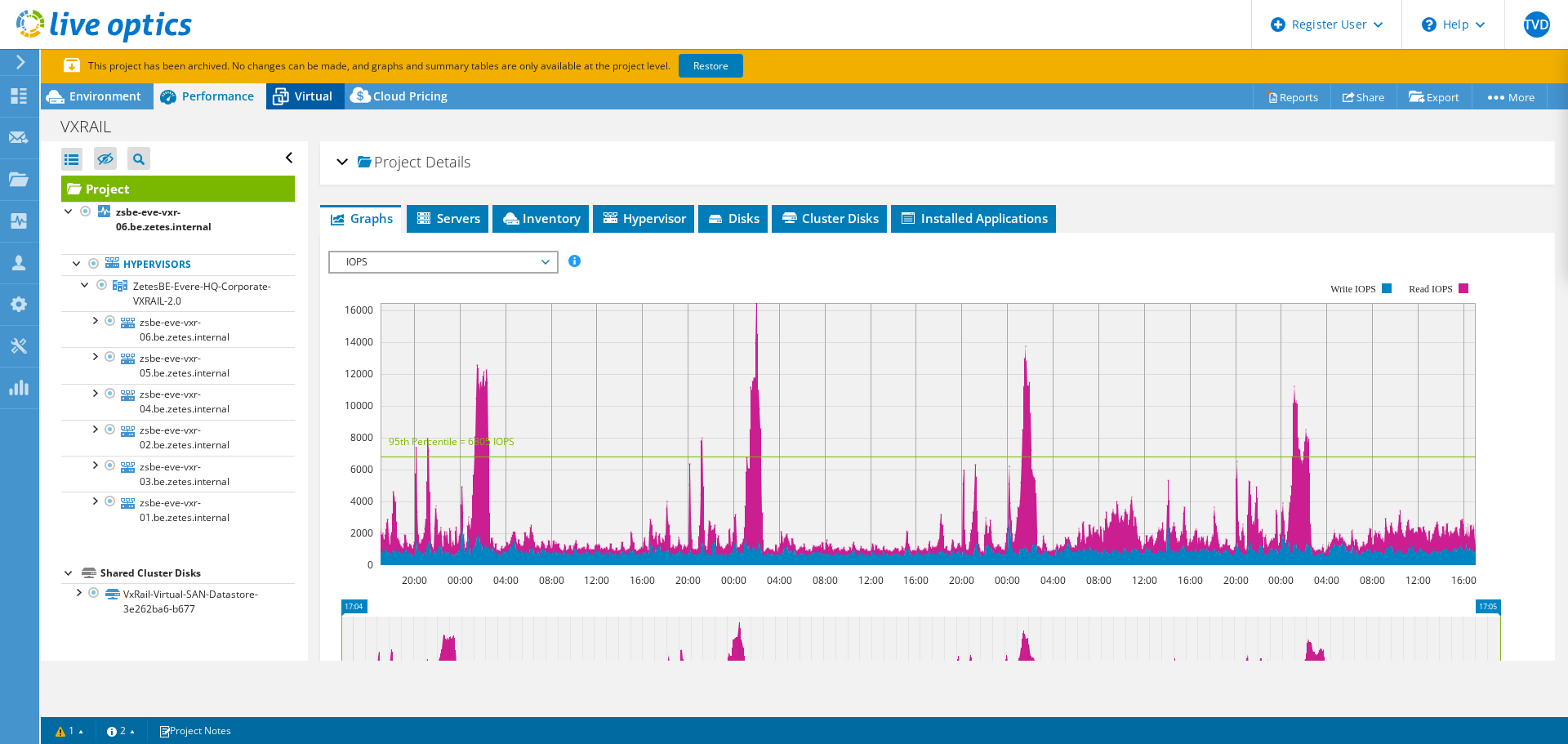click 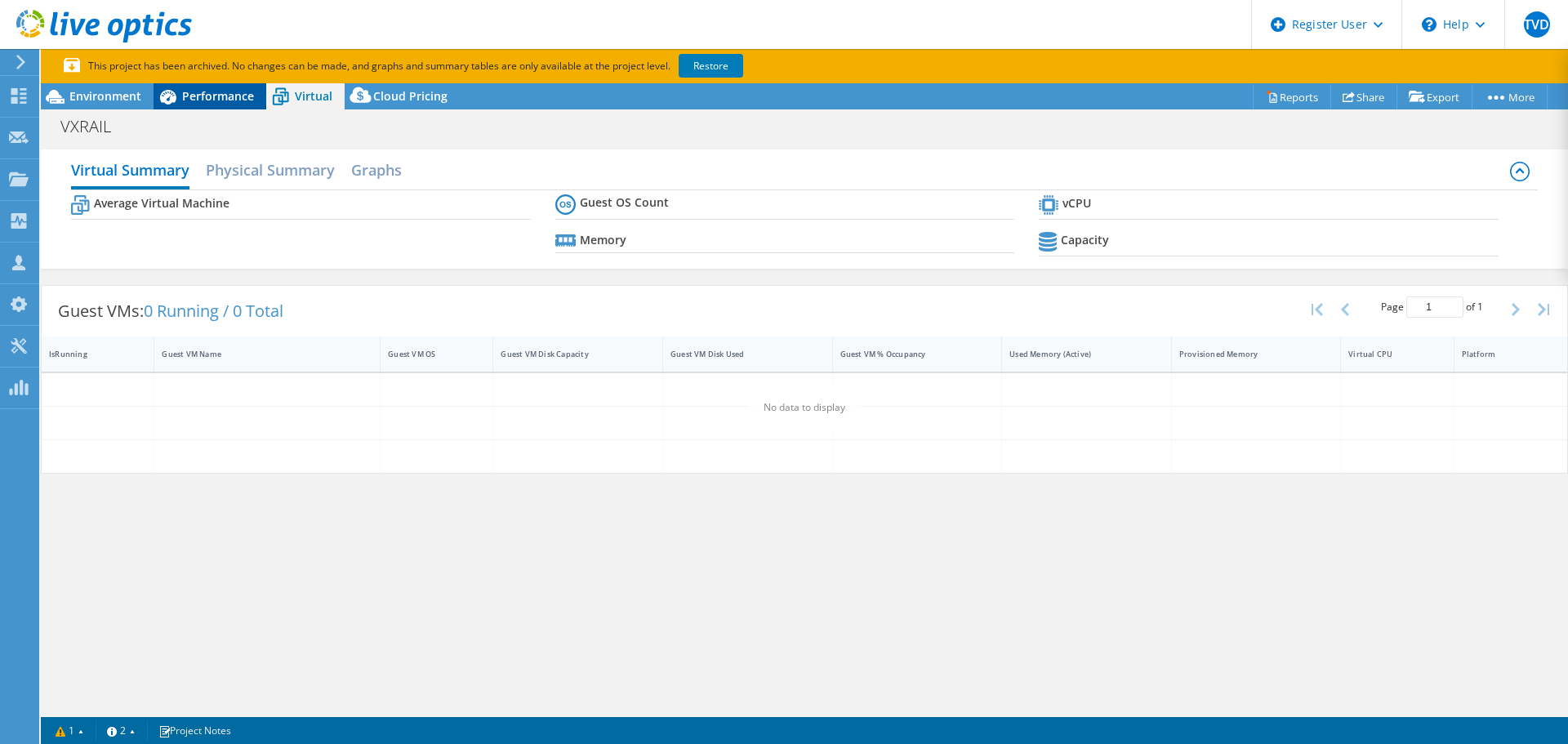 click on "Performance" at bounding box center (218, 96) 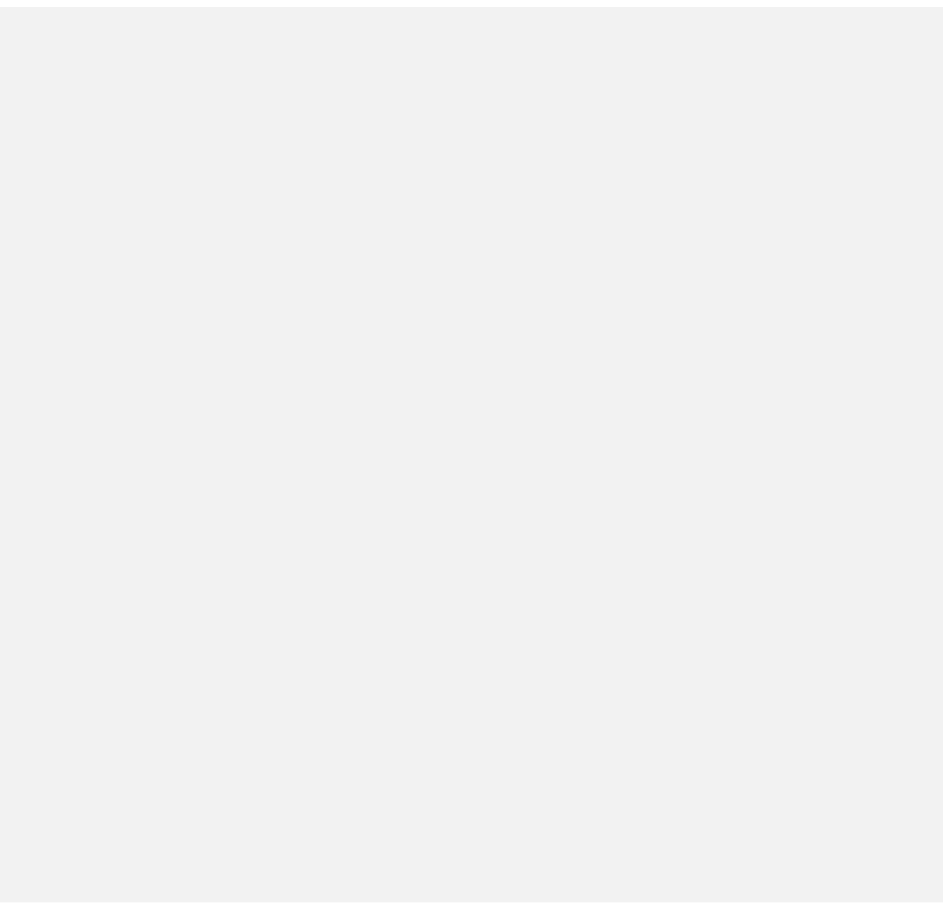 scroll, scrollTop: 0, scrollLeft: 0, axis: both 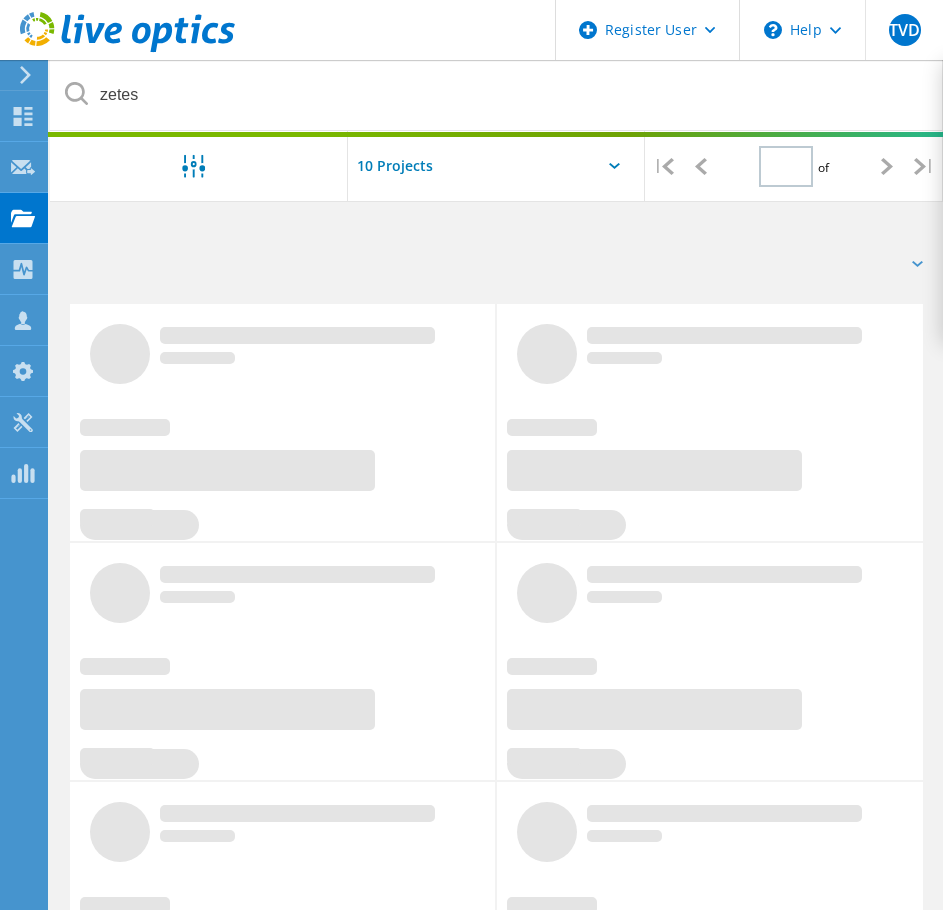 type on "1" 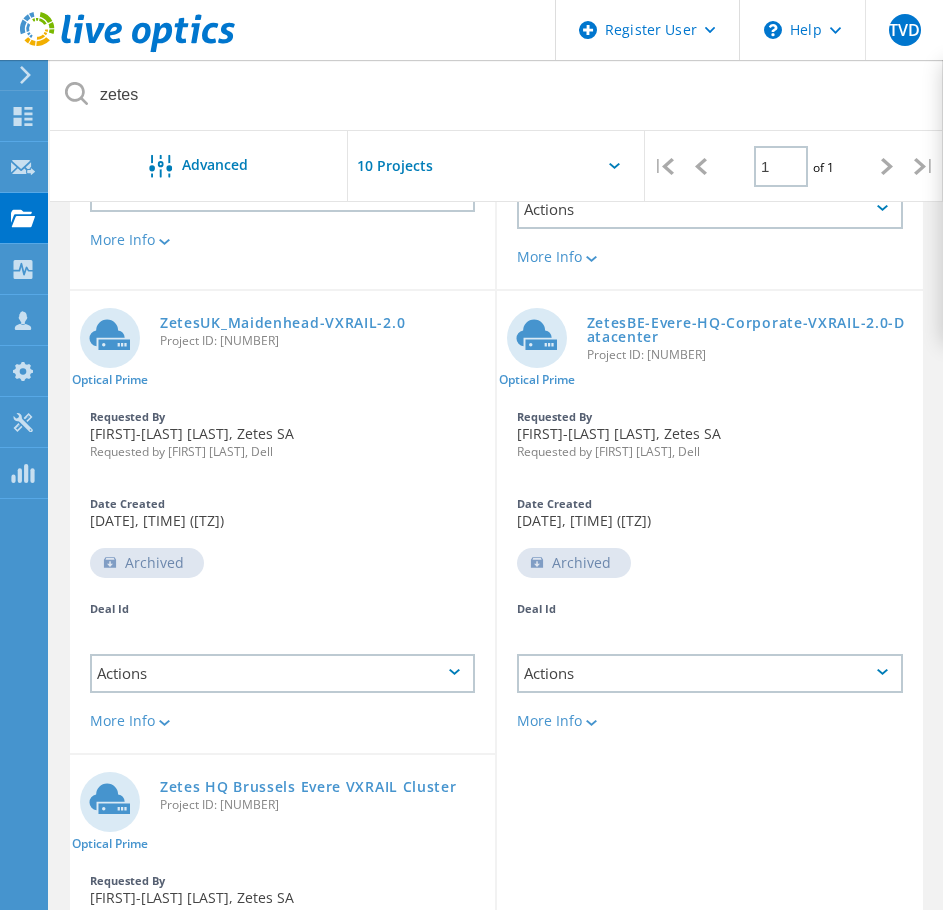 scroll, scrollTop: 1430, scrollLeft: 0, axis: vertical 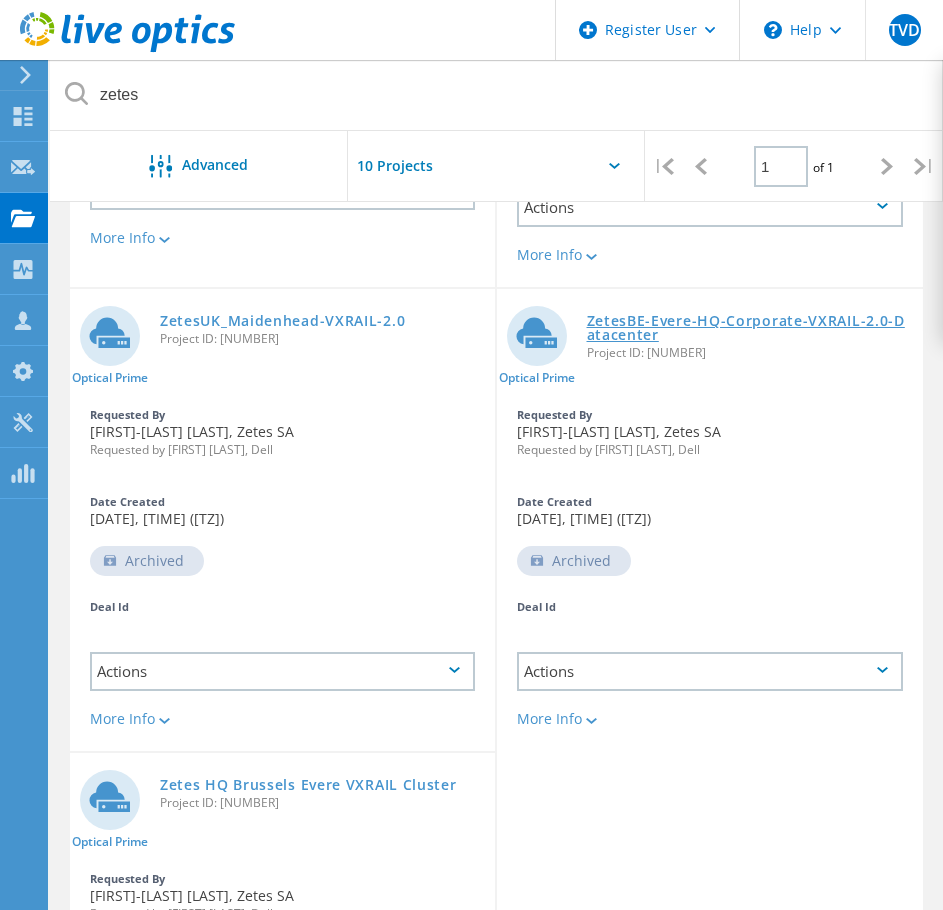 click on "ZetesBE-Evere-HQ-Corporate-VXRAIL-2.0-Datacenter" 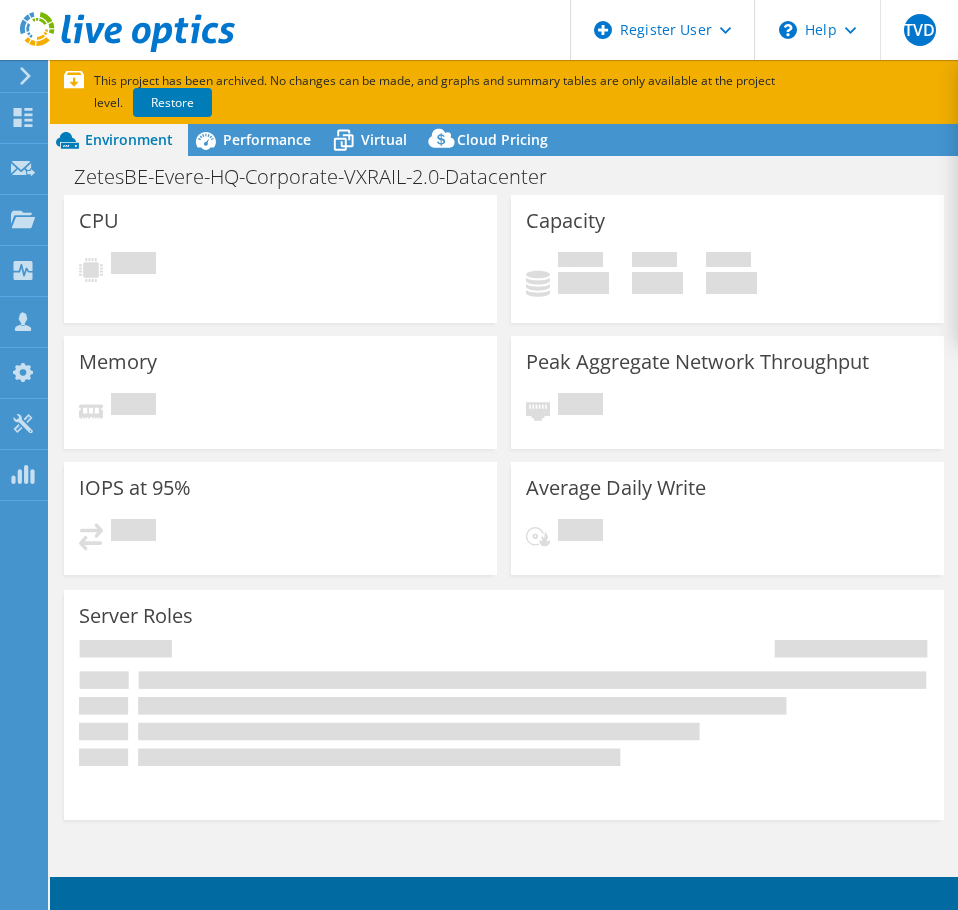 scroll, scrollTop: 0, scrollLeft: 0, axis: both 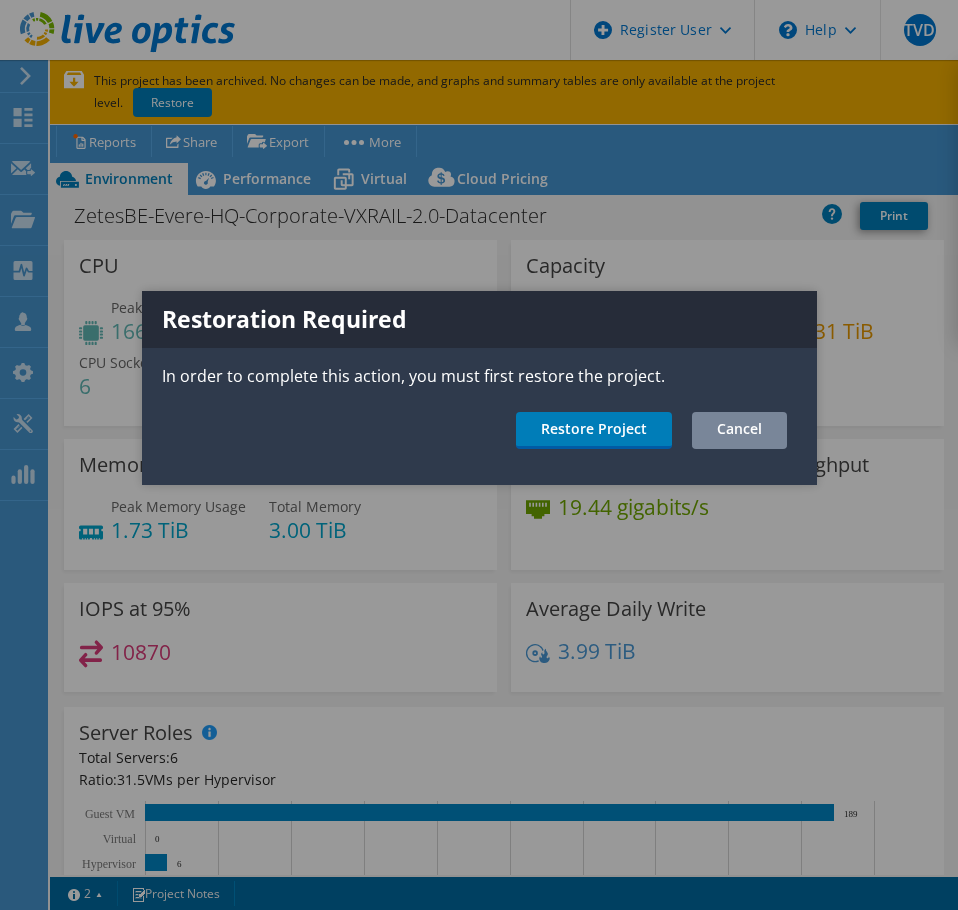 click on "Cancel" at bounding box center [739, 430] 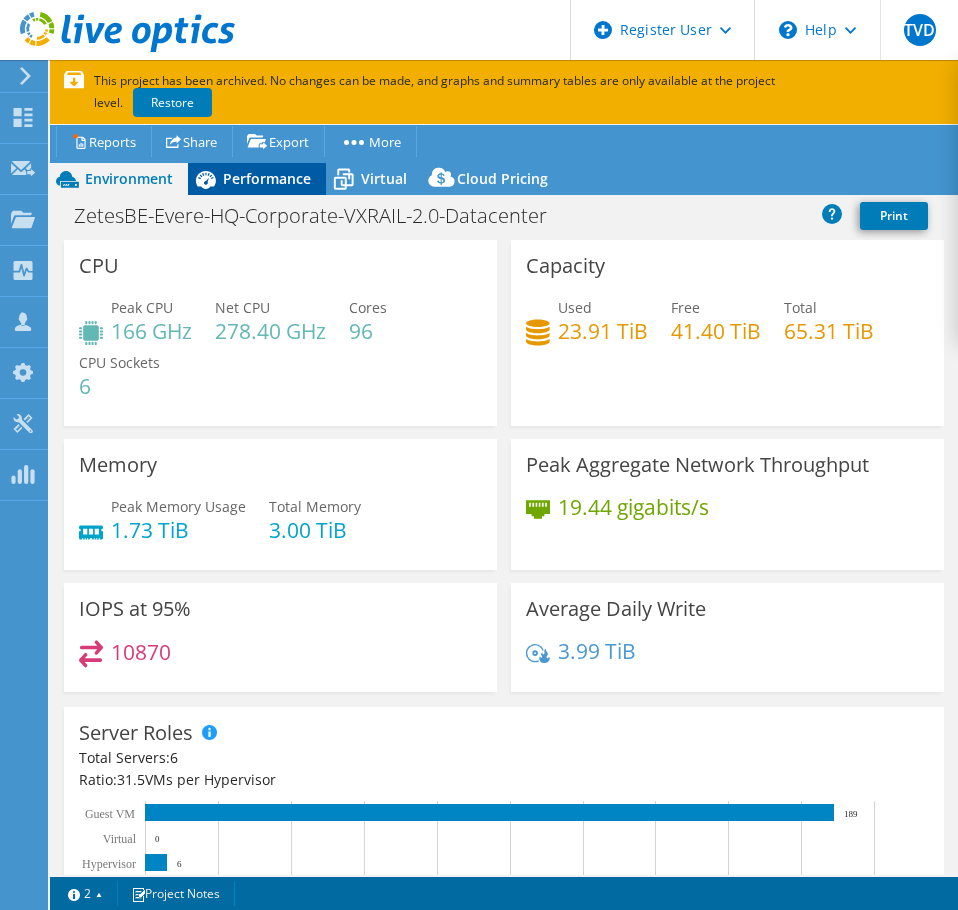 click on "Performance" at bounding box center [267, 178] 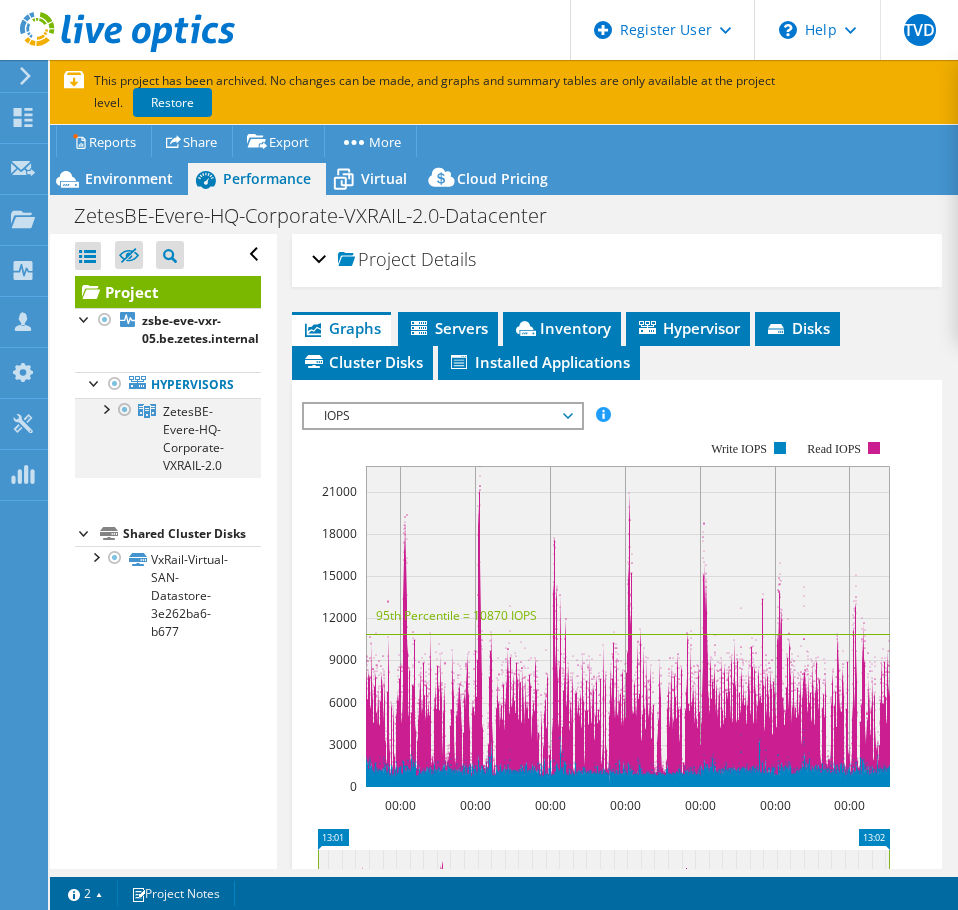 click at bounding box center (105, 408) 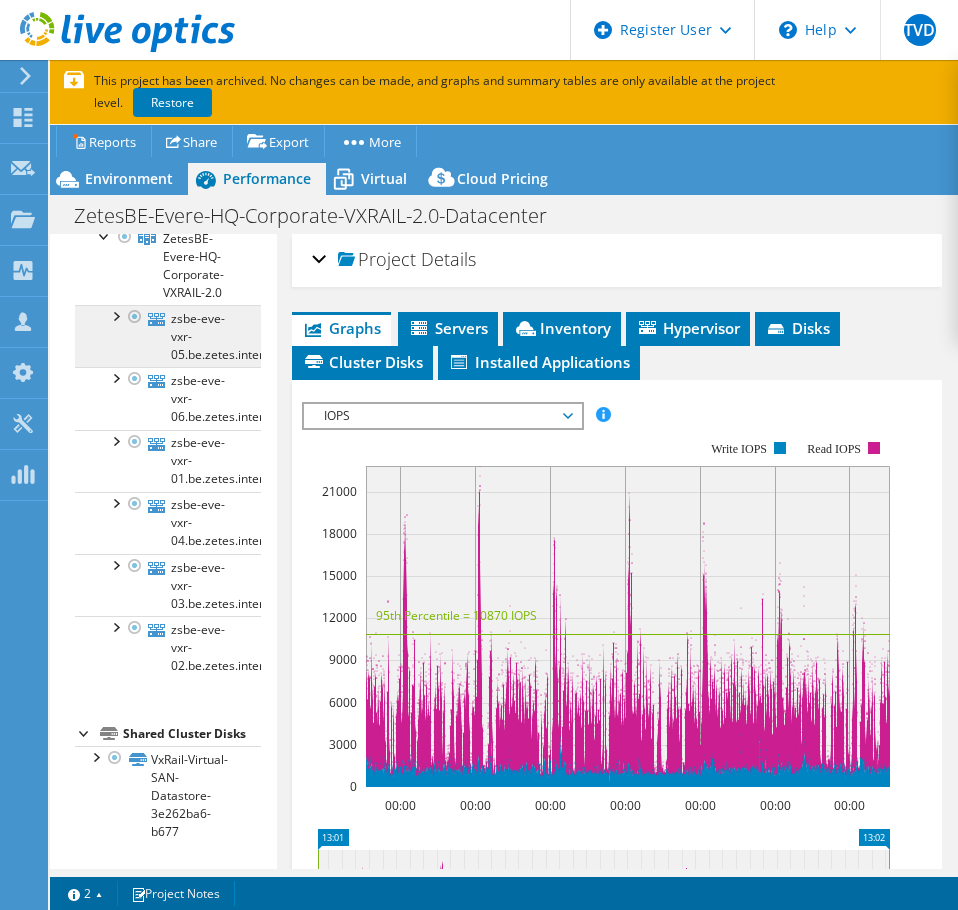 scroll, scrollTop: 0, scrollLeft: 0, axis: both 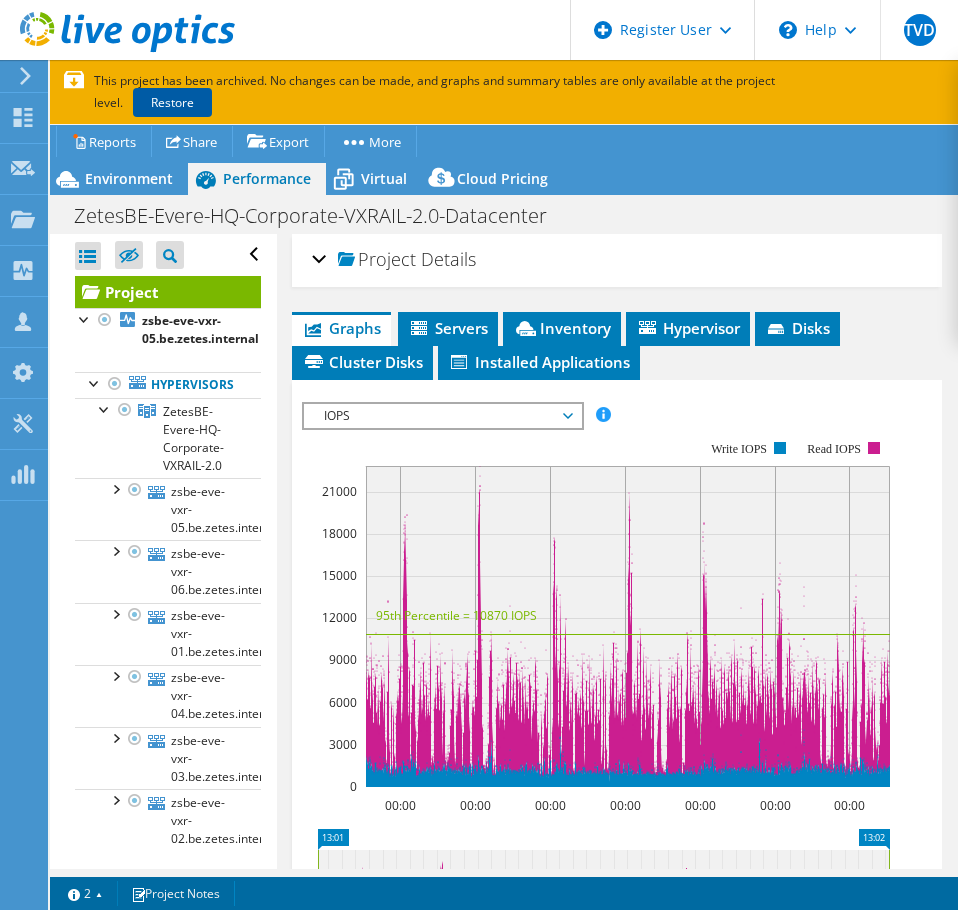 click on "Restore" at bounding box center [172, 102] 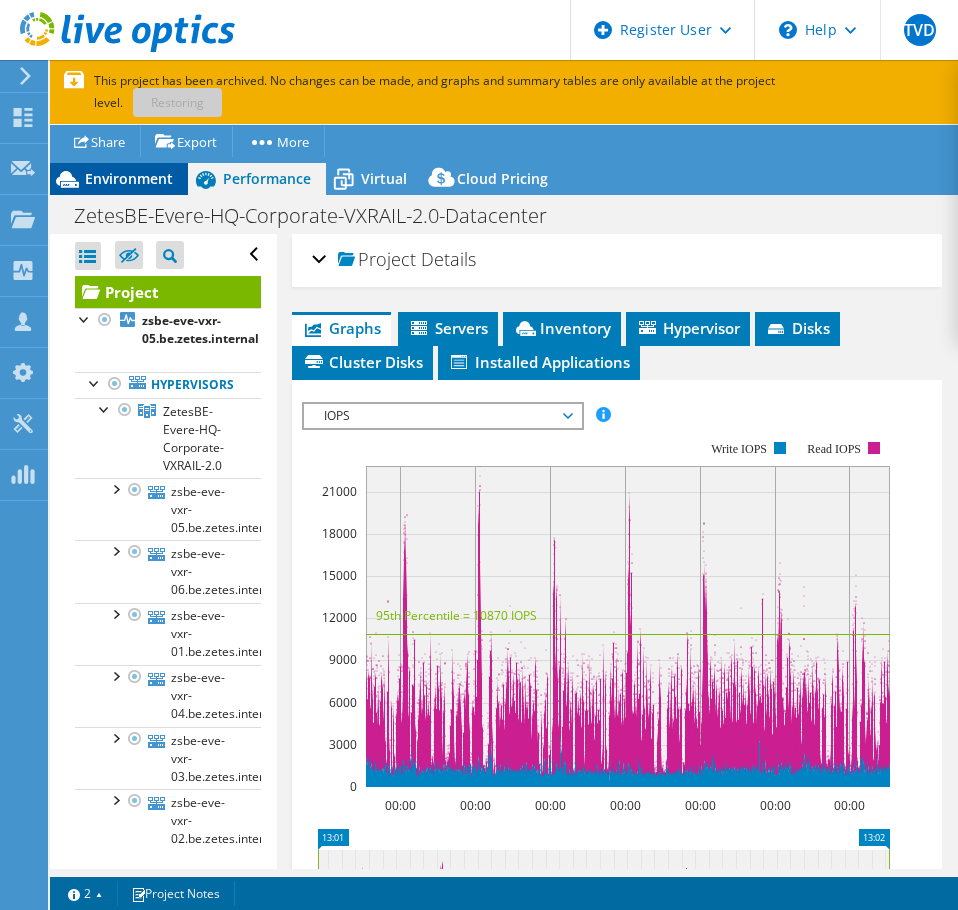 click on "Environment" at bounding box center [129, 178] 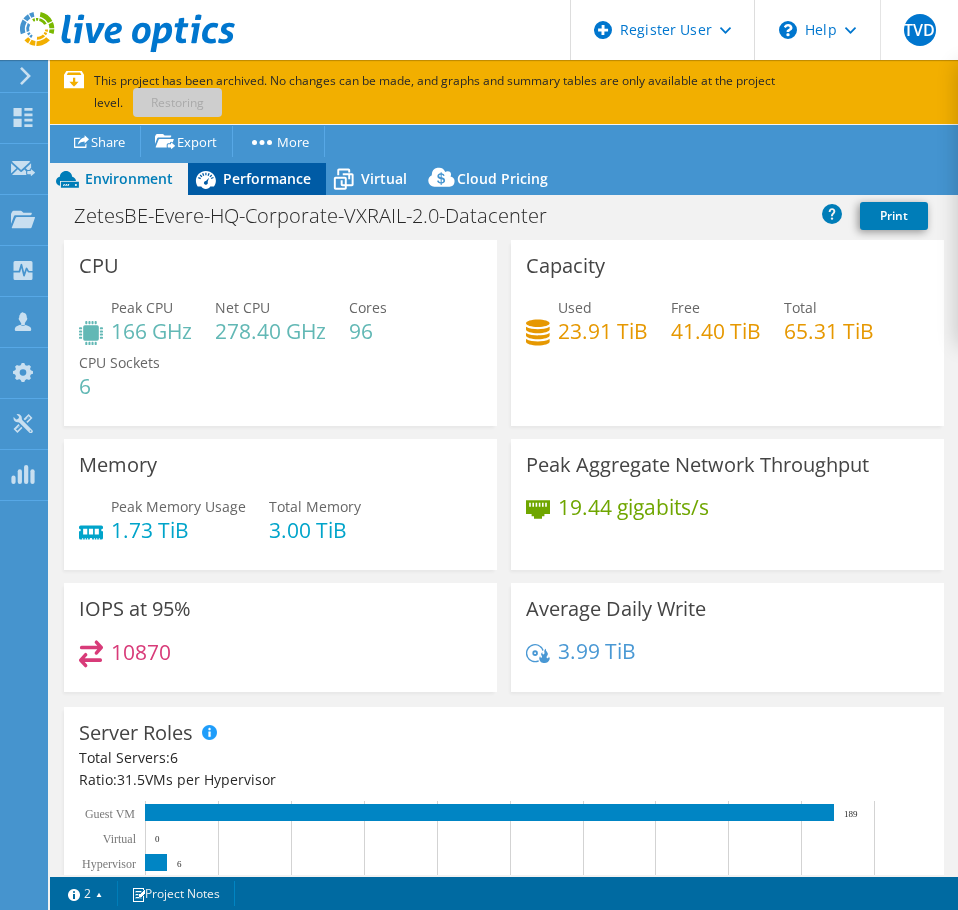 click on "Performance" at bounding box center [267, 178] 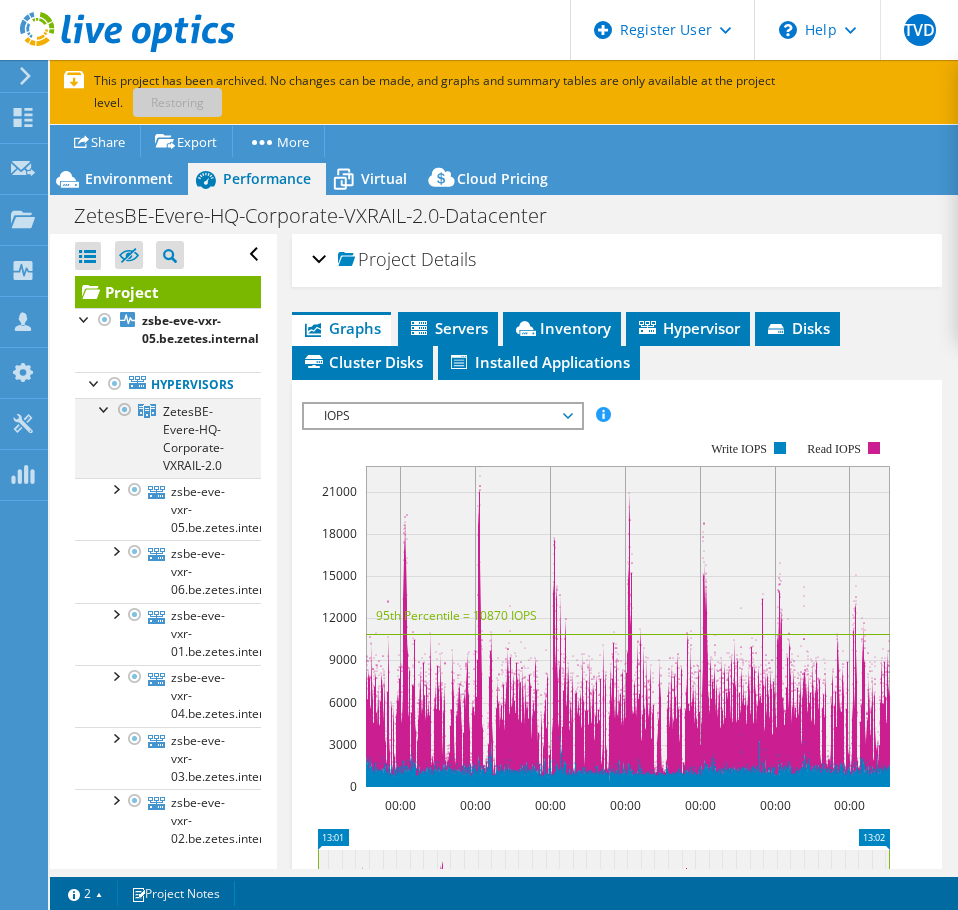 click at bounding box center [105, 408] 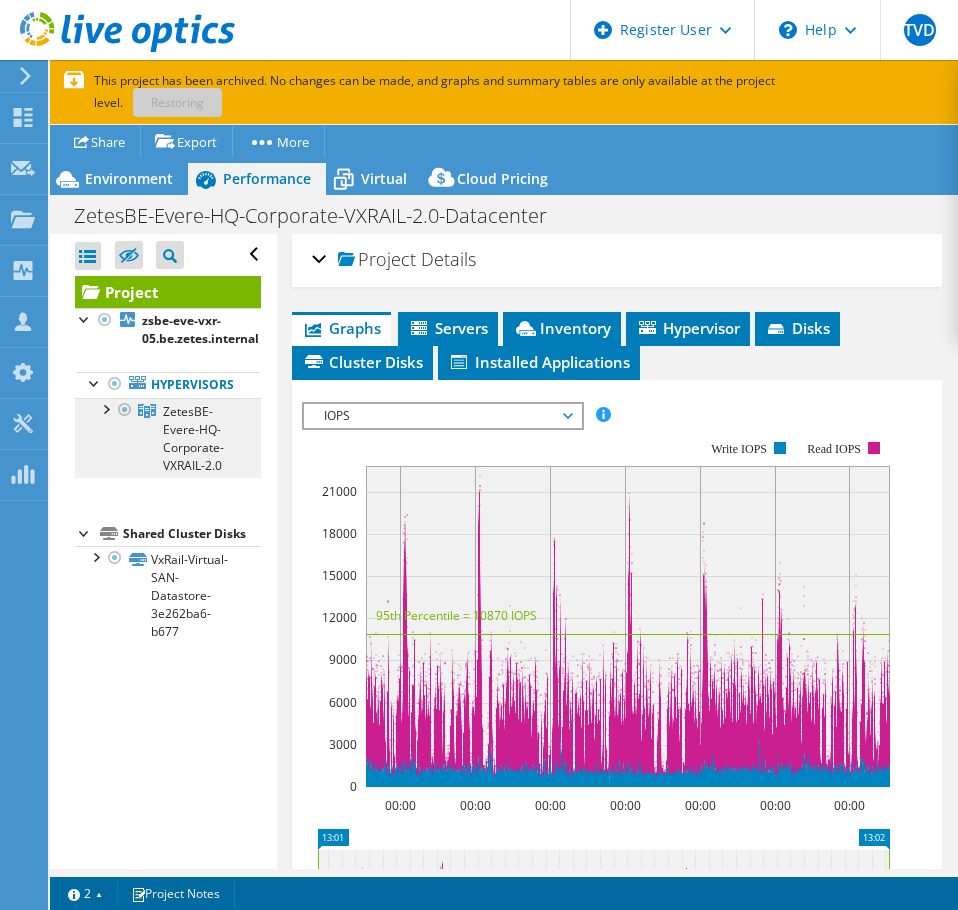 click on "ZetesBE-Evere-HQ-Corporate-VXRAIL-2.0" at bounding box center (168, 438) 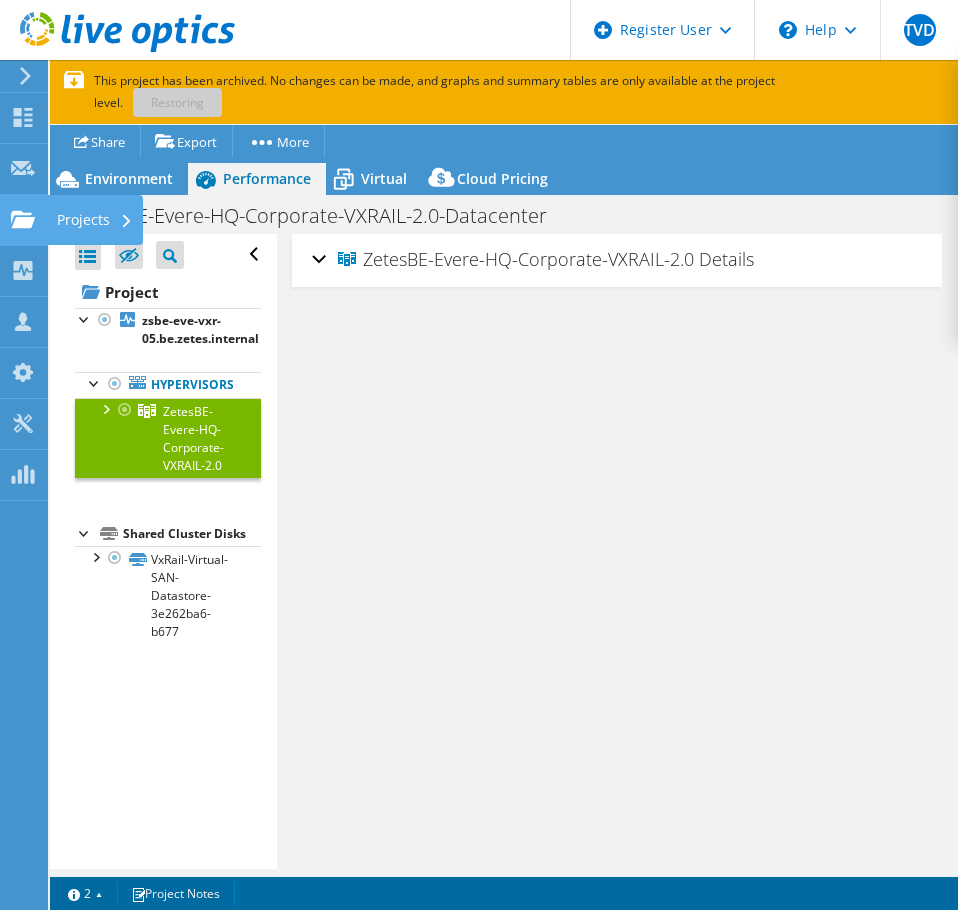 click on "Projects" at bounding box center [95, 220] 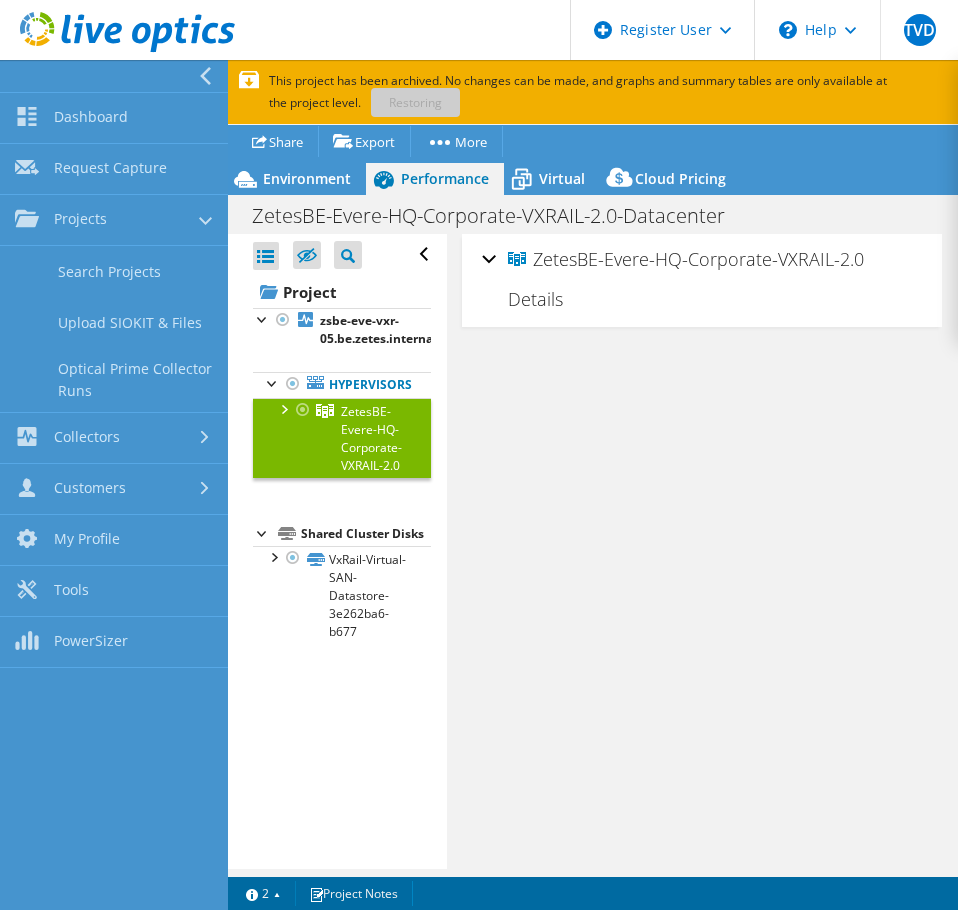 drag, startPoint x: 748, startPoint y: 455, endPoint x: 729, endPoint y: 514, distance: 61.983868 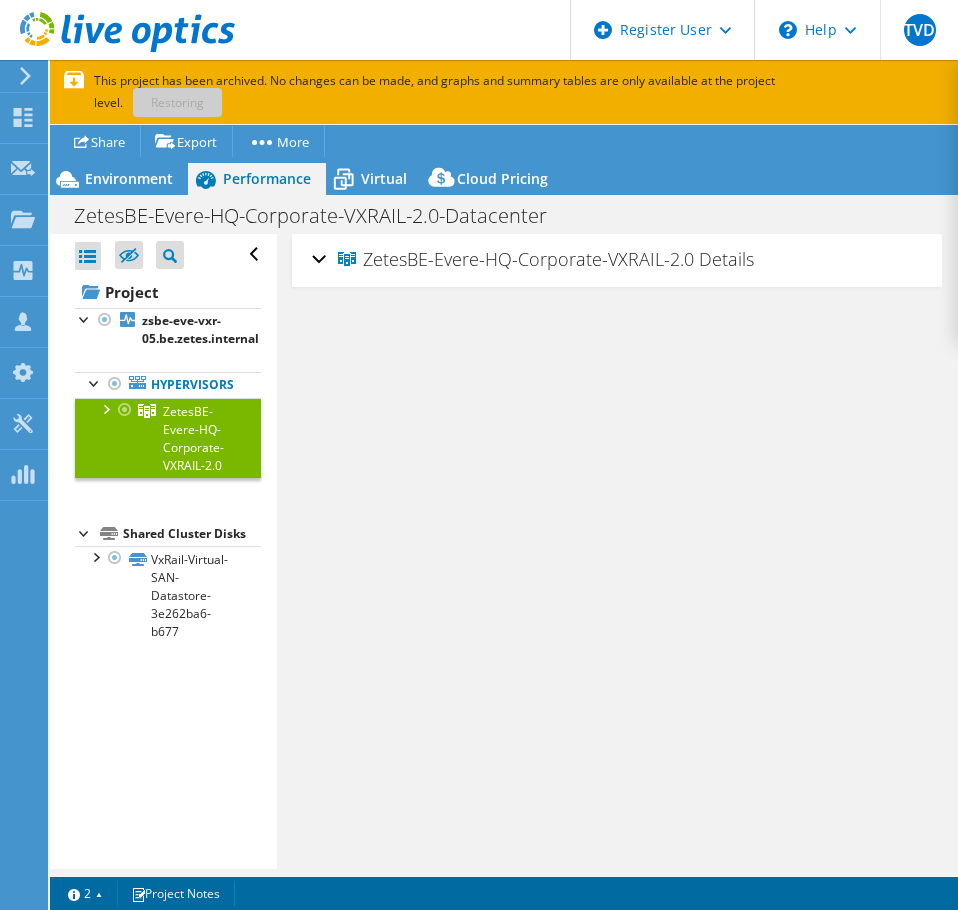 click on "ZetesBE-Evere-HQ-Corporate-VXRAIL-2.0
Details" at bounding box center [533, 259] 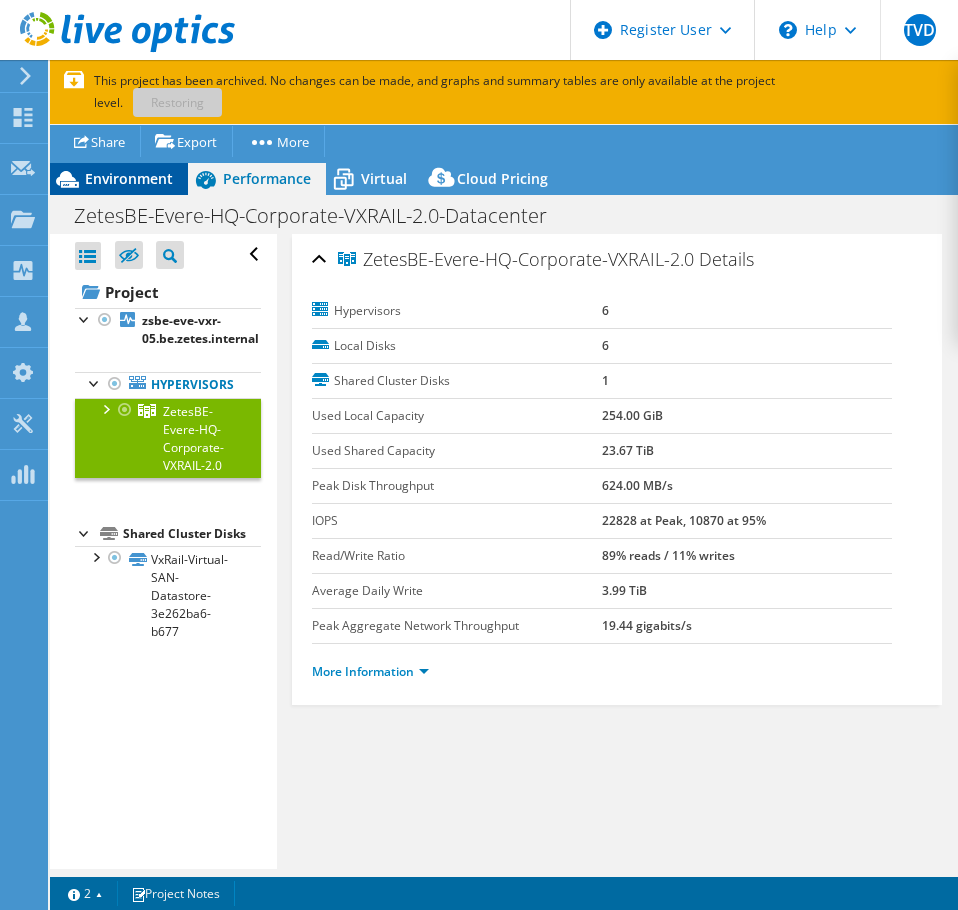 click on "Environment" at bounding box center (129, 178) 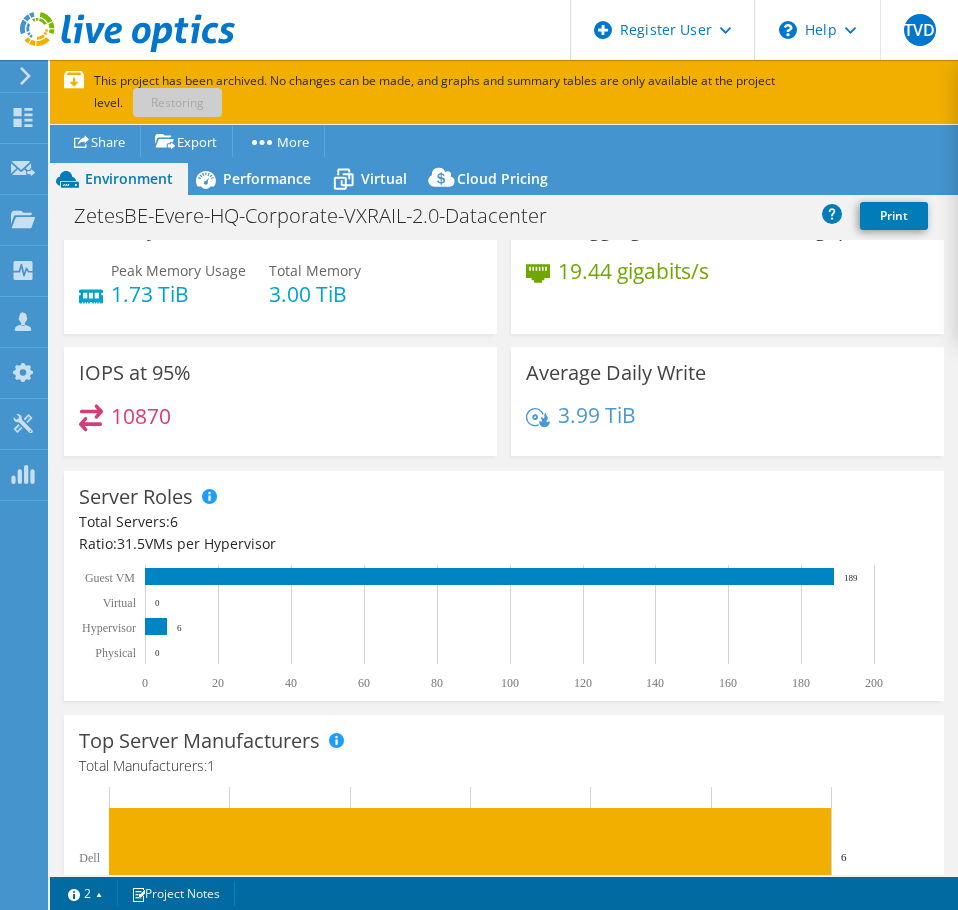 scroll, scrollTop: 399, scrollLeft: 0, axis: vertical 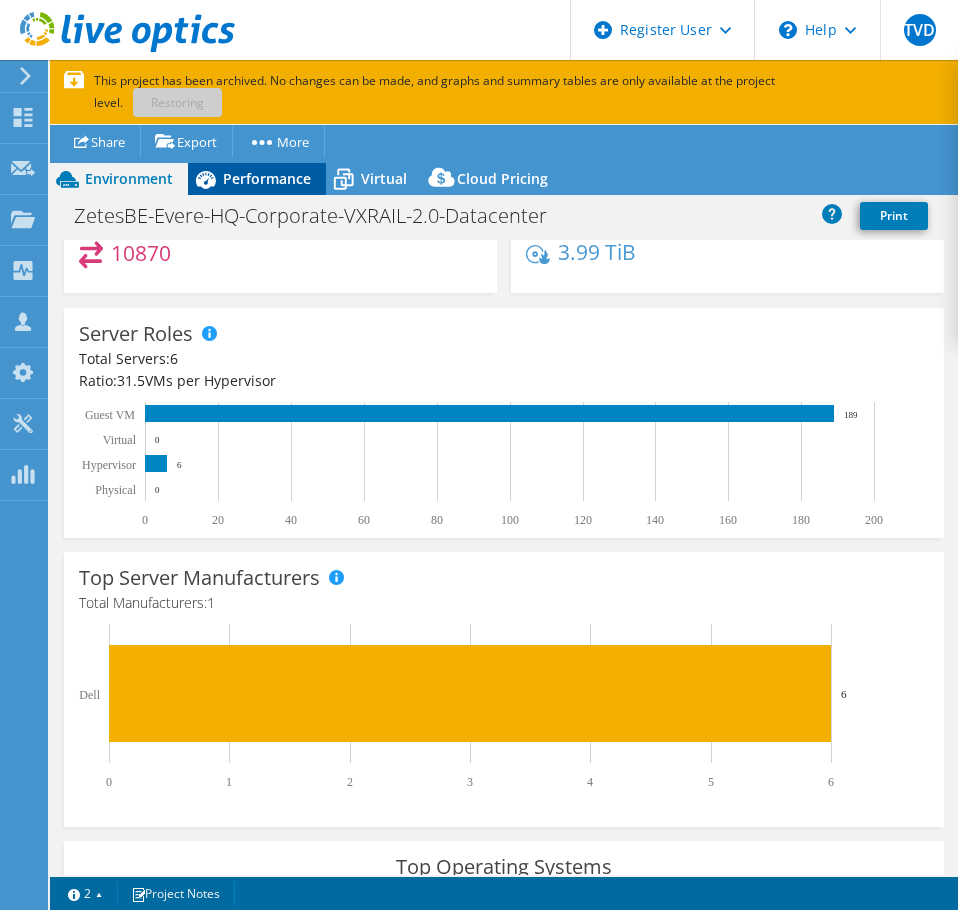 click on "Performance" at bounding box center (257, 179) 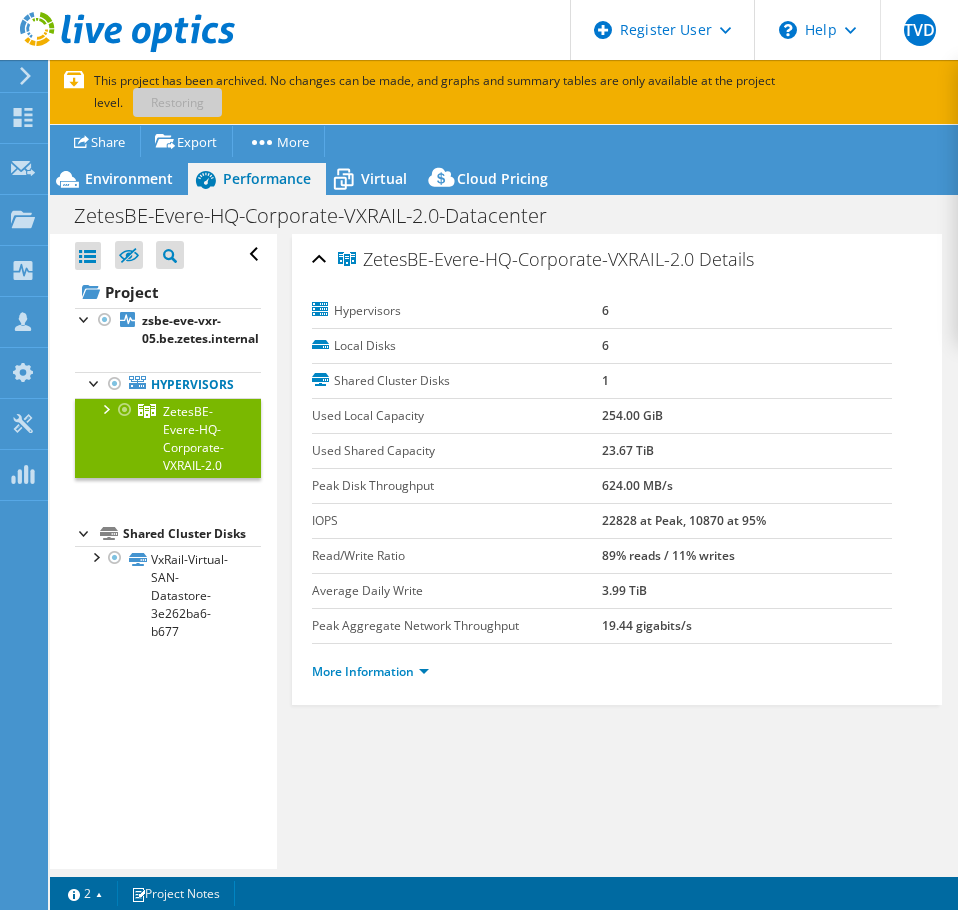 scroll, scrollTop: 0, scrollLeft: 0, axis: both 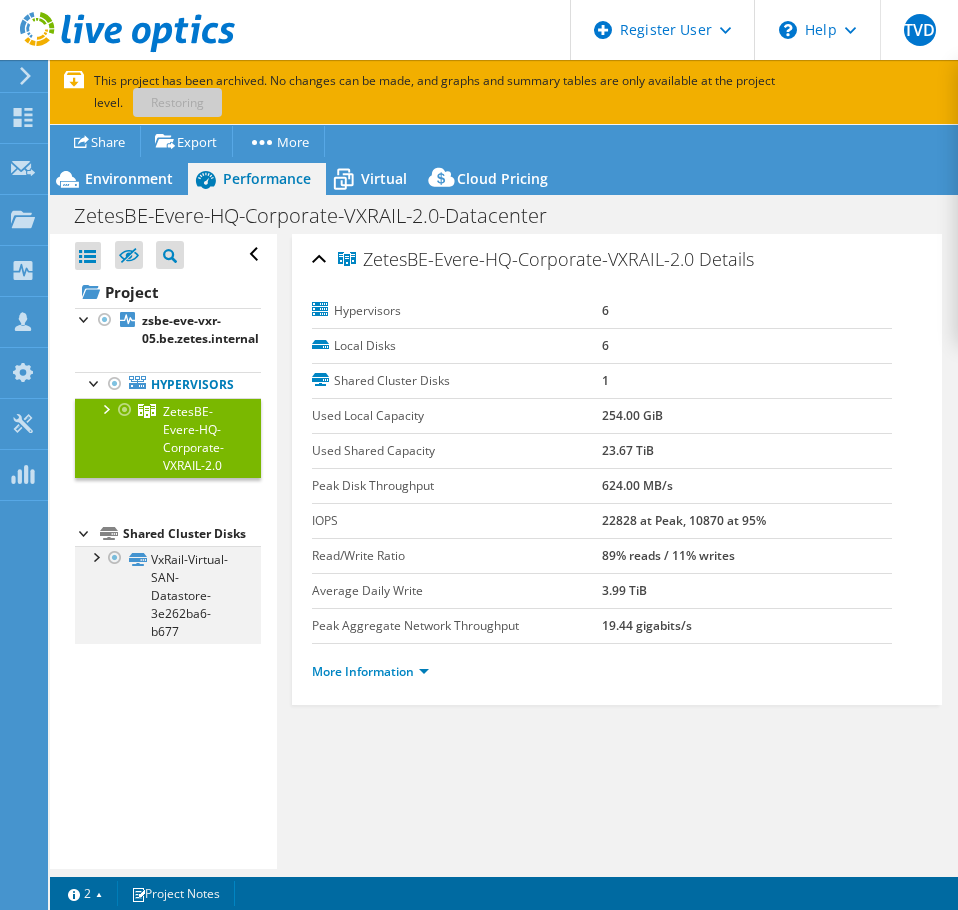 click at bounding box center [95, 556] 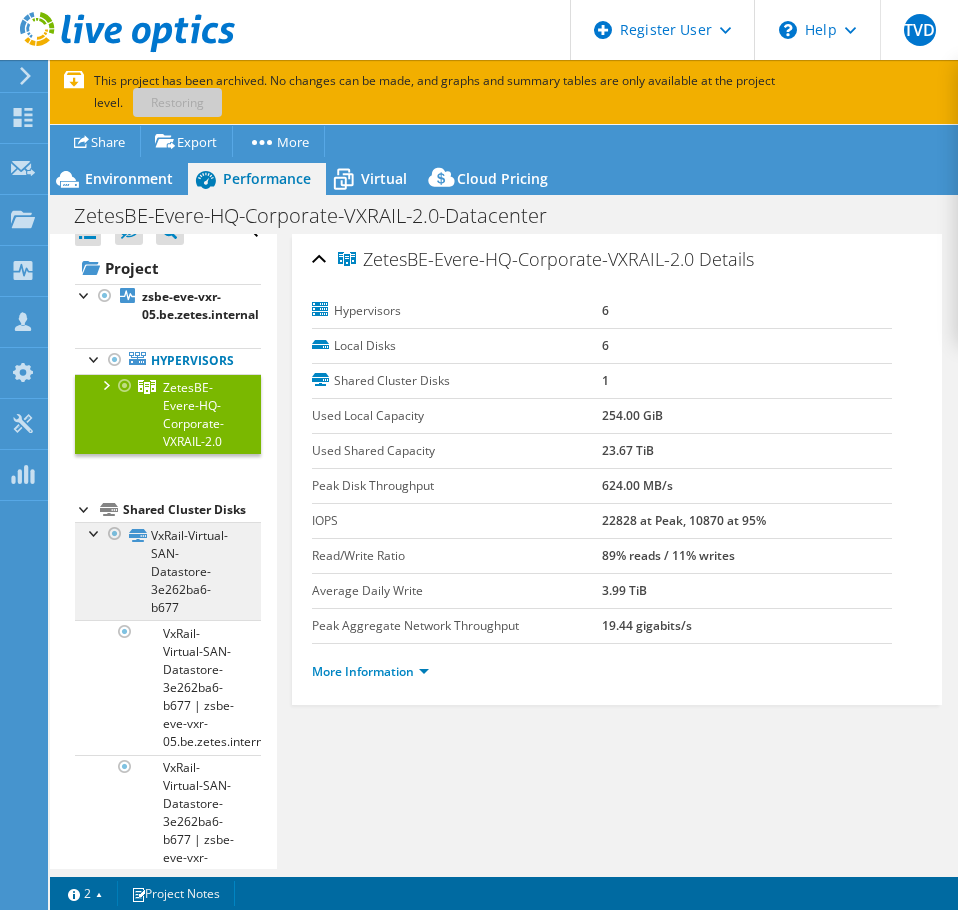 scroll, scrollTop: 0, scrollLeft: 0, axis: both 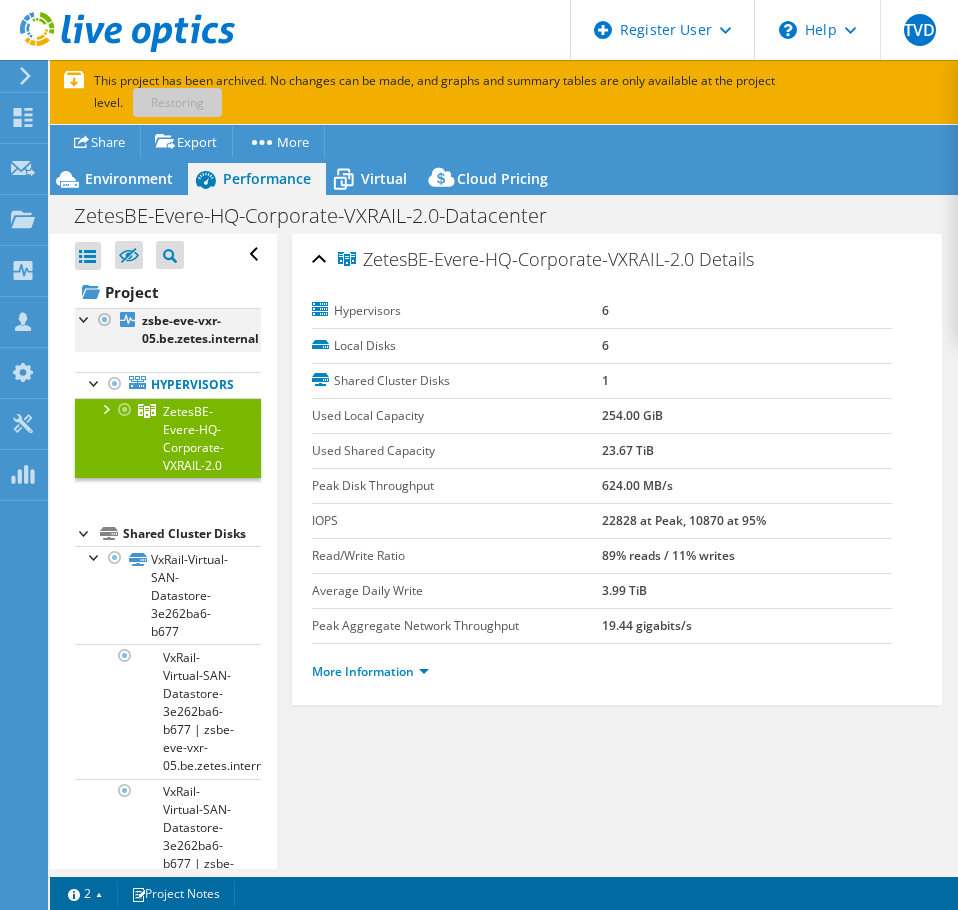click at bounding box center [85, 318] 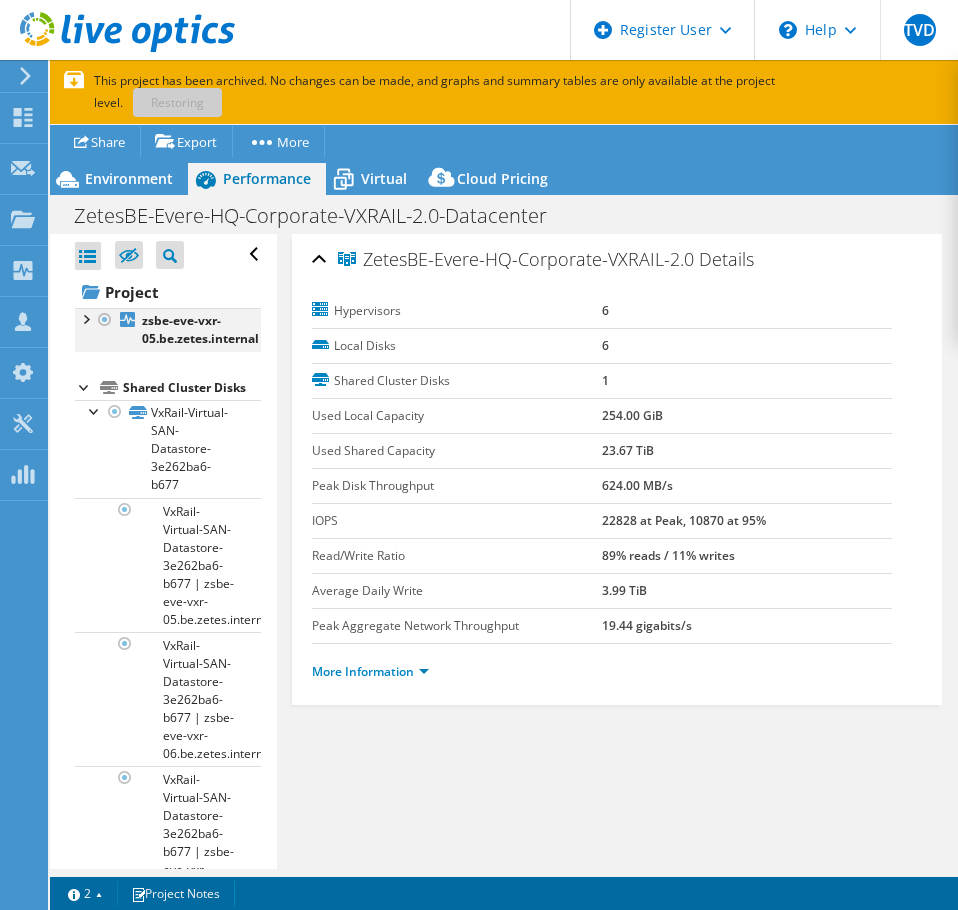 click at bounding box center [85, 318] 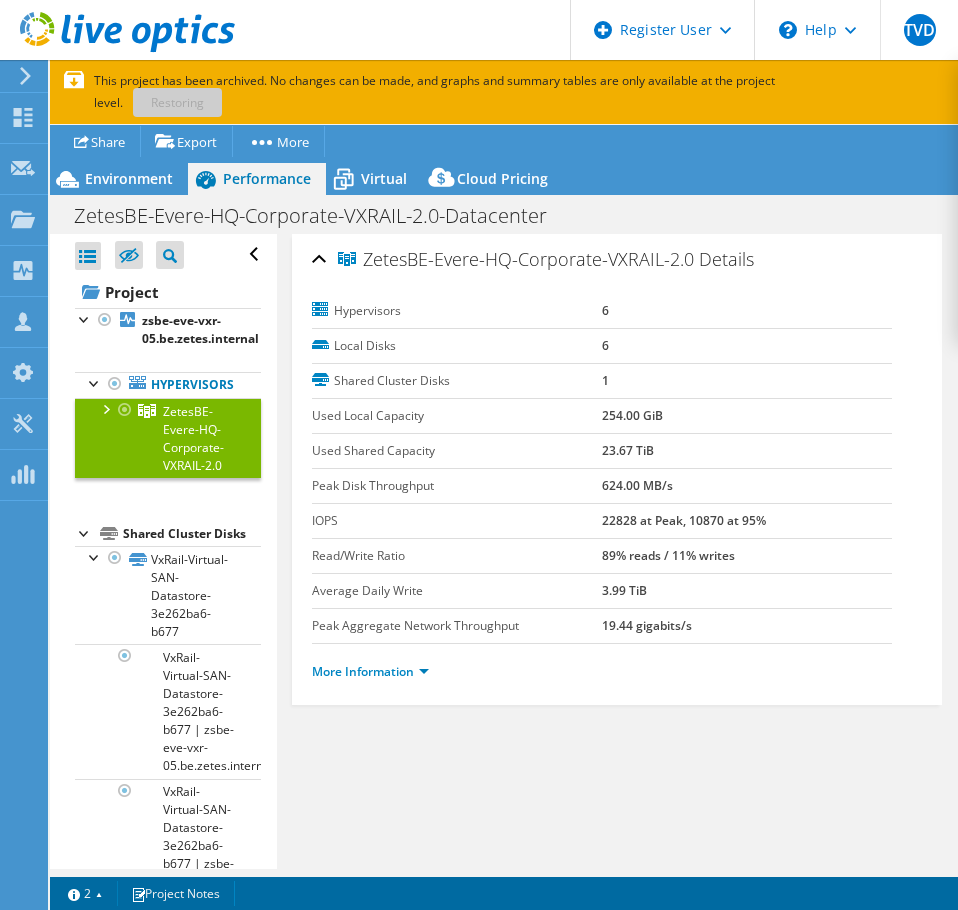 click at bounding box center [105, 408] 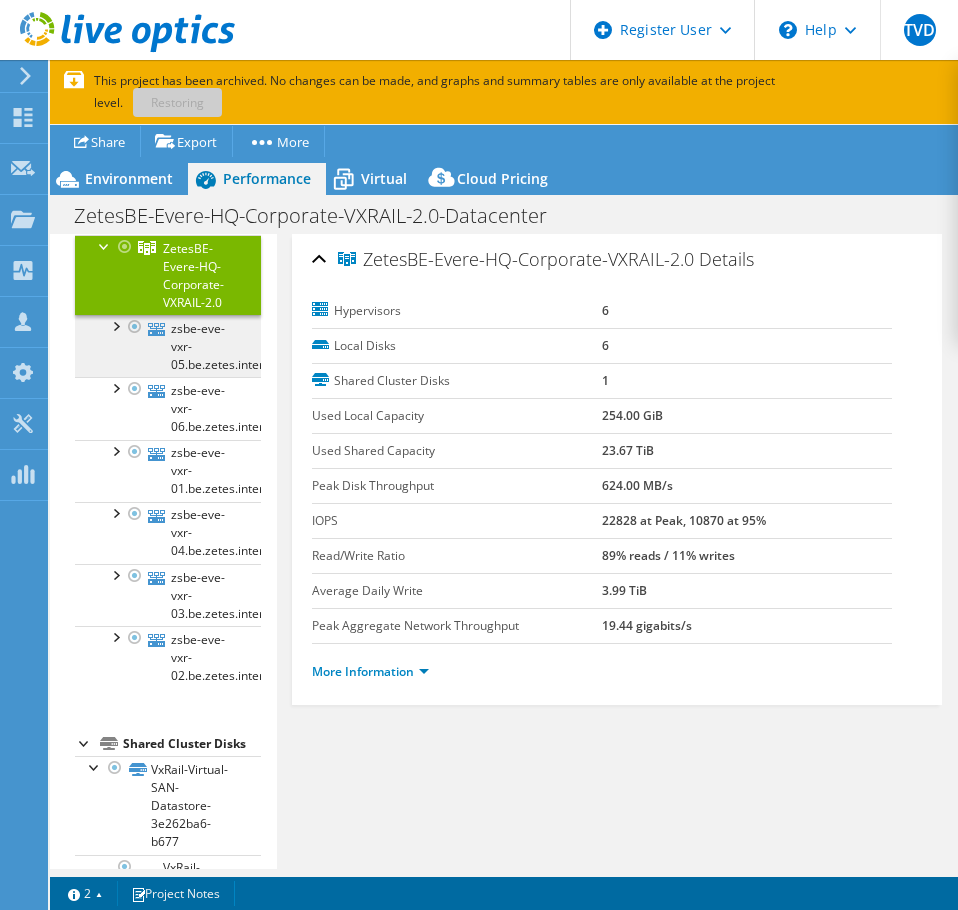 scroll, scrollTop: 161, scrollLeft: 0, axis: vertical 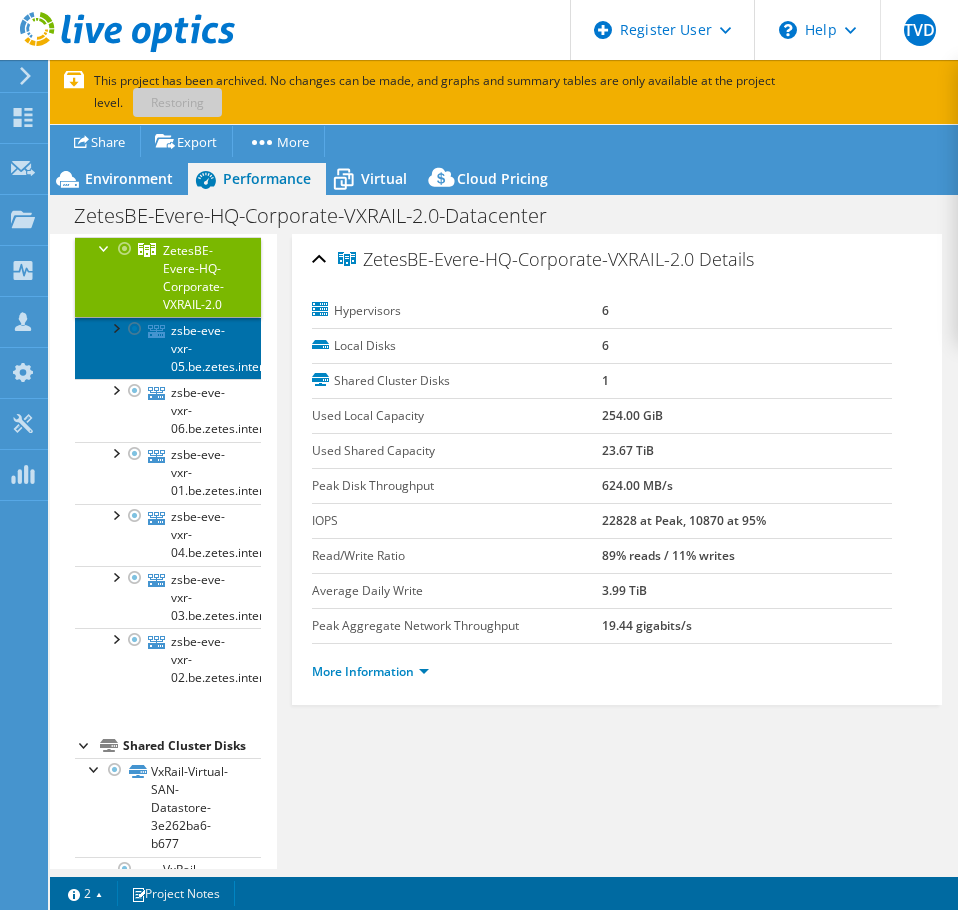 click on "zsbe-eve-vxr-05.be.zetes.internal" at bounding box center [168, 348] 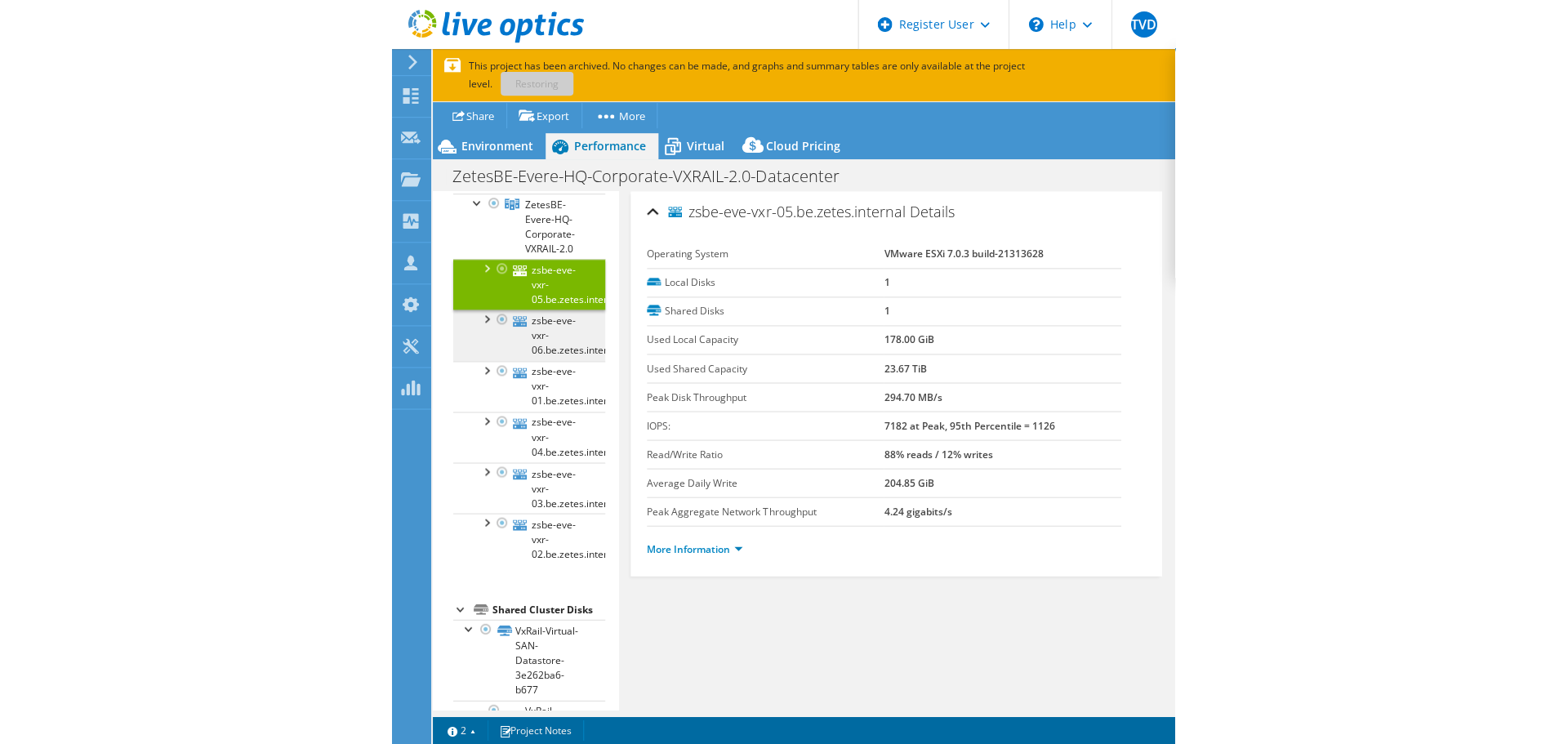 scroll, scrollTop: 26, scrollLeft: 0, axis: vertical 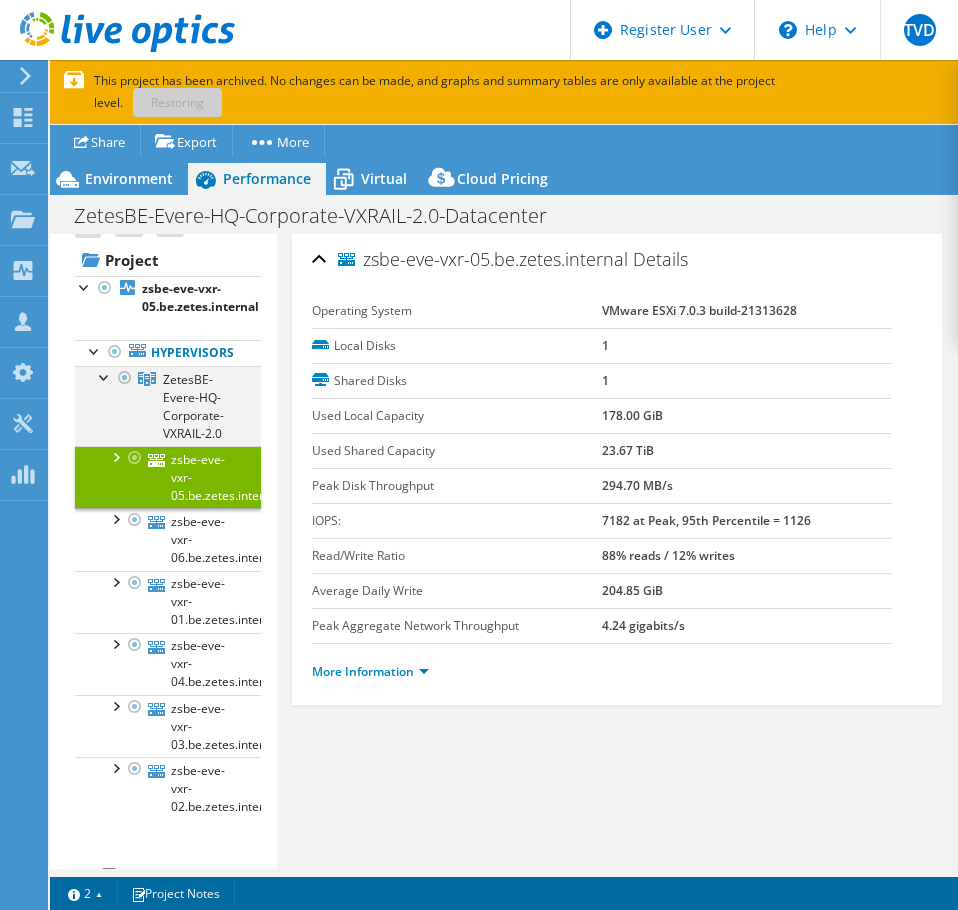 click at bounding box center (105, 376) 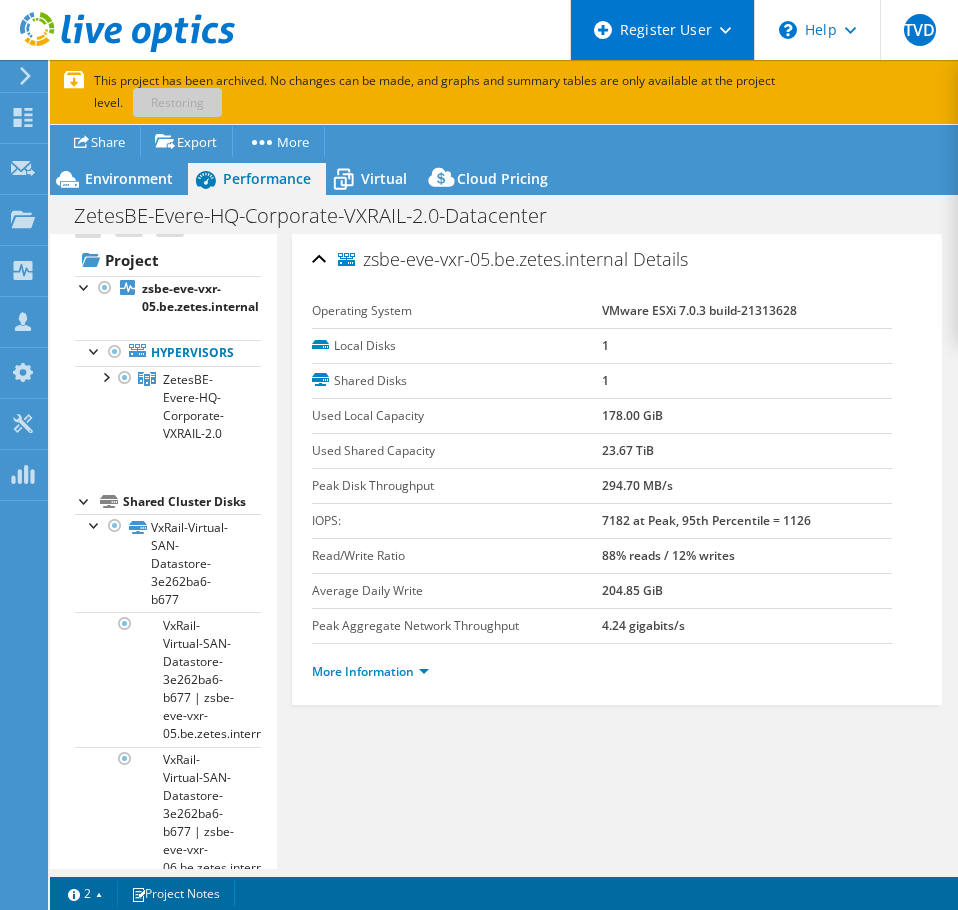 scroll, scrollTop: 0, scrollLeft: 0, axis: both 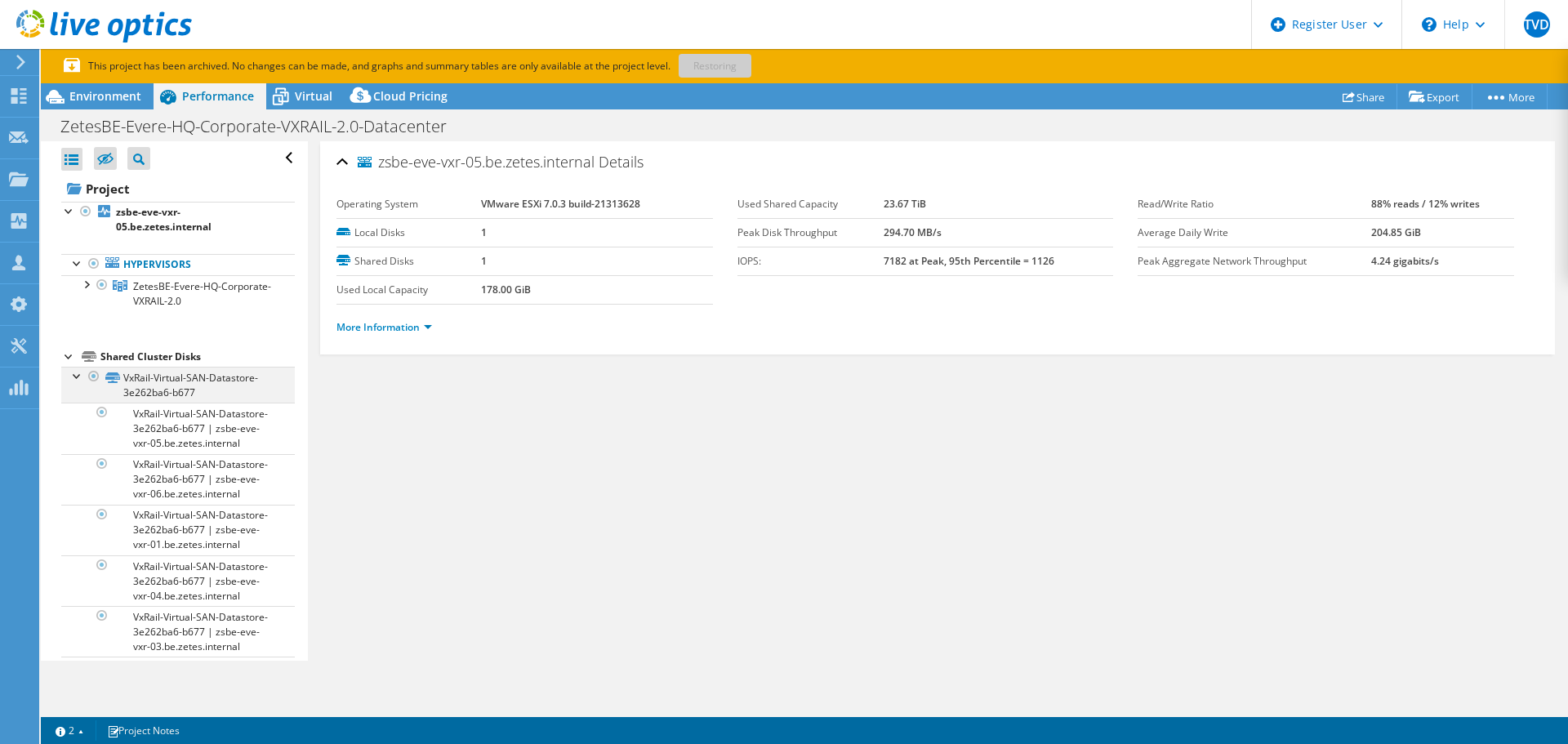 click at bounding box center (78, 375) 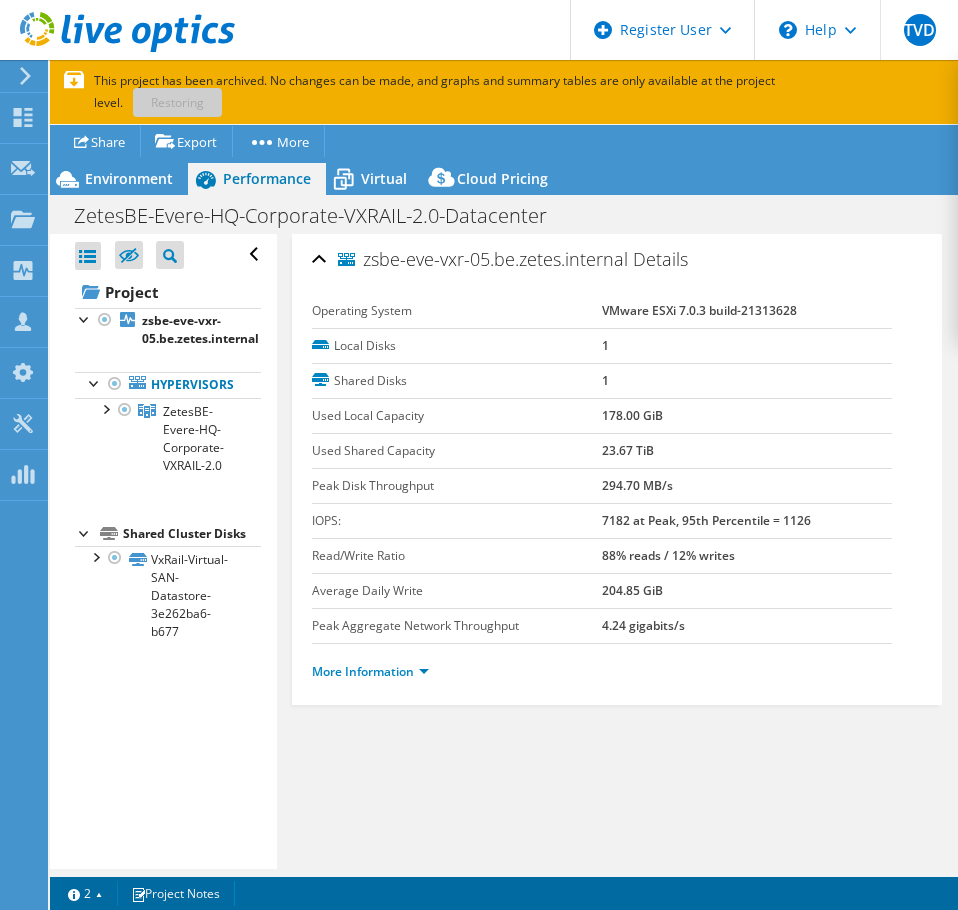 click on "Project Actions
Project Actions
Reports
Share
Export
vSAN ReadyNode Sizer" at bounding box center (504, 549) 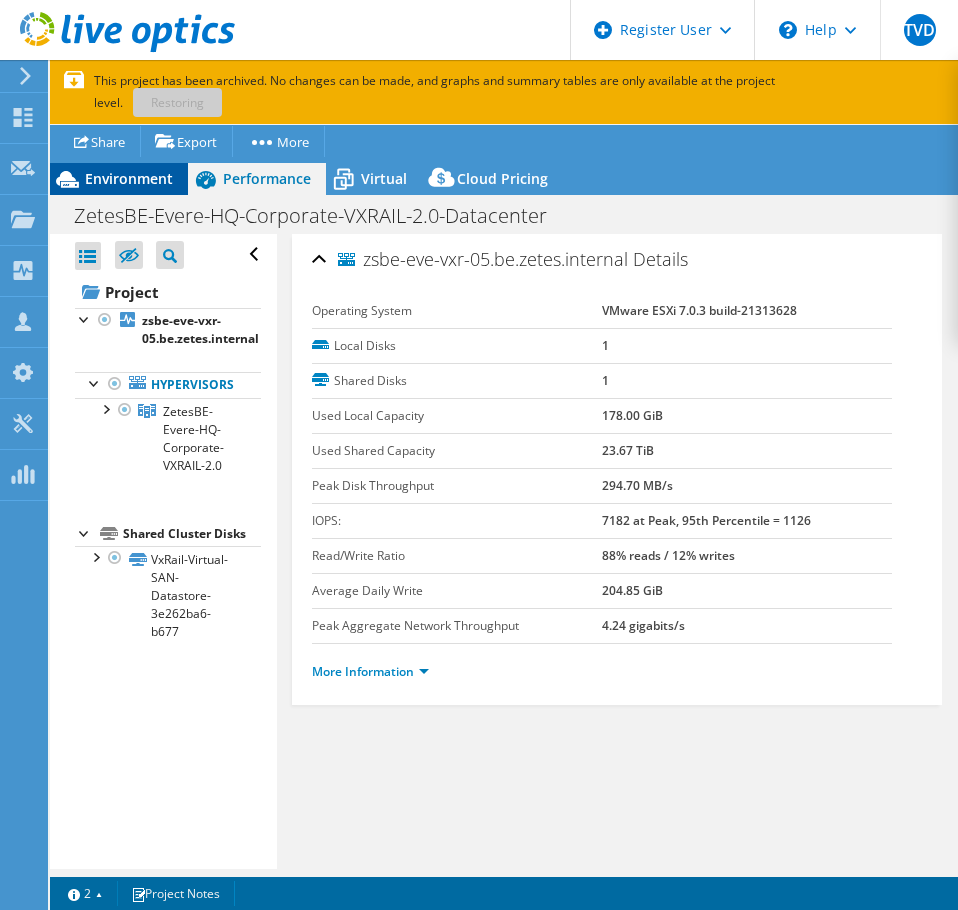 click on "Environment" at bounding box center [129, 178] 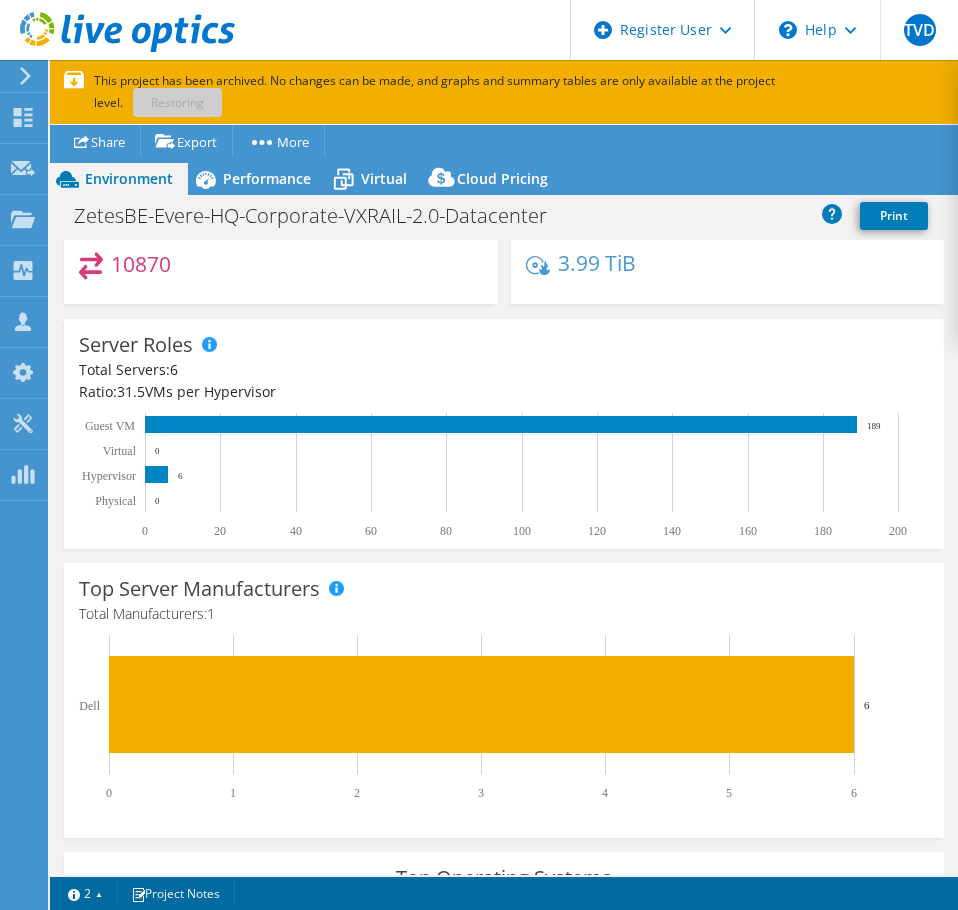 scroll, scrollTop: 389, scrollLeft: 0, axis: vertical 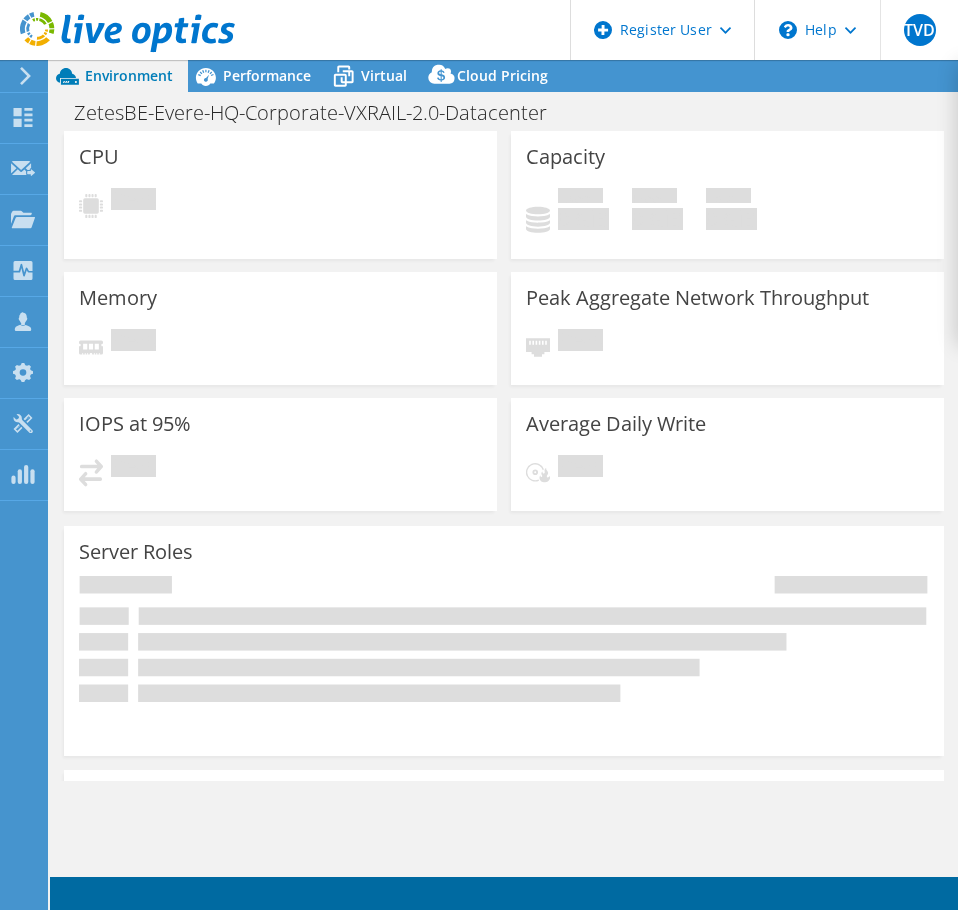 select on "USD" 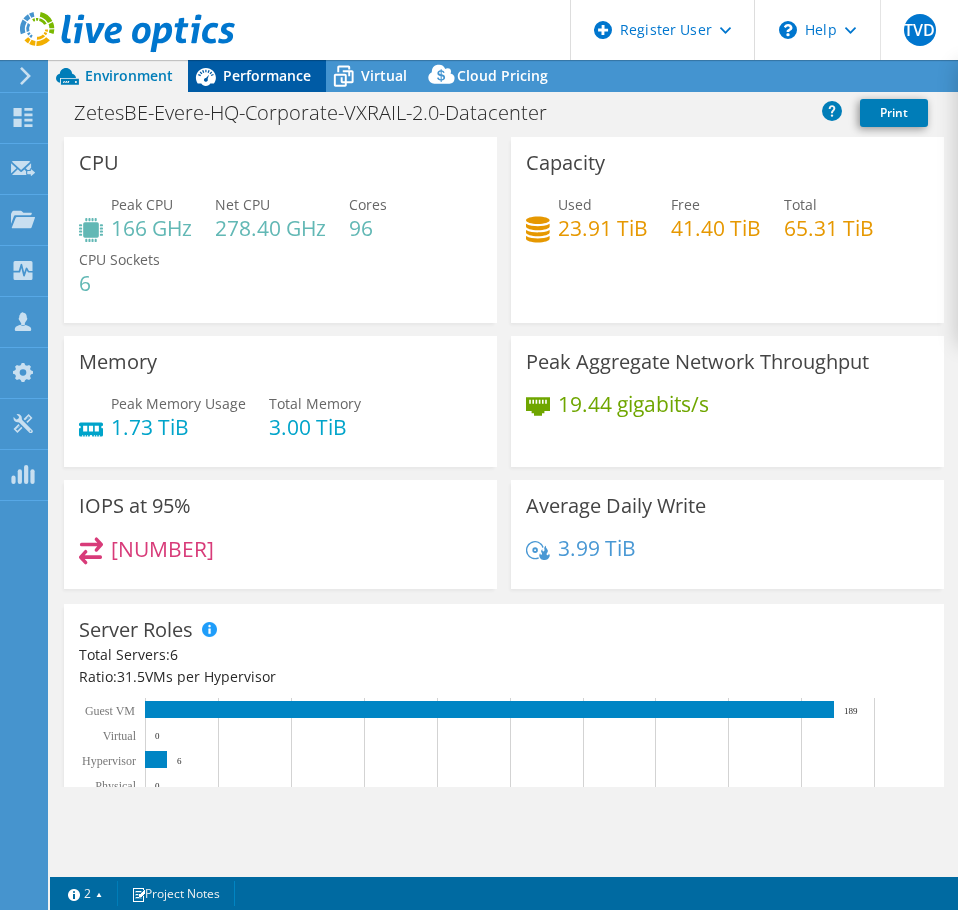 click on "Performance" at bounding box center (257, 76) 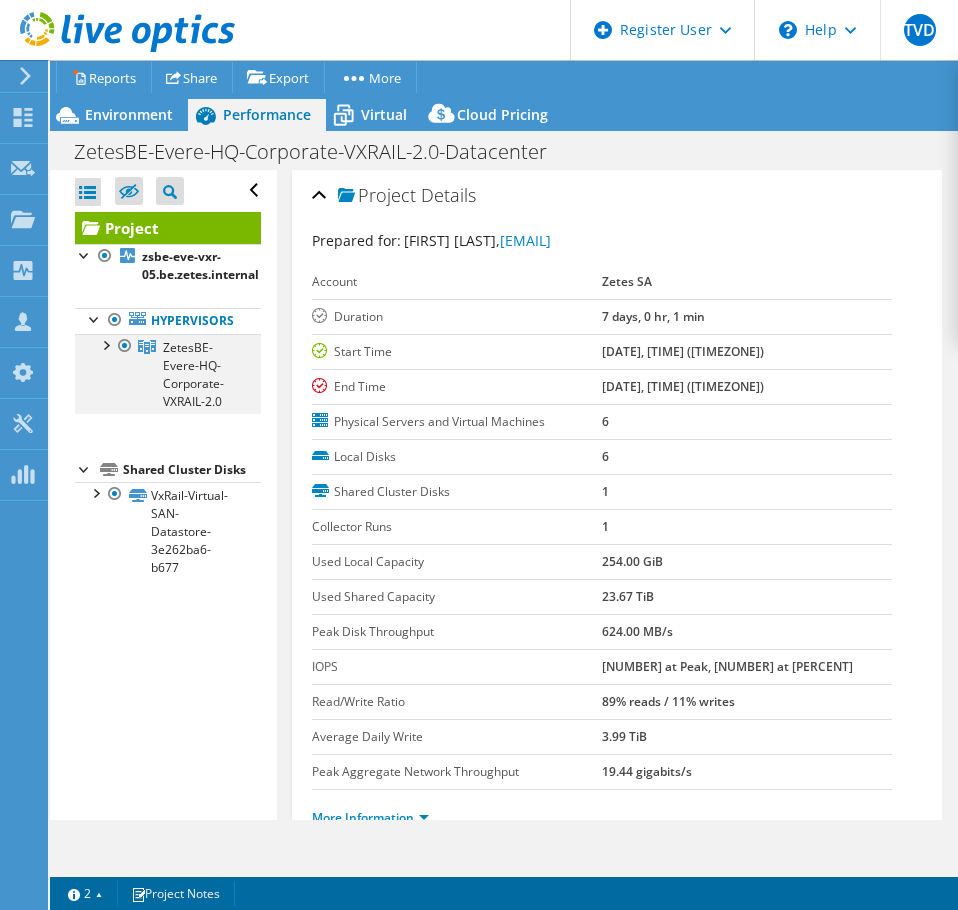 click at bounding box center [105, 344] 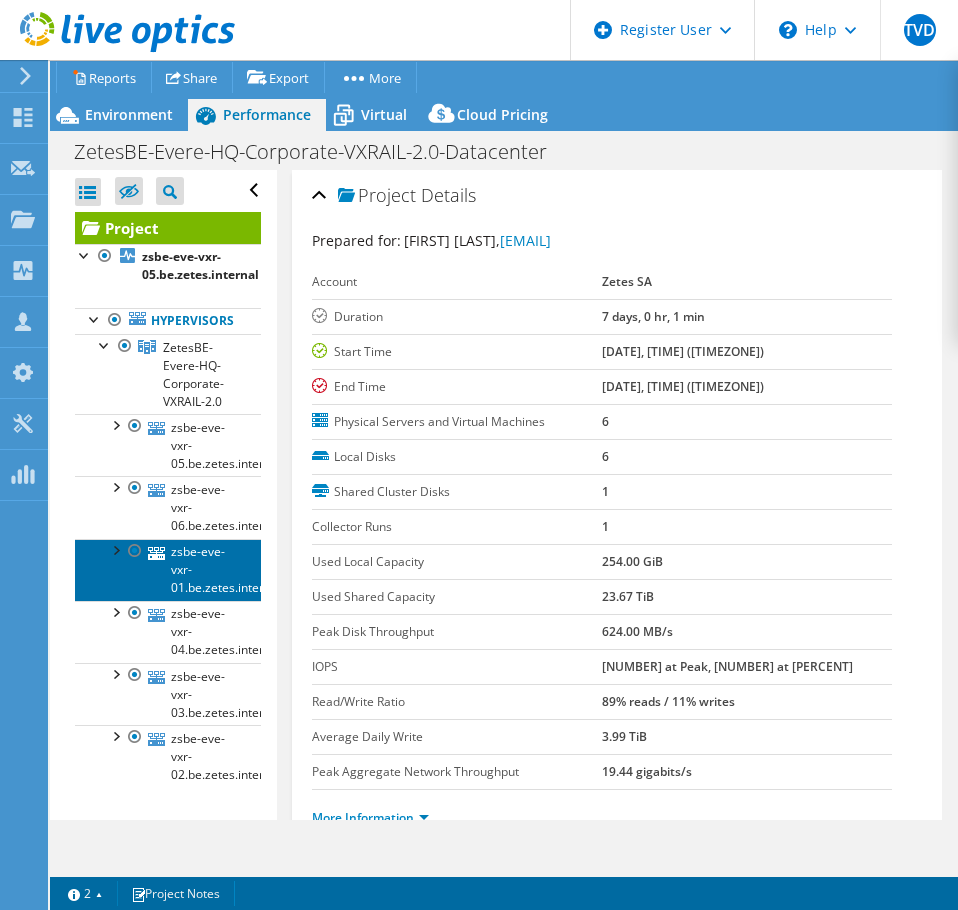 drag, startPoint x: 207, startPoint y: 506, endPoint x: 165, endPoint y: 593, distance: 96.60745 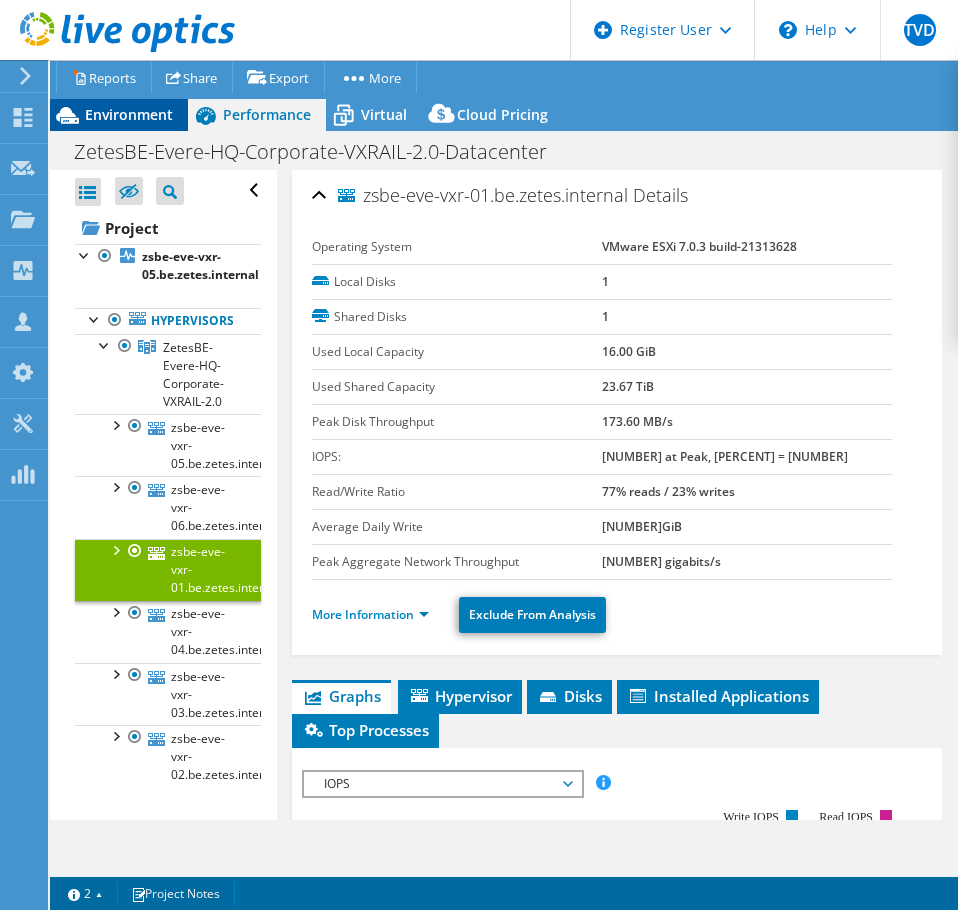 click on "Environment" at bounding box center (119, 115) 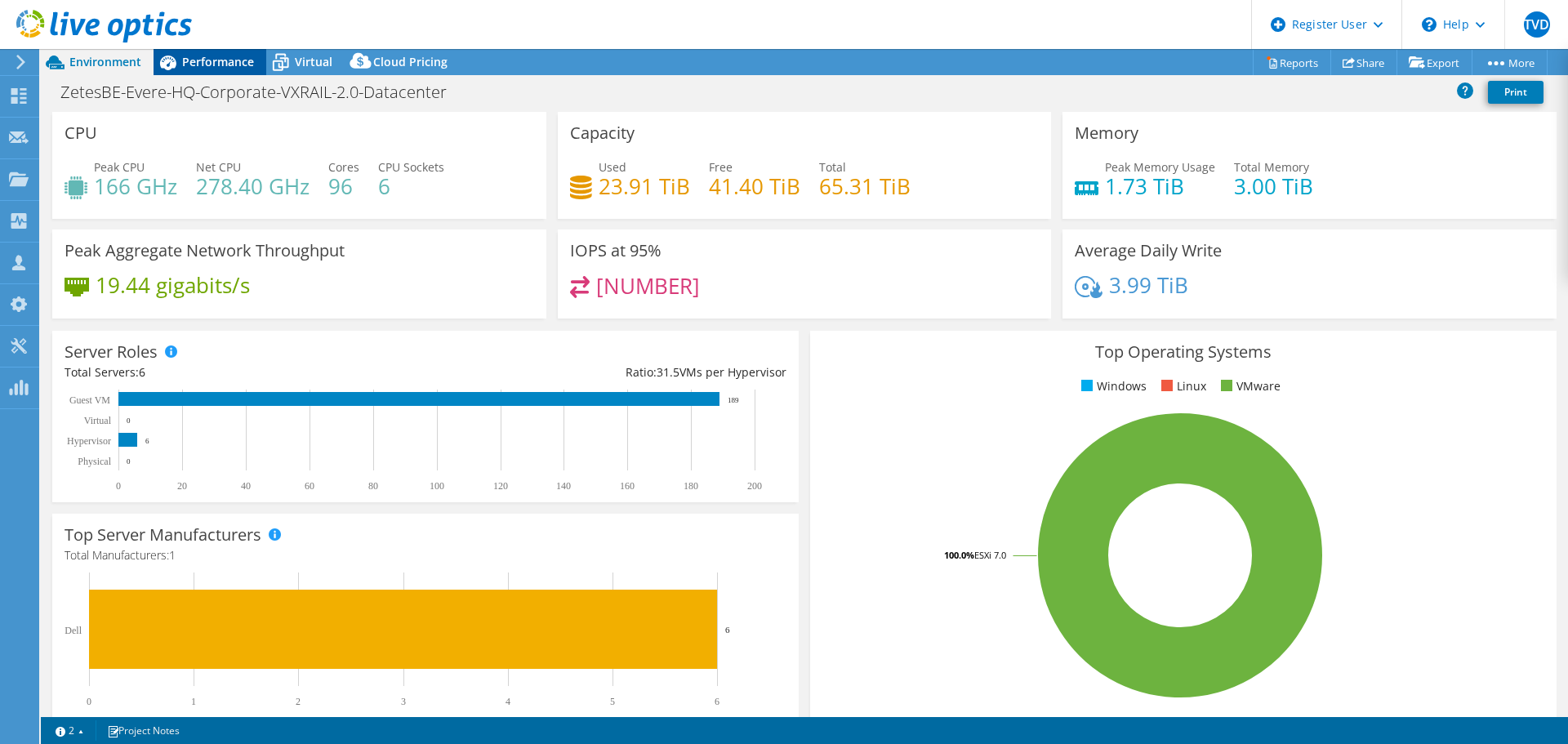 click on "Performance" at bounding box center [218, 61] 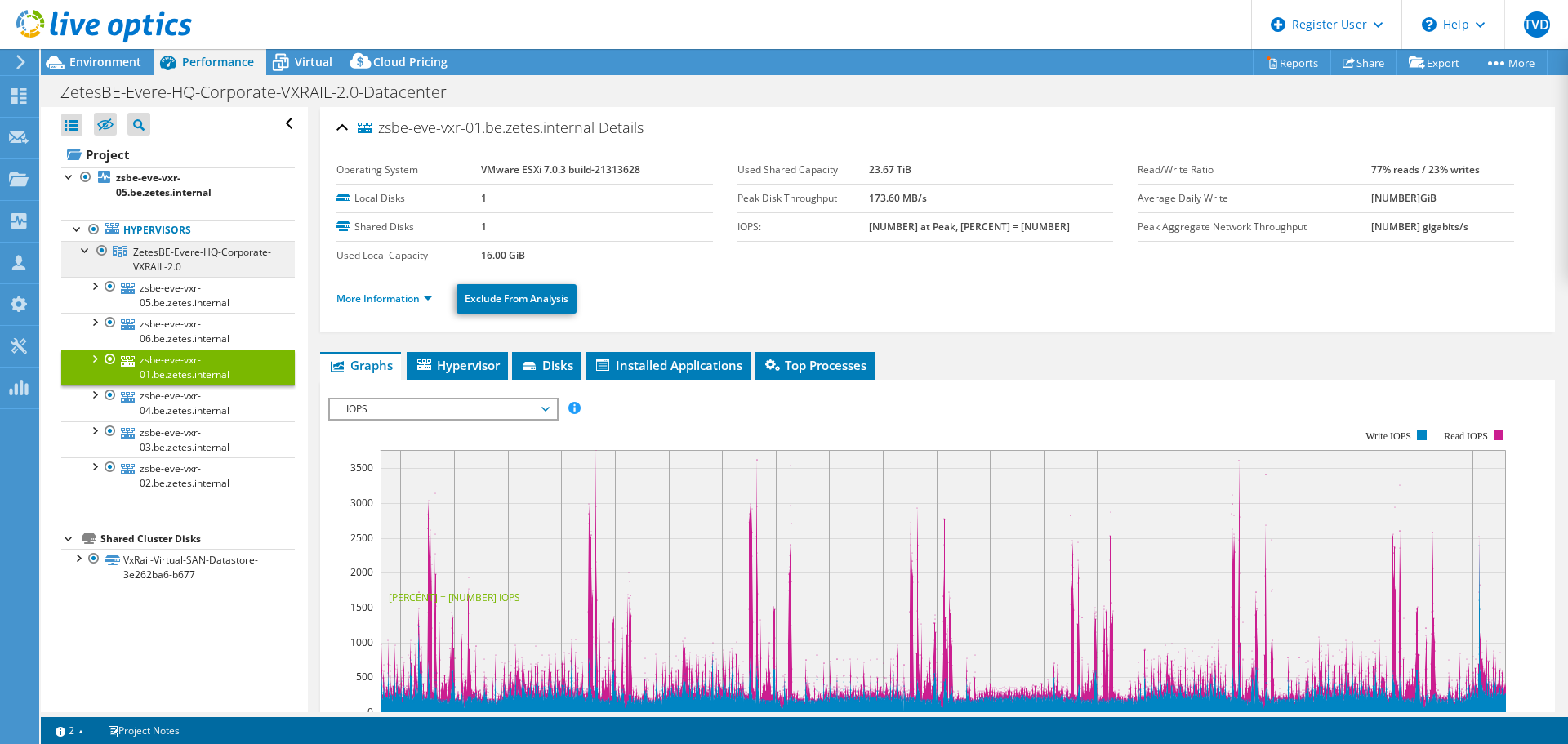click on "ZetesBE-Evere-HQ-Corporate-VXRAIL-2.0" at bounding box center (178, 259) 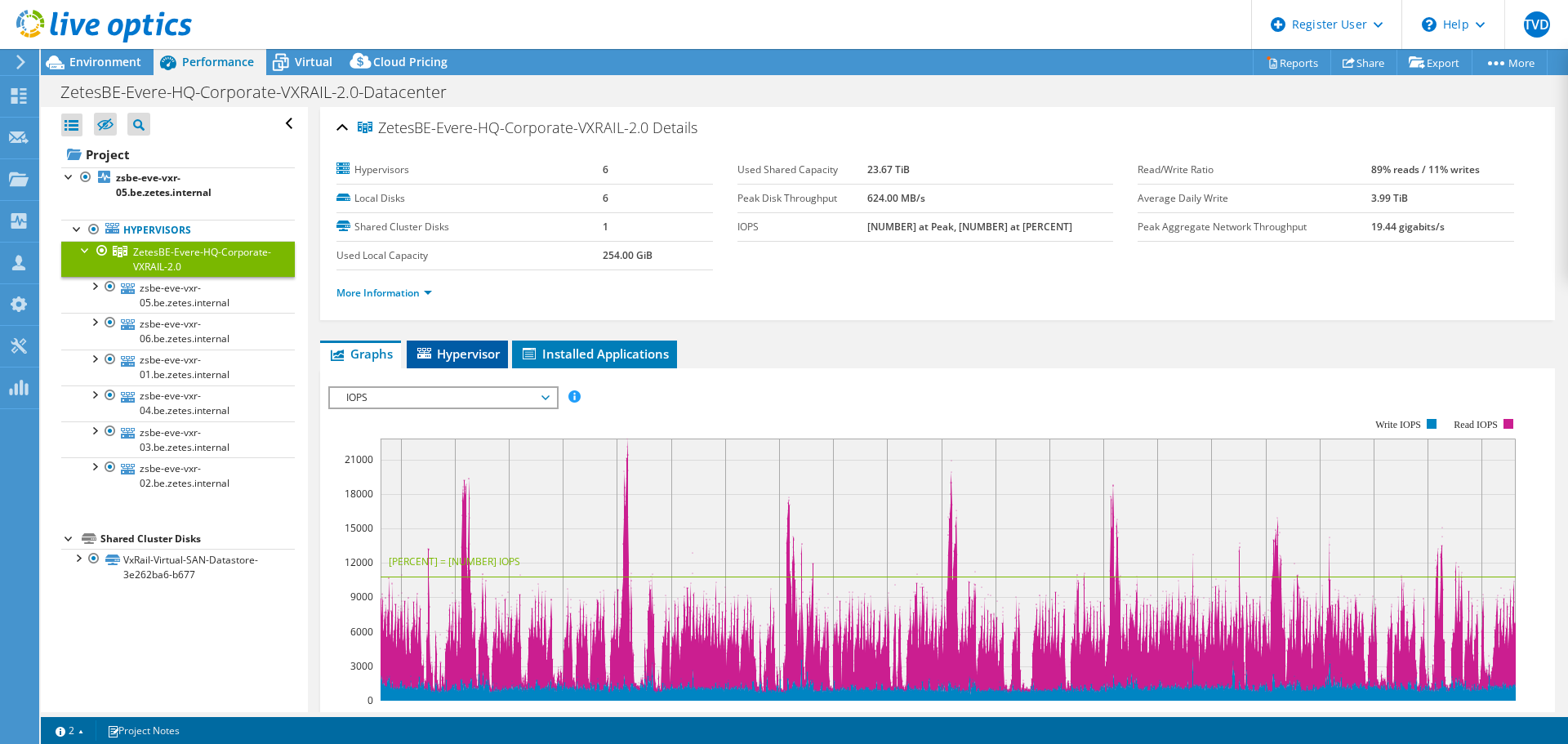 click on "Hypervisor" at bounding box center (457, 354) 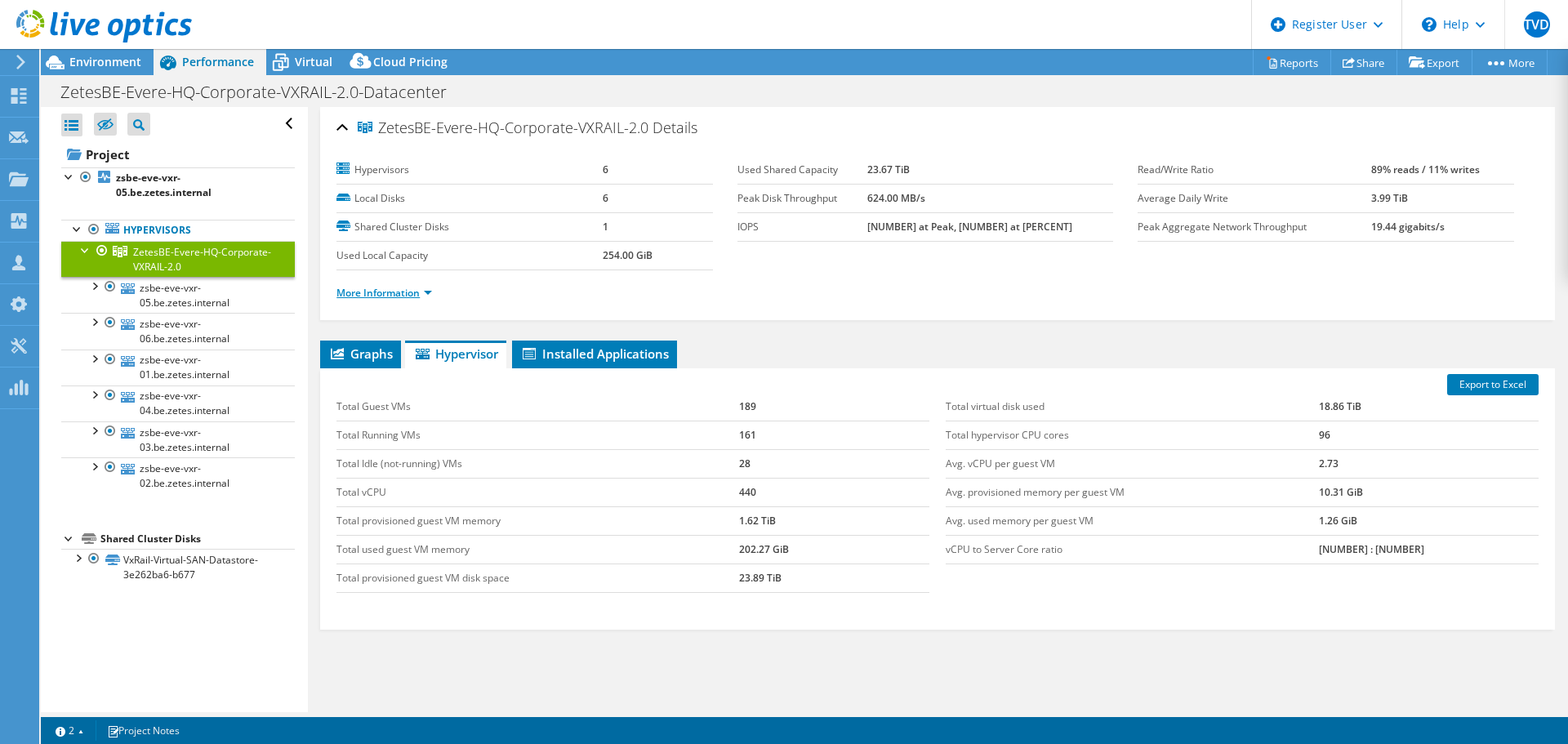 click on "More Information" at bounding box center [384, 292] 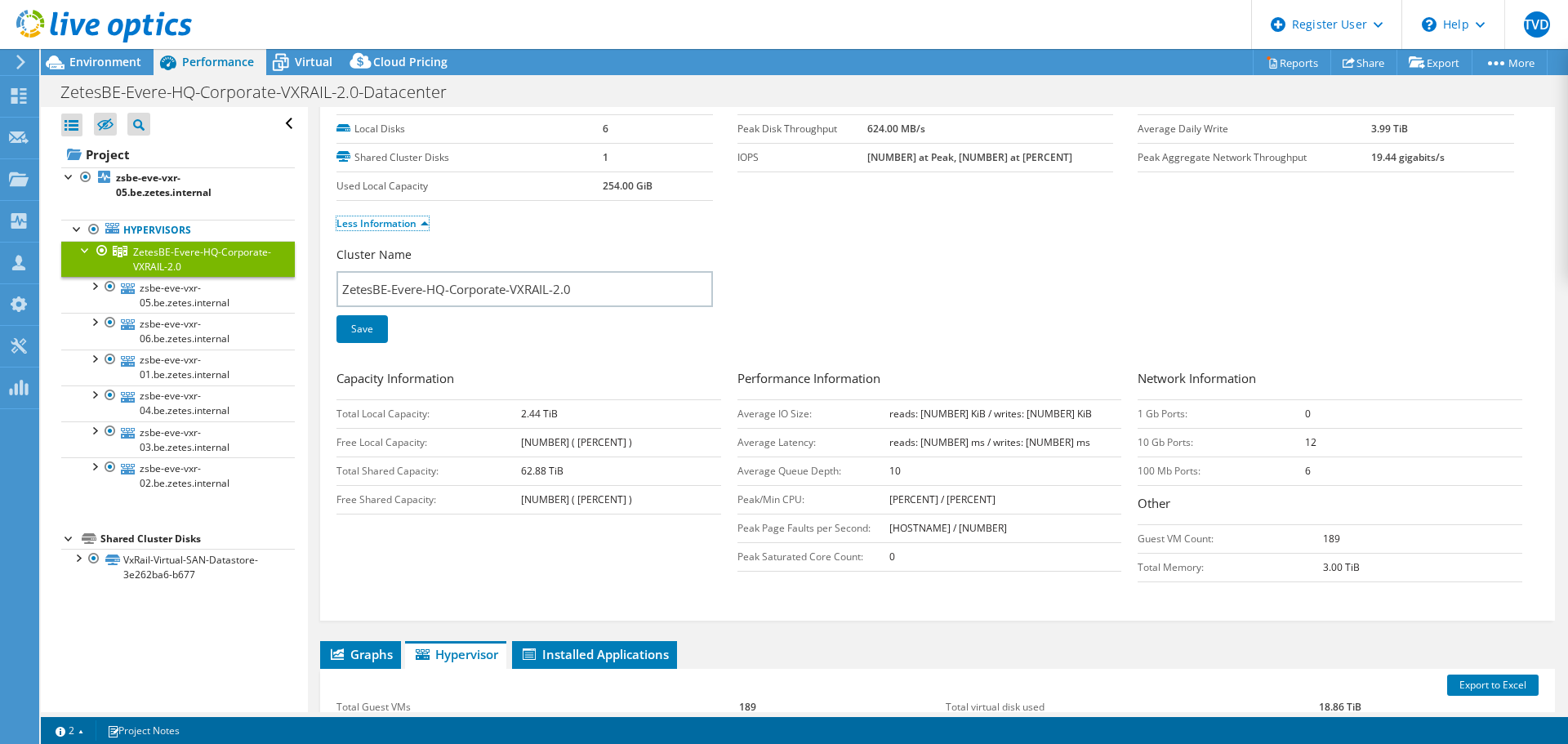scroll, scrollTop: 56, scrollLeft: 0, axis: vertical 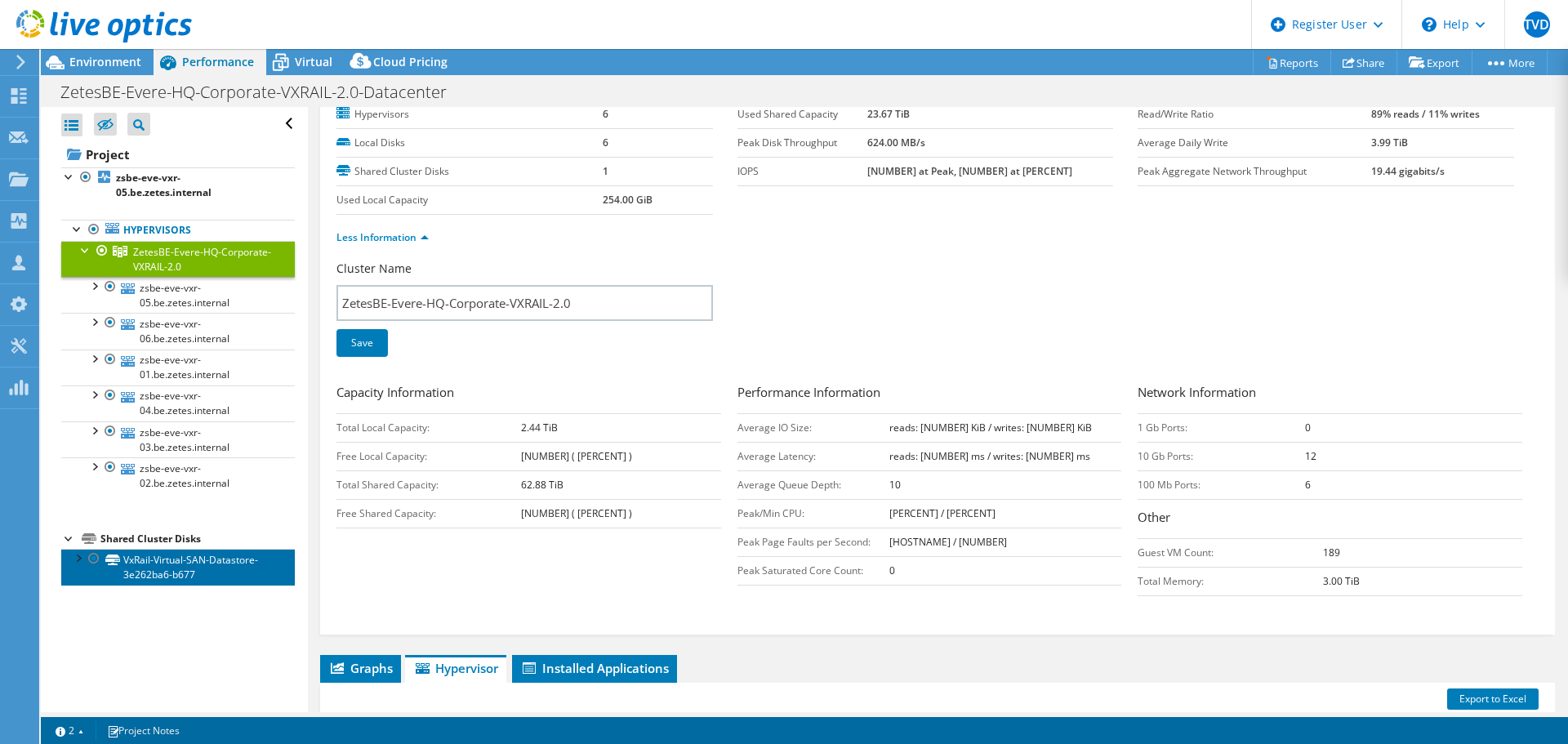 click on "VxRail-Virtual-SAN-Datastore-3e262ba6-b677" at bounding box center [178, 567] 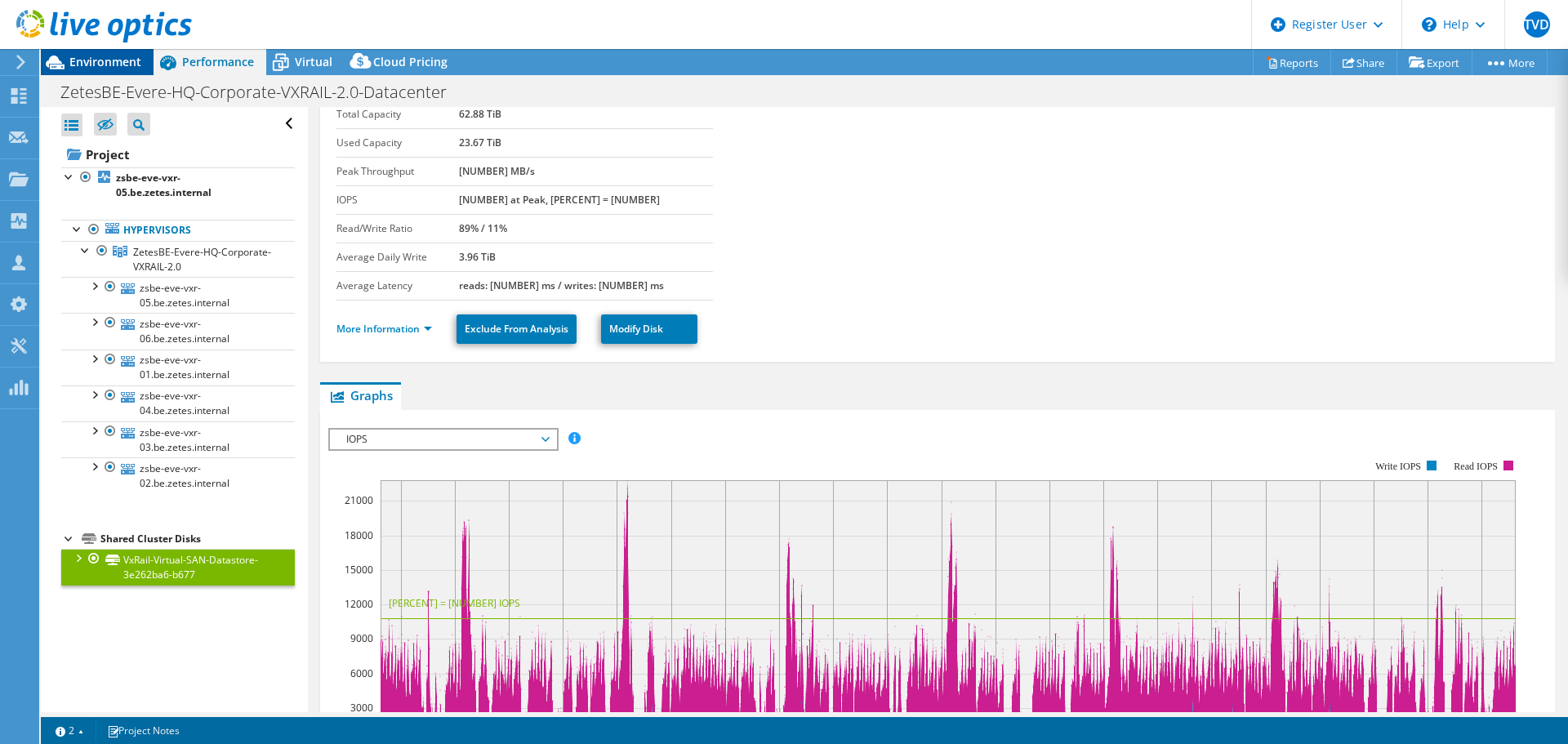 click on "Environment" at bounding box center [105, 61] 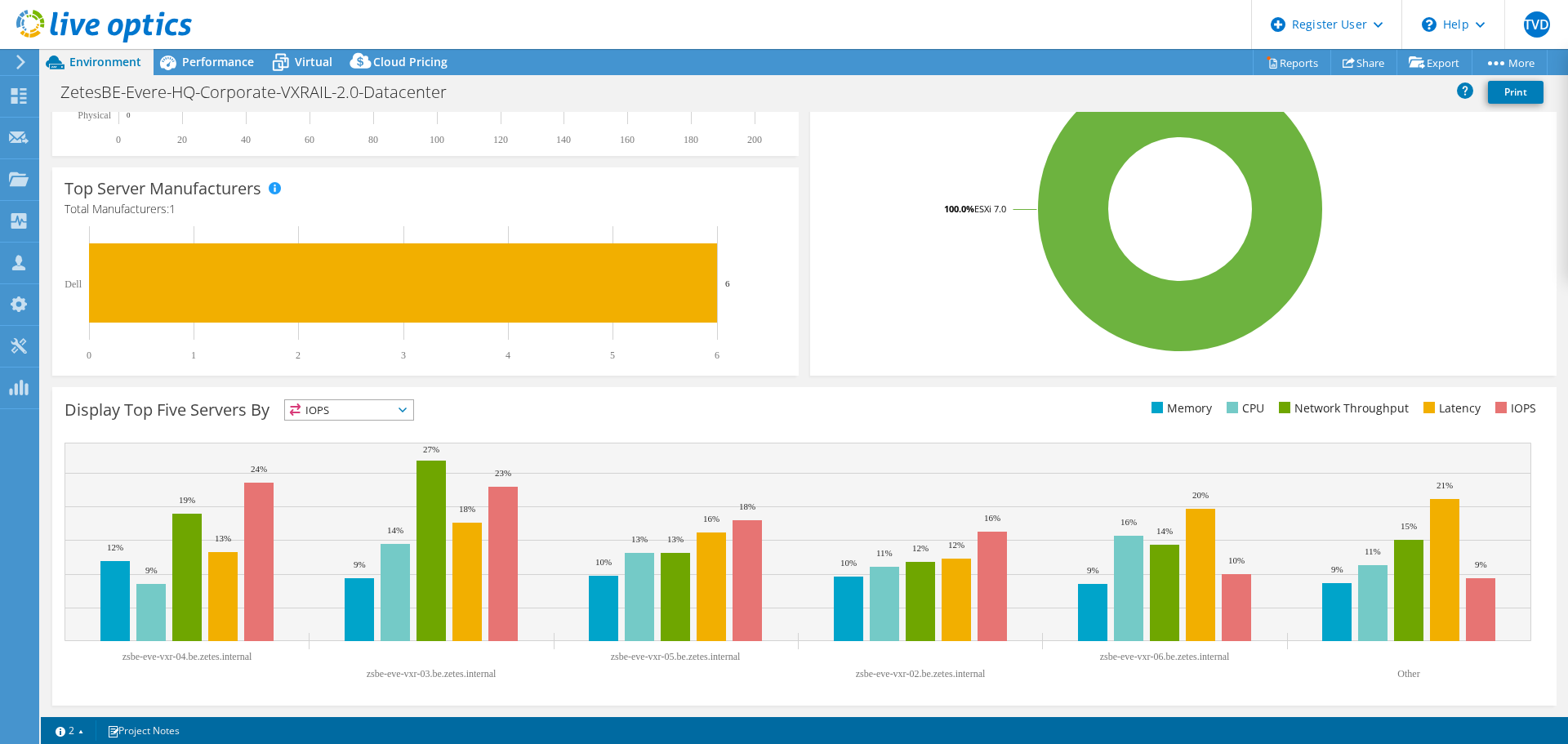 scroll, scrollTop: 0, scrollLeft: 0, axis: both 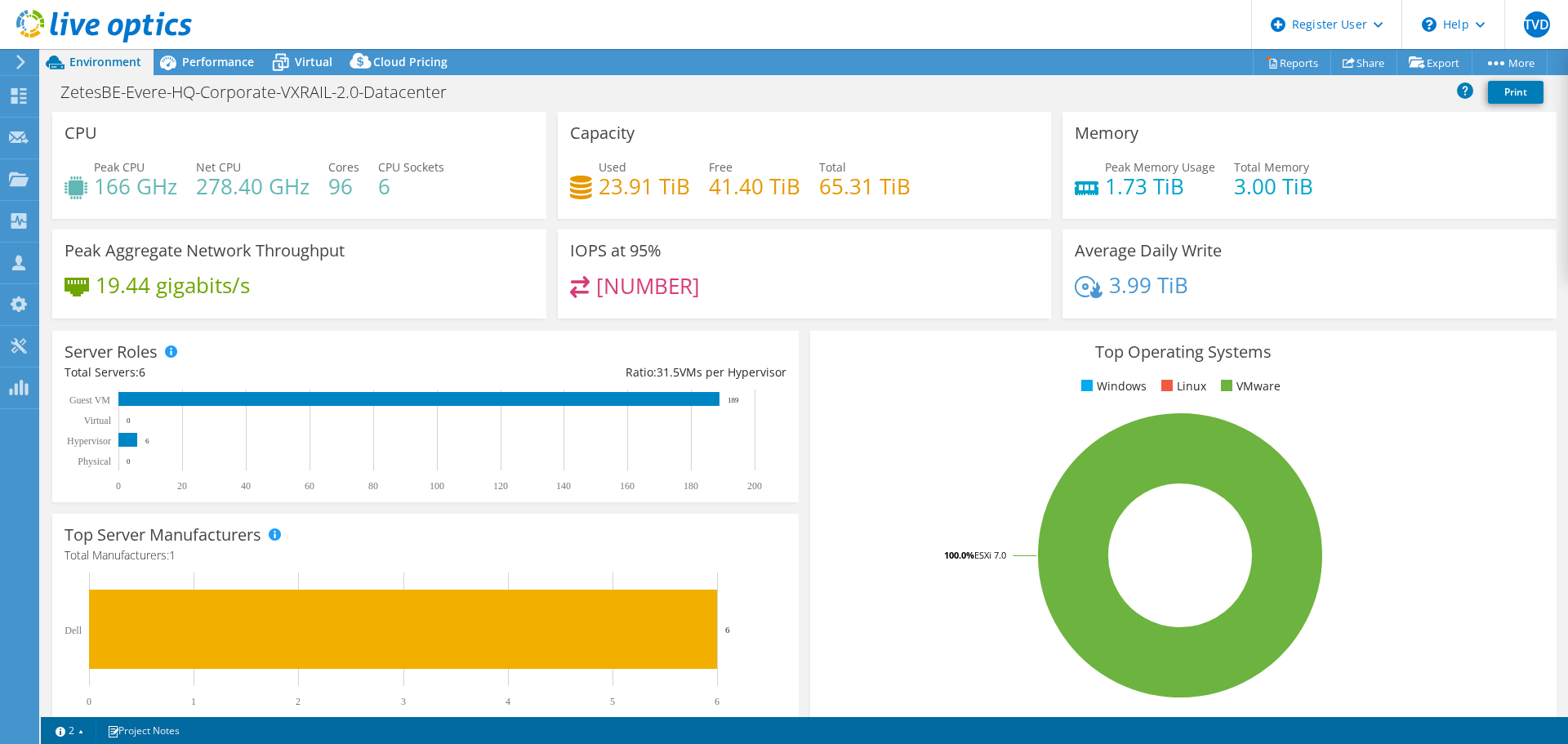 click 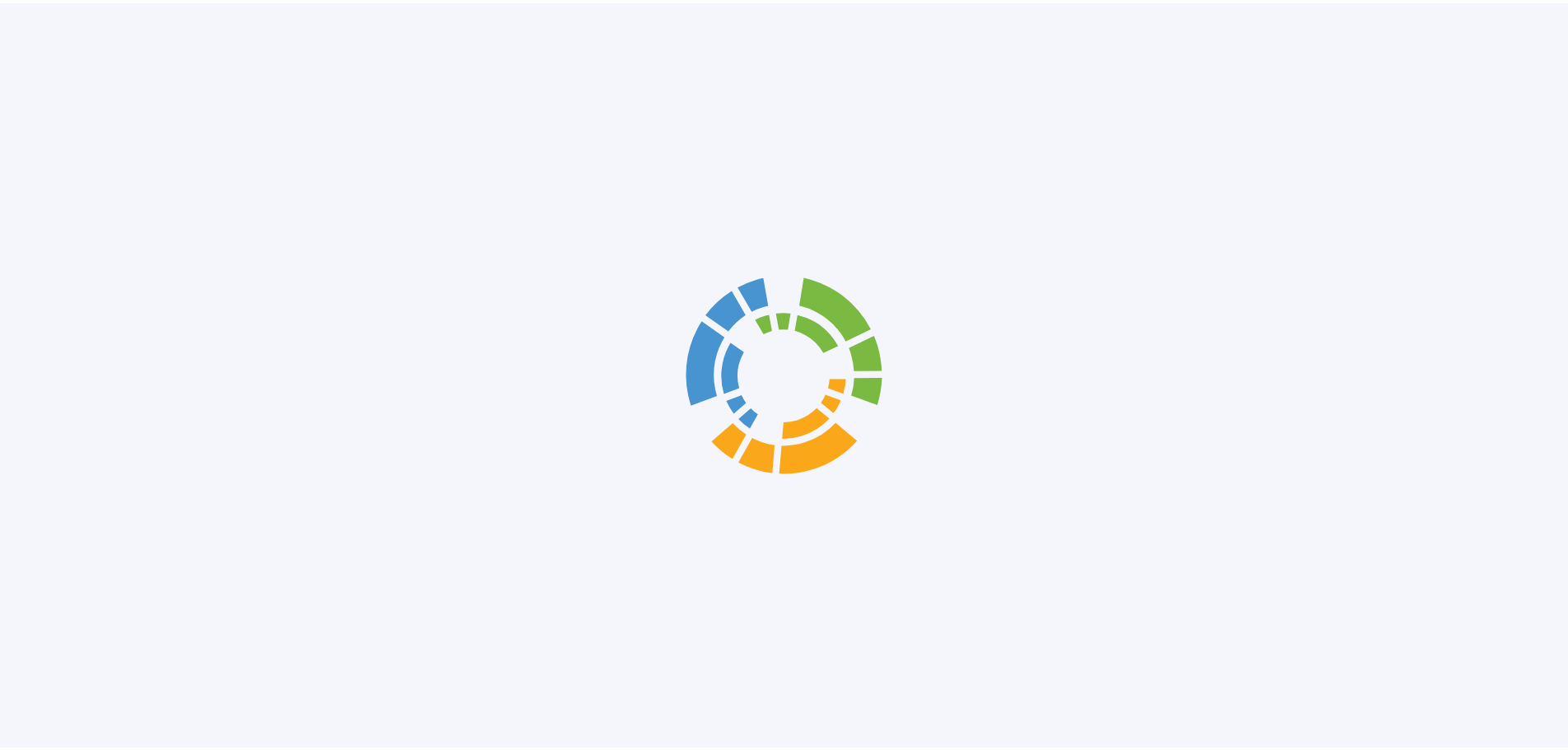 scroll, scrollTop: 0, scrollLeft: 0, axis: both 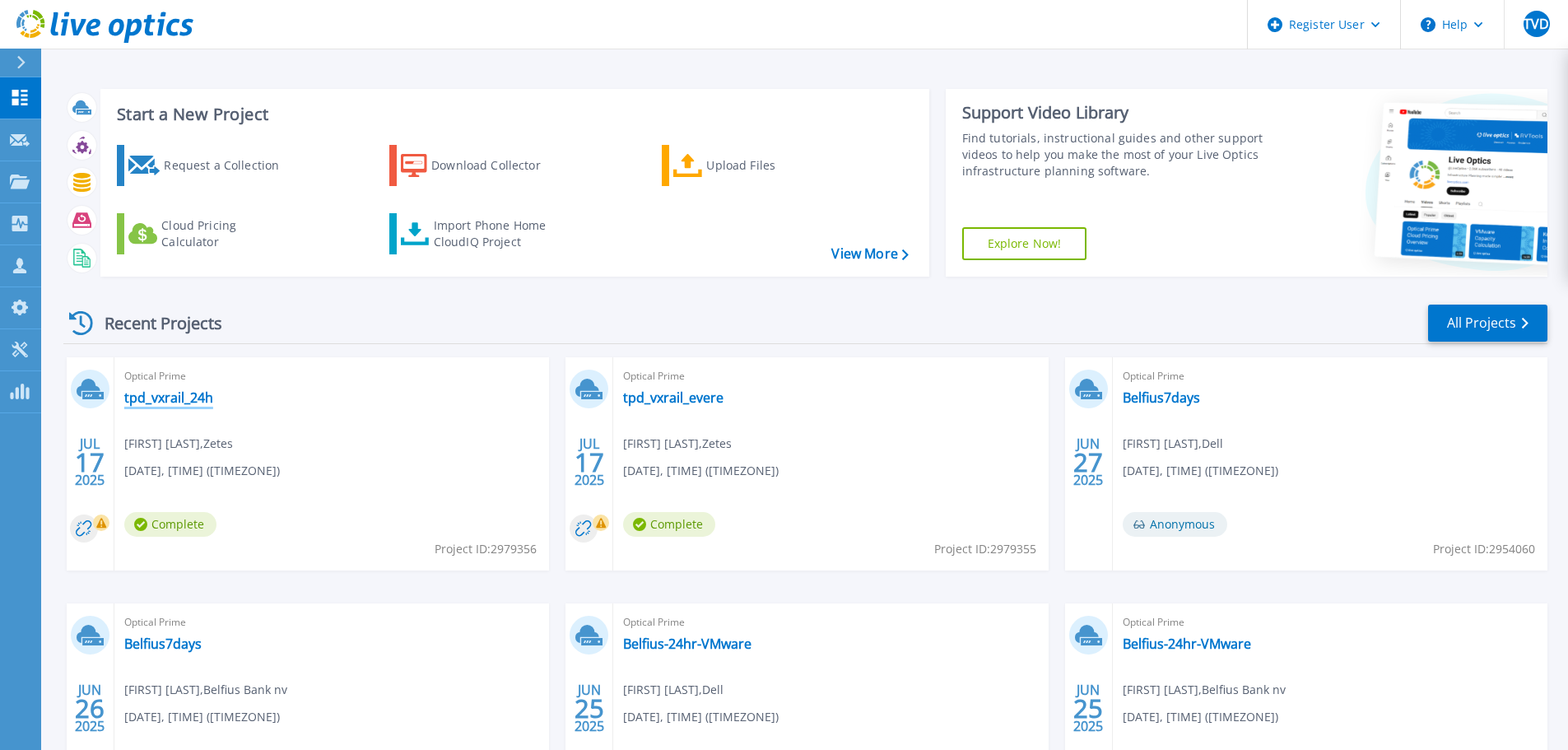 click on "tpd_vxrail_24h" at bounding box center (169, 398) 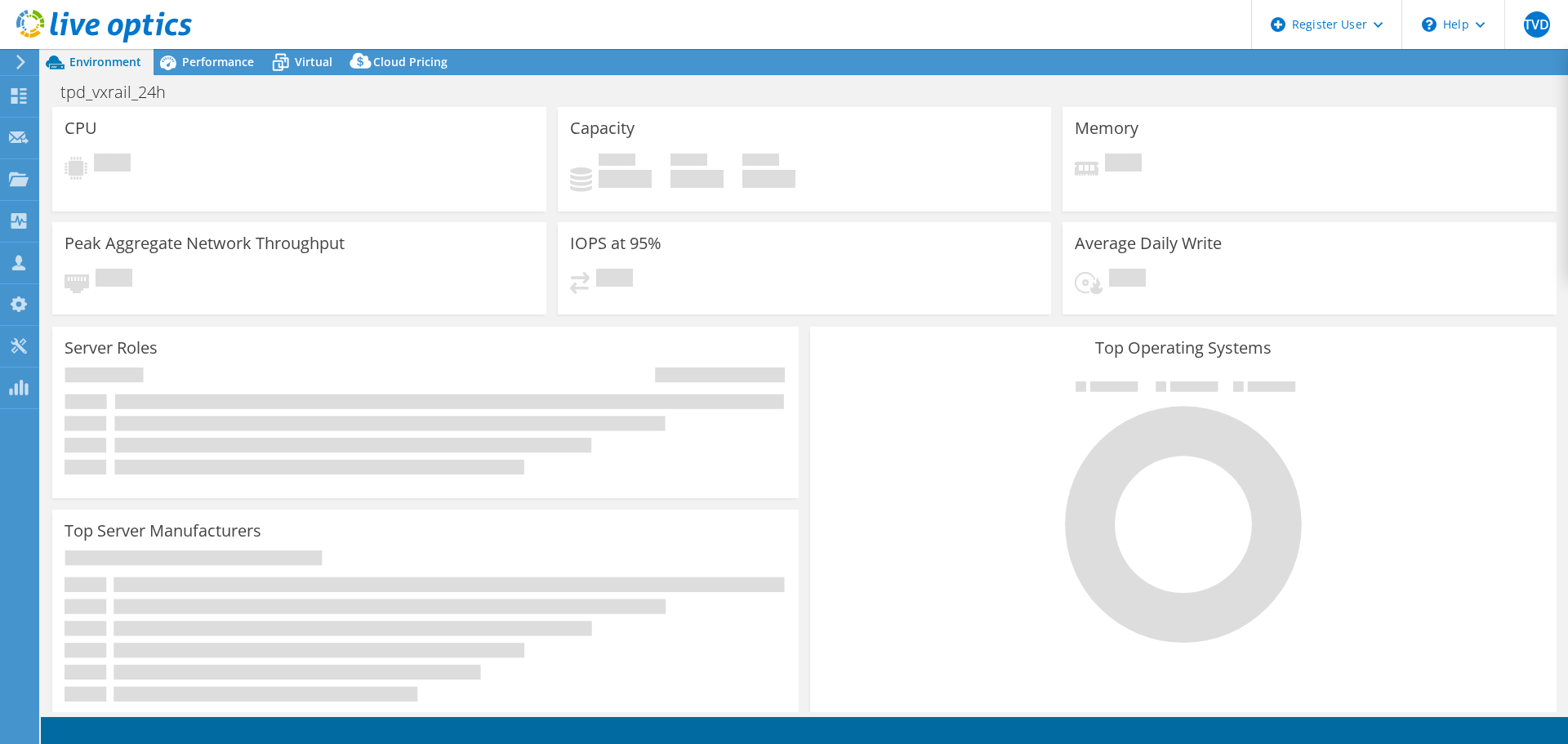scroll, scrollTop: 0, scrollLeft: 0, axis: both 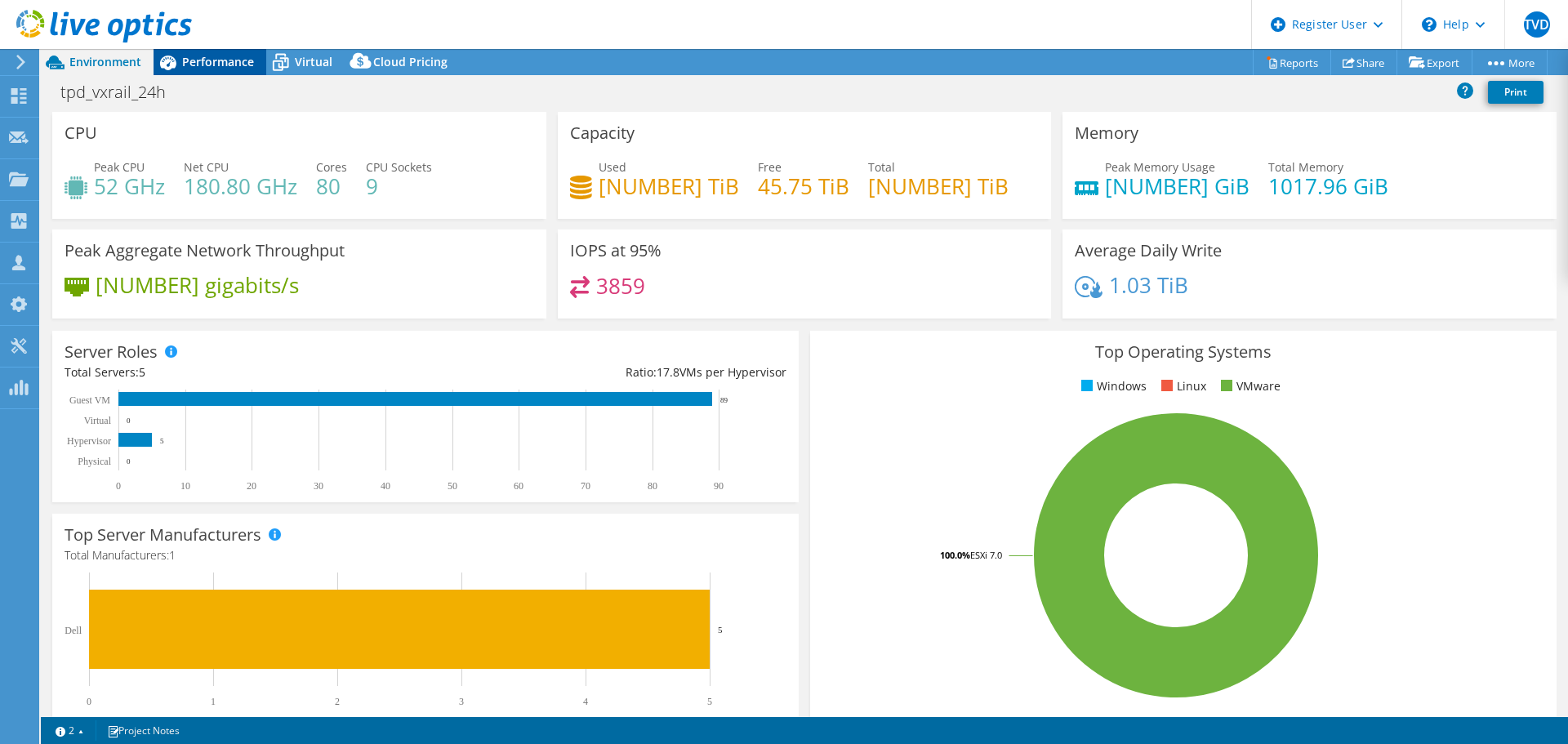click on "Performance" at bounding box center (218, 61) 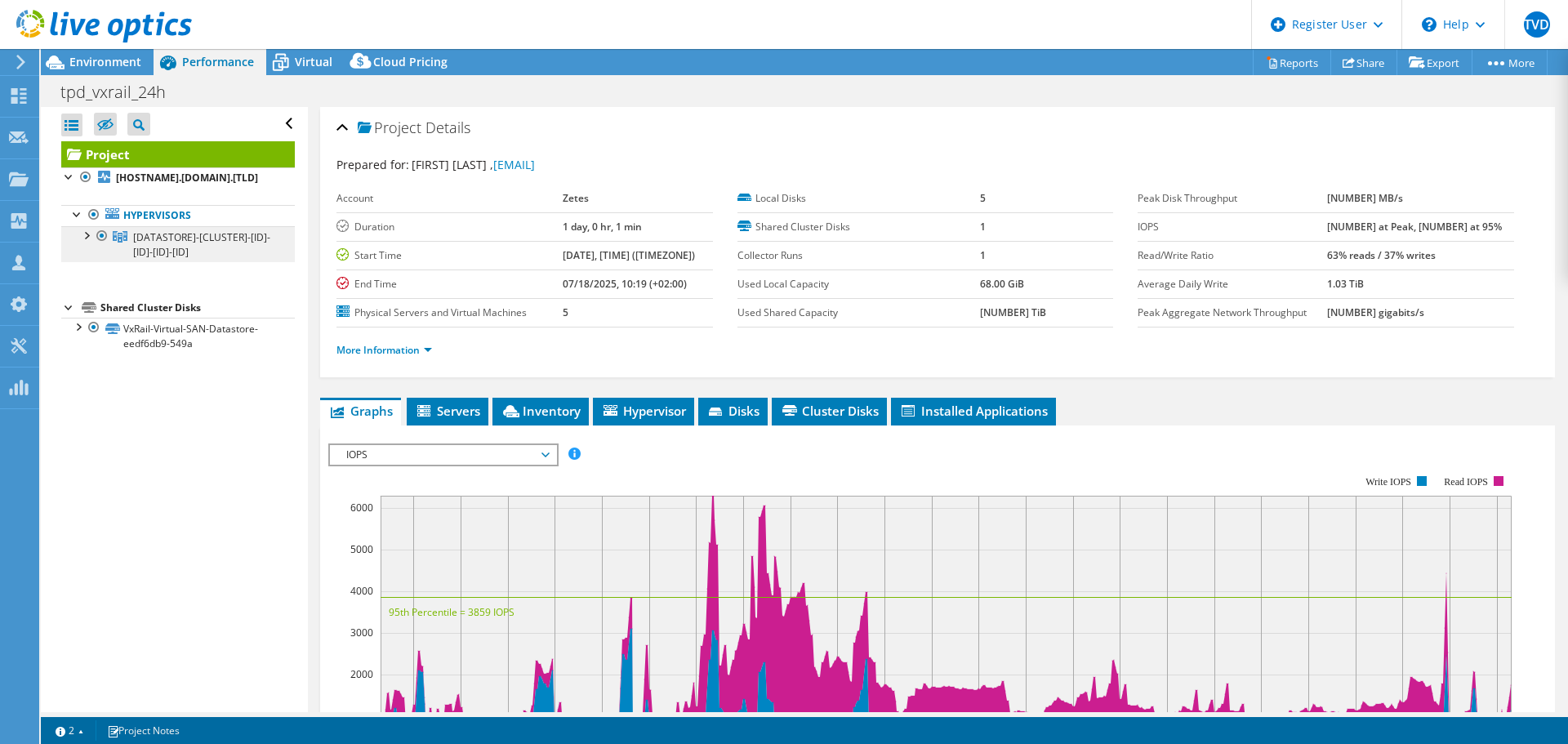 click on "VxRail-Virtual-SAN-Cluster-eedf6db9-549a-4499-8a0a-0a73ac8d6d99" at bounding box center [178, 244] 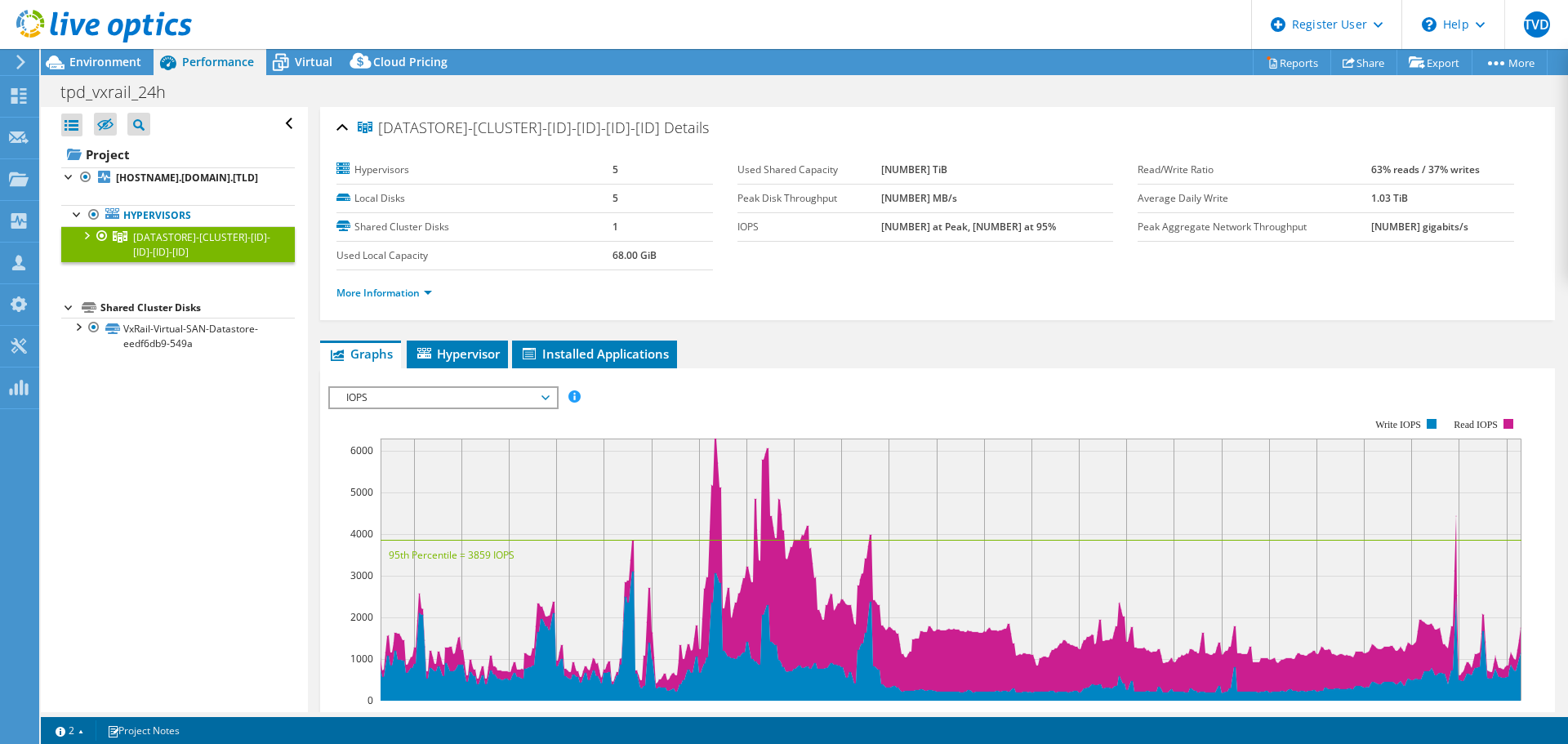 click at bounding box center (86, 234) 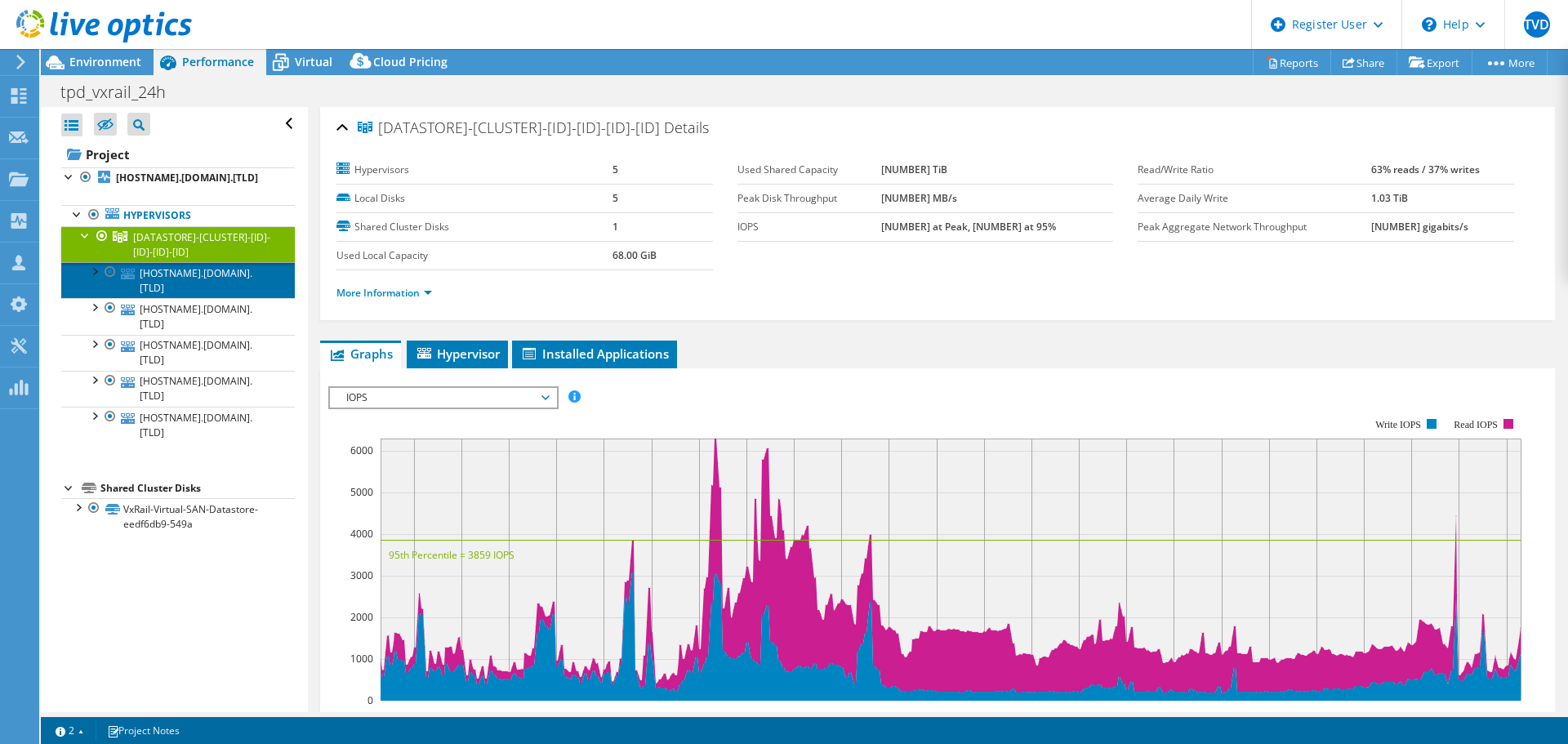 click on "zsbe-eve-vx-05.tobacco.lan" at bounding box center (178, 280) 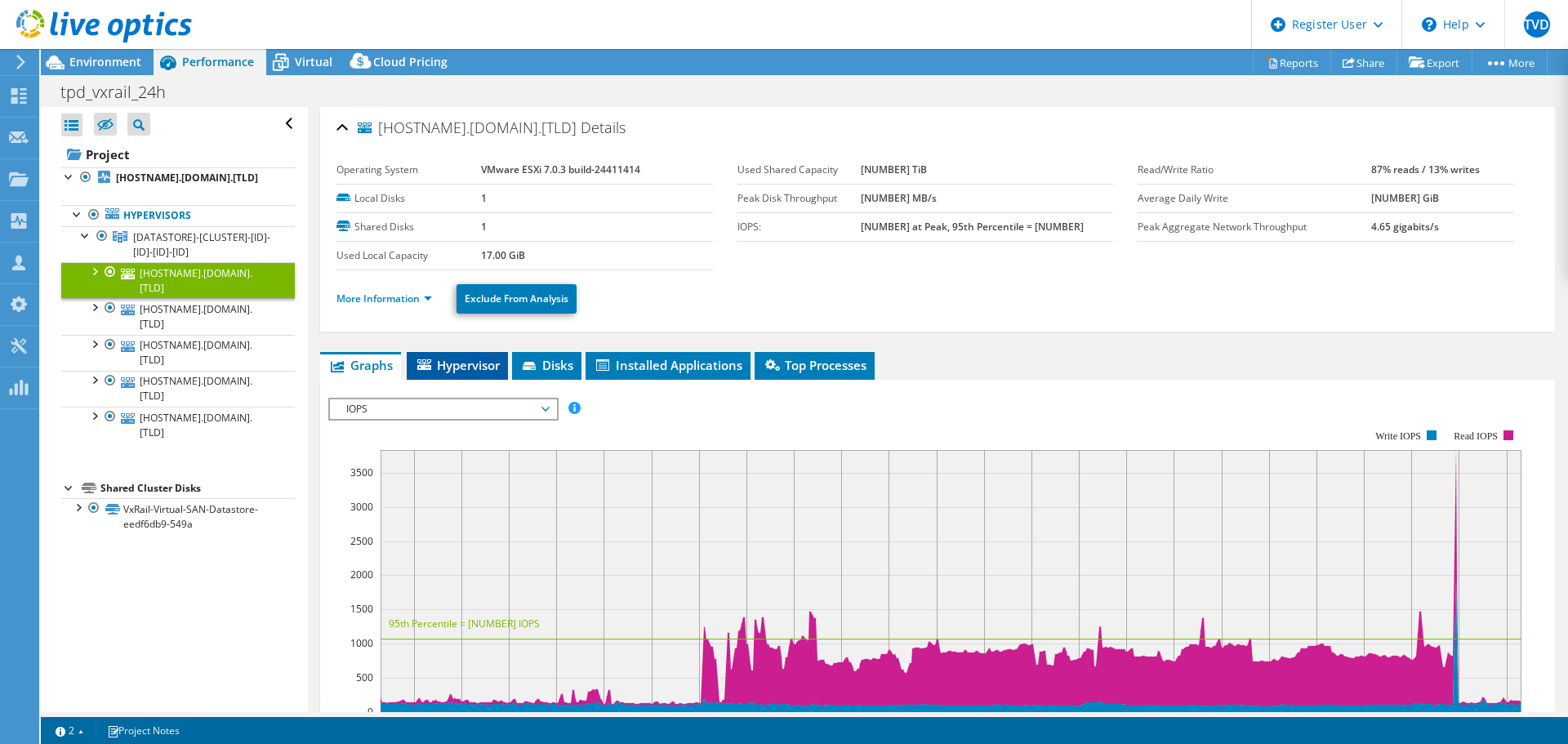click on "Hypervisor" at bounding box center [457, 365] 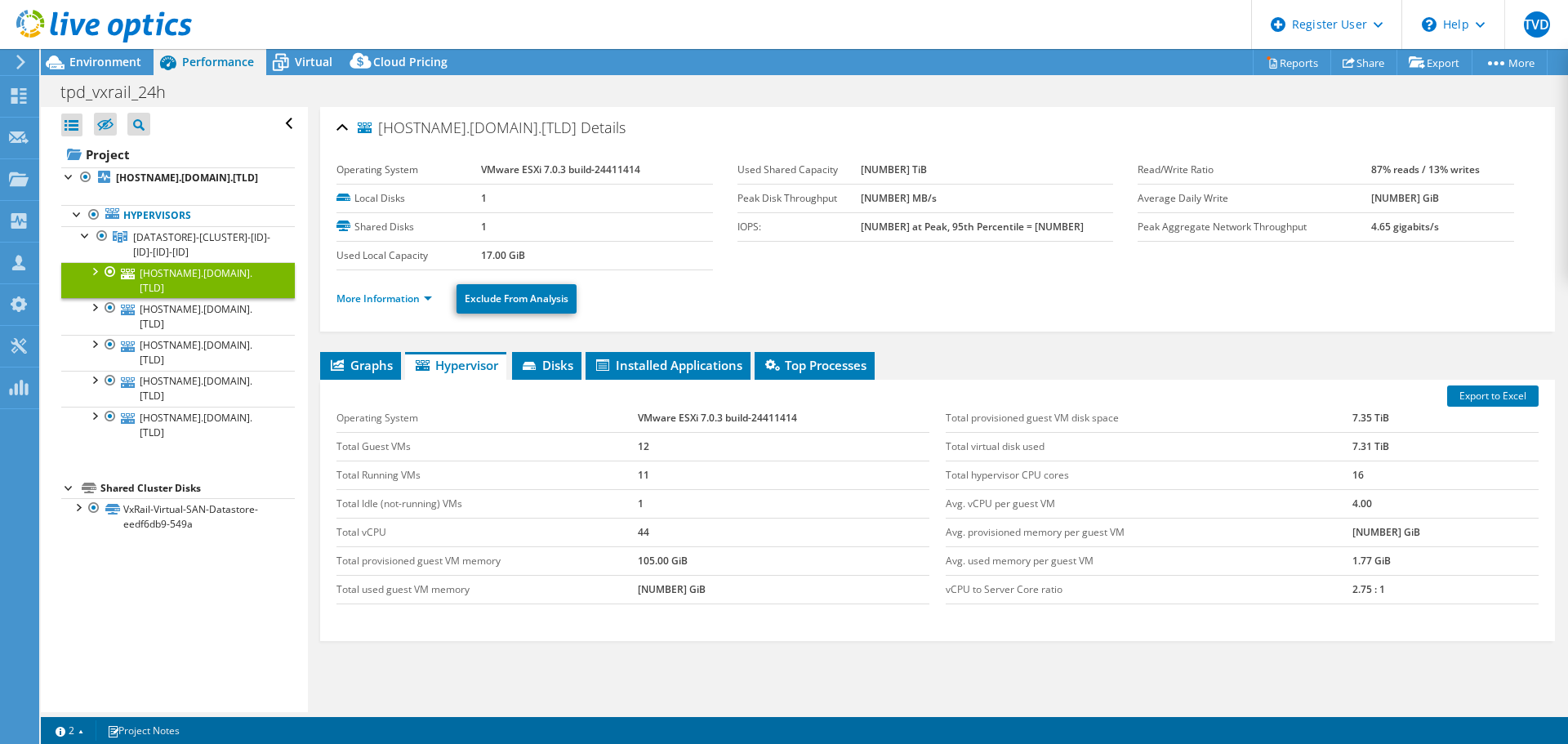 click on "VMware ESXi 7.0.3 build-24411414" at bounding box center [783, 418] 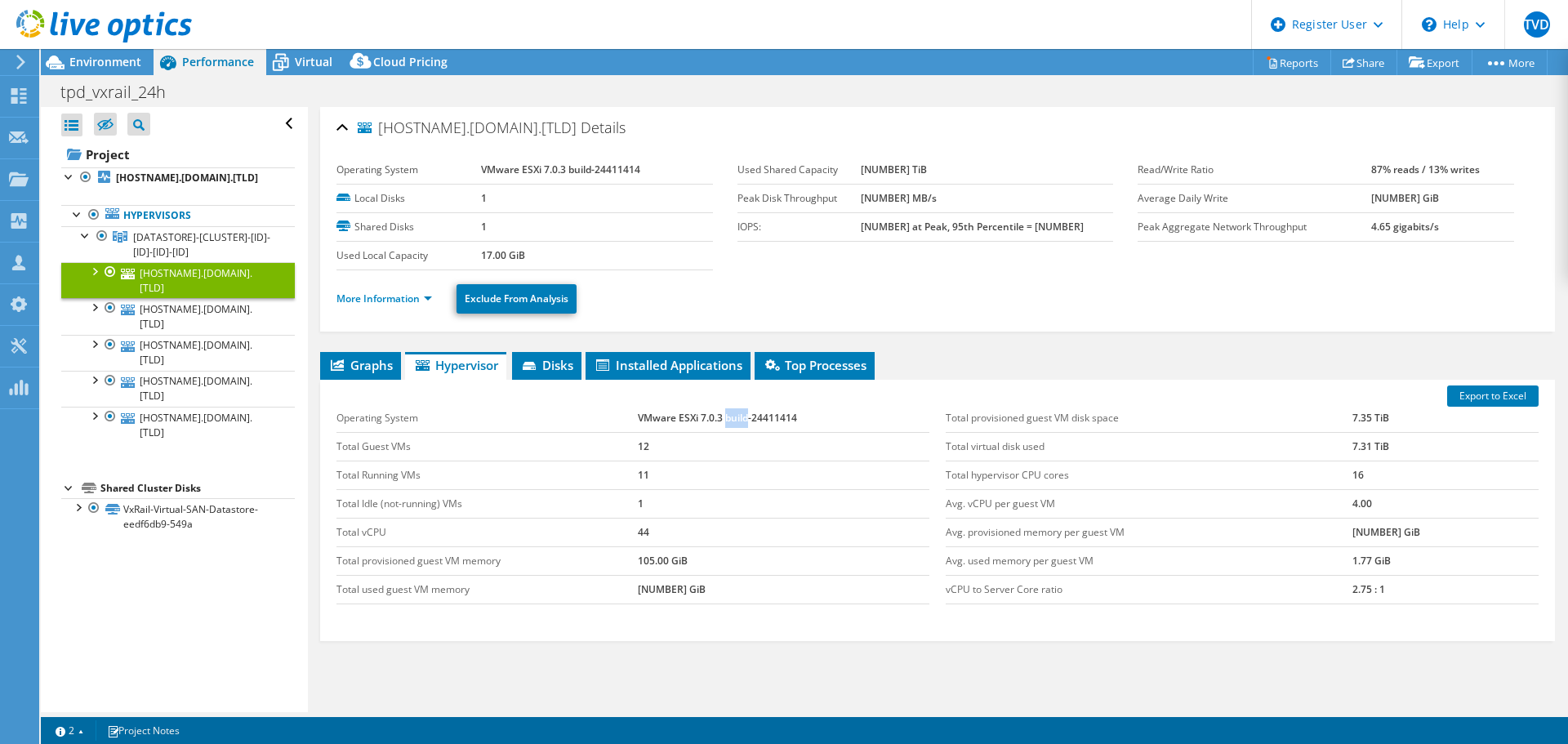 click on "VMware ESXi 7.0.3 build-24411414" at bounding box center [783, 418] 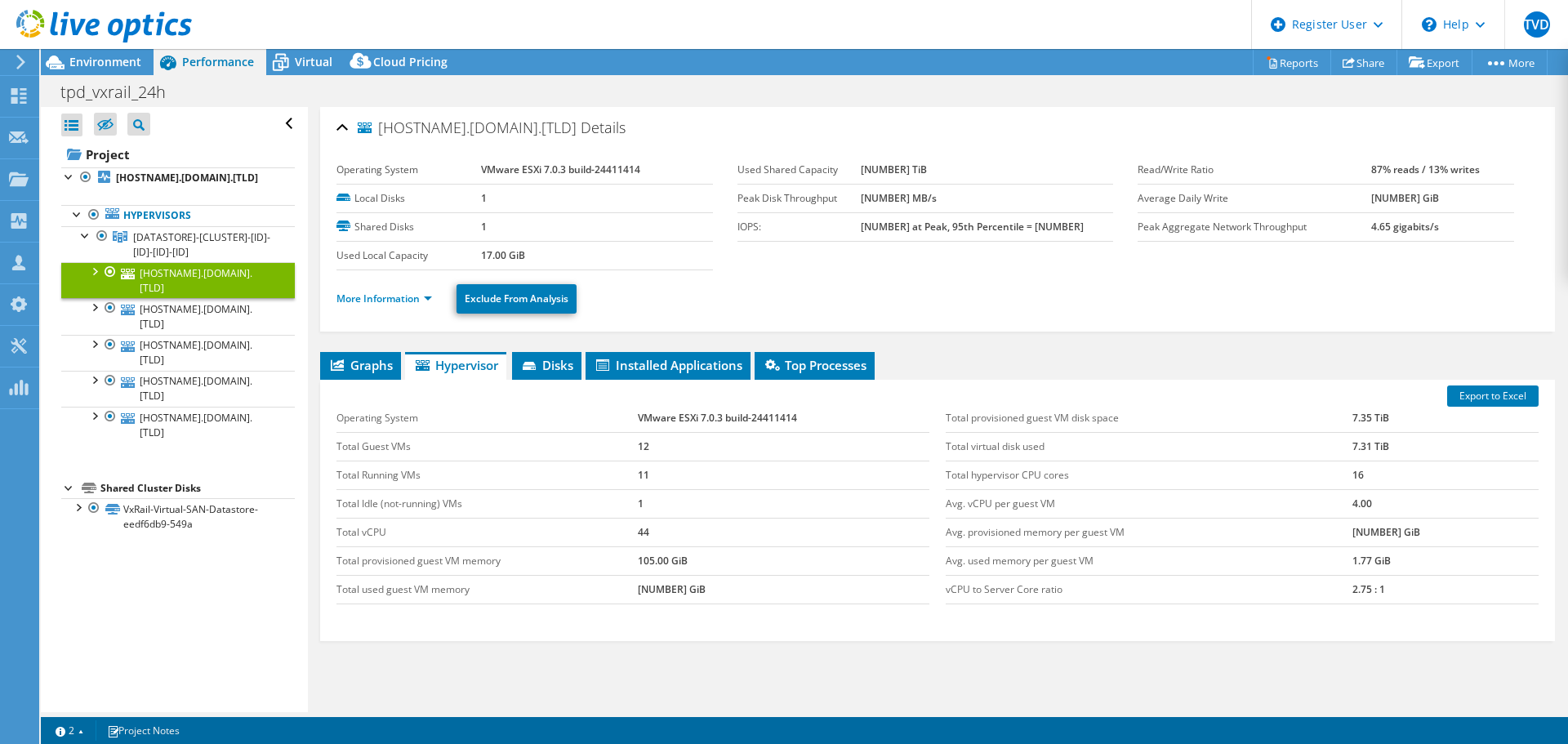 click on "VMware ESXi 7.0.3 build-24411414" at bounding box center [783, 418] 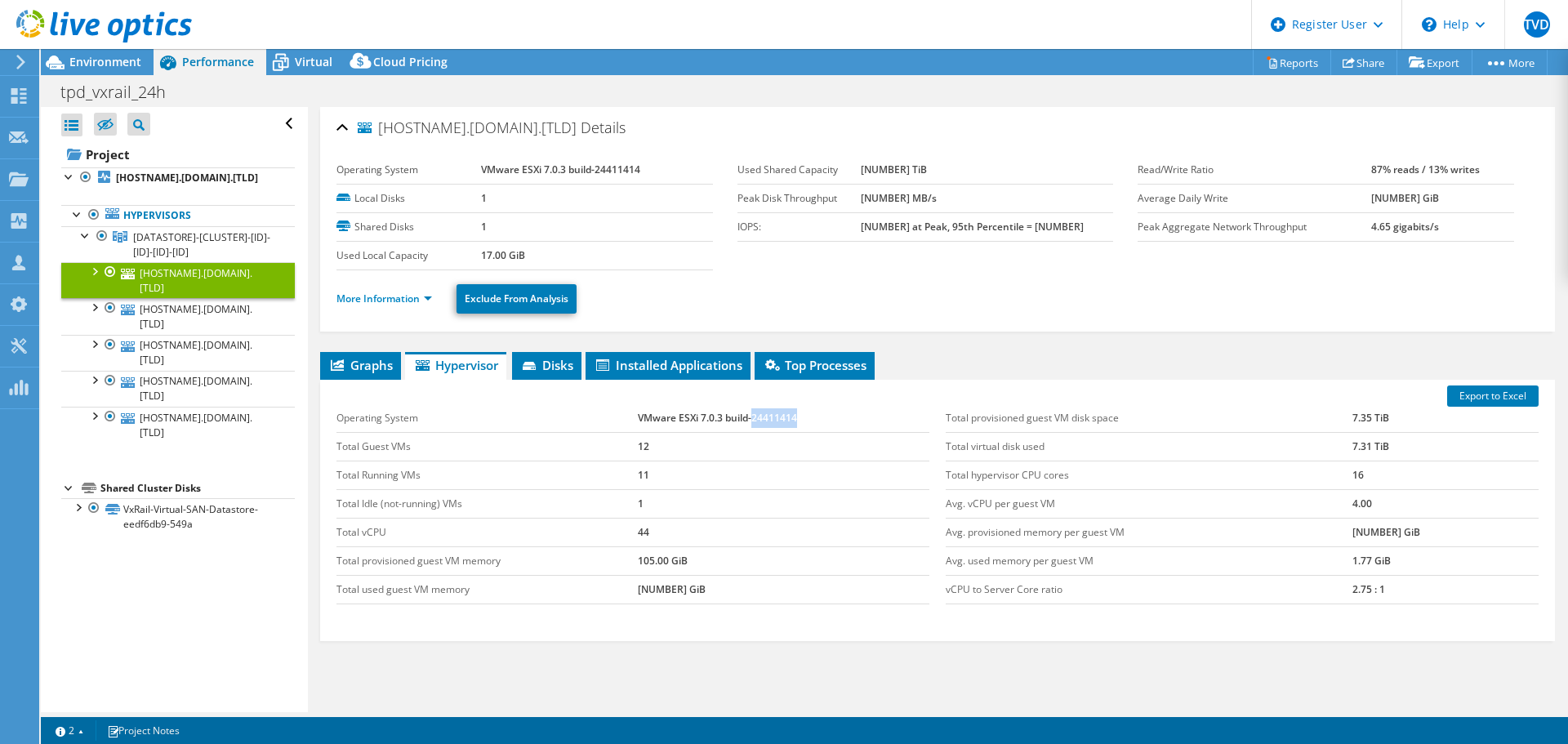 click on "VMware ESXi 7.0.3 build-24411414" at bounding box center [783, 418] 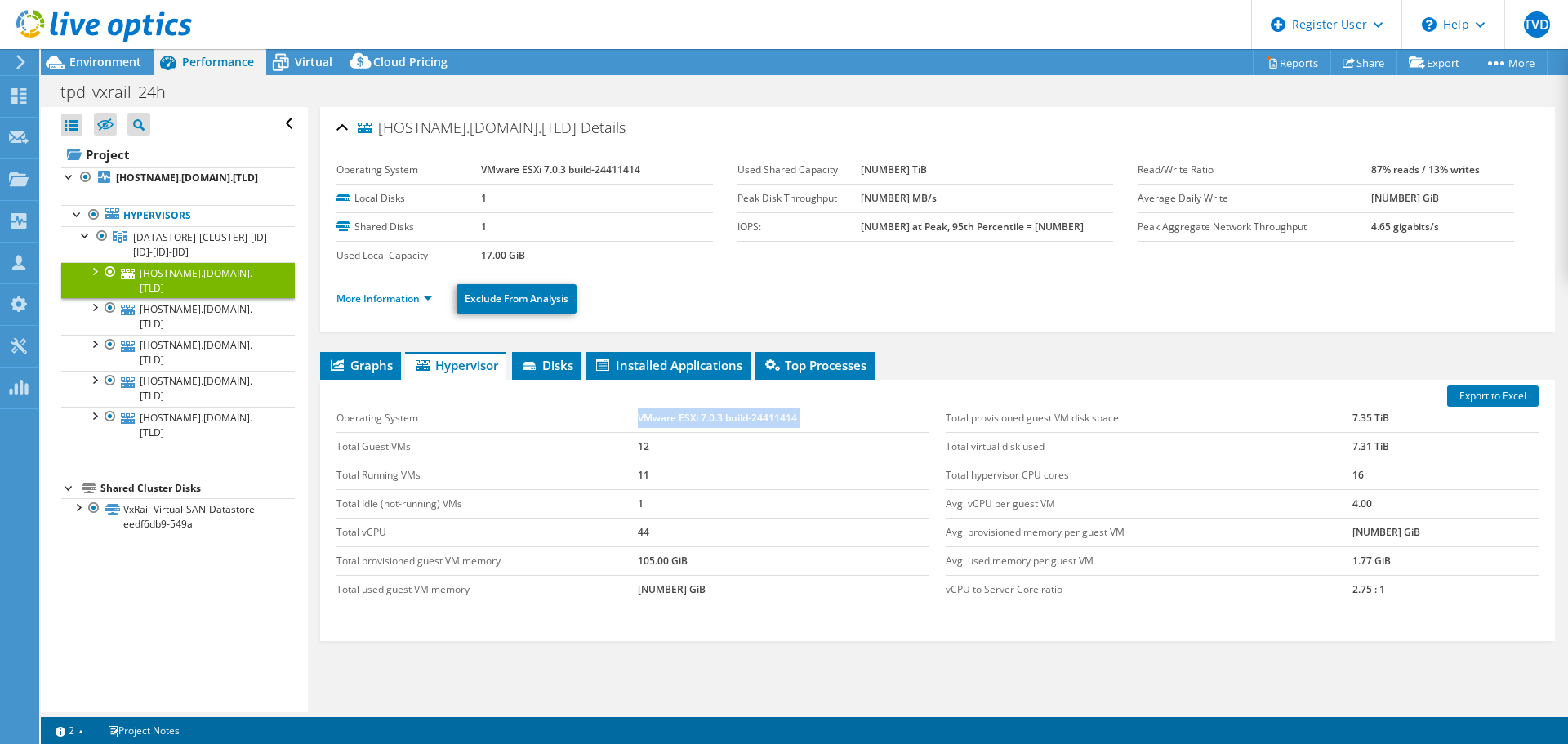 click on "VMware ESXi 7.0.3 build-24411414" at bounding box center (783, 418) 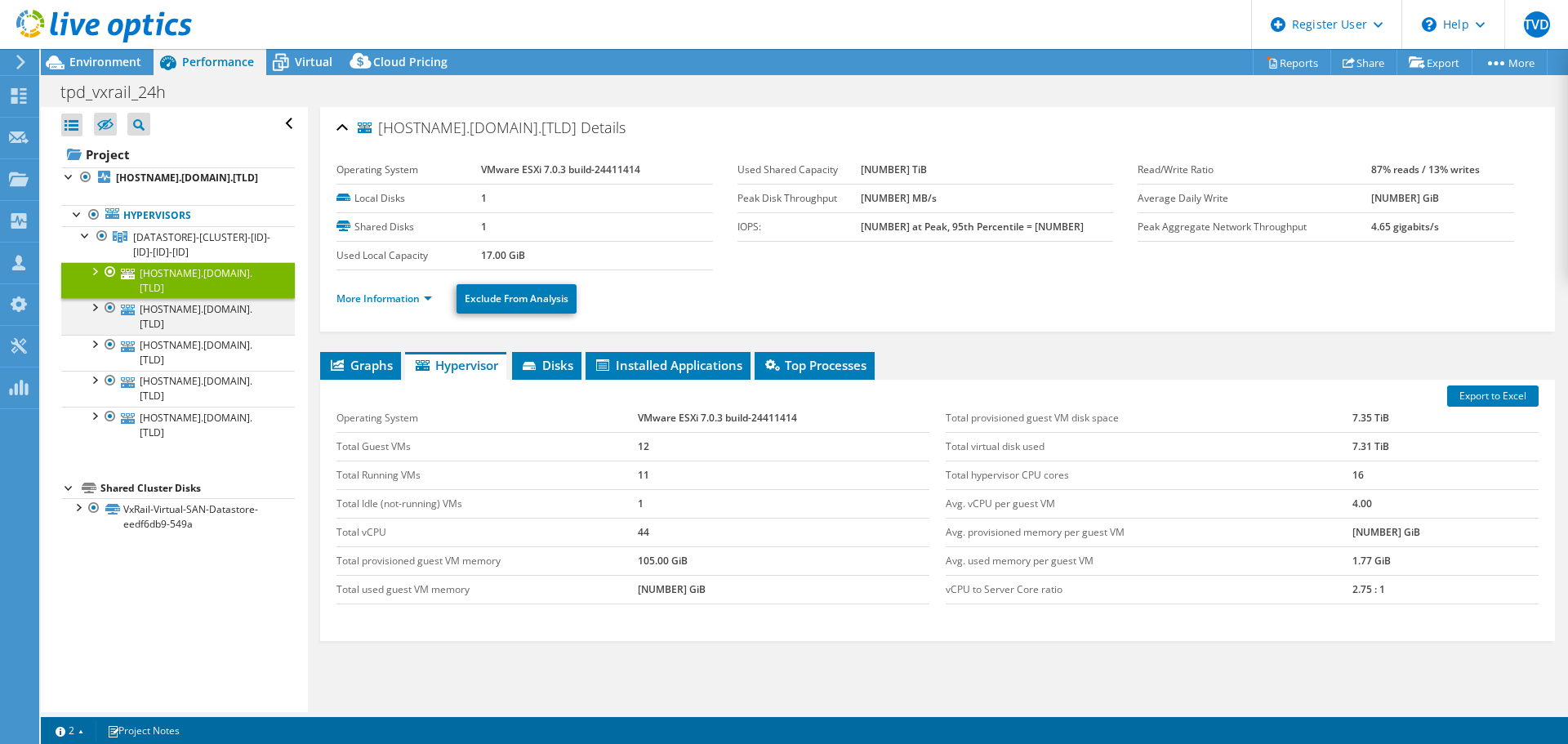 click at bounding box center [94, 306] 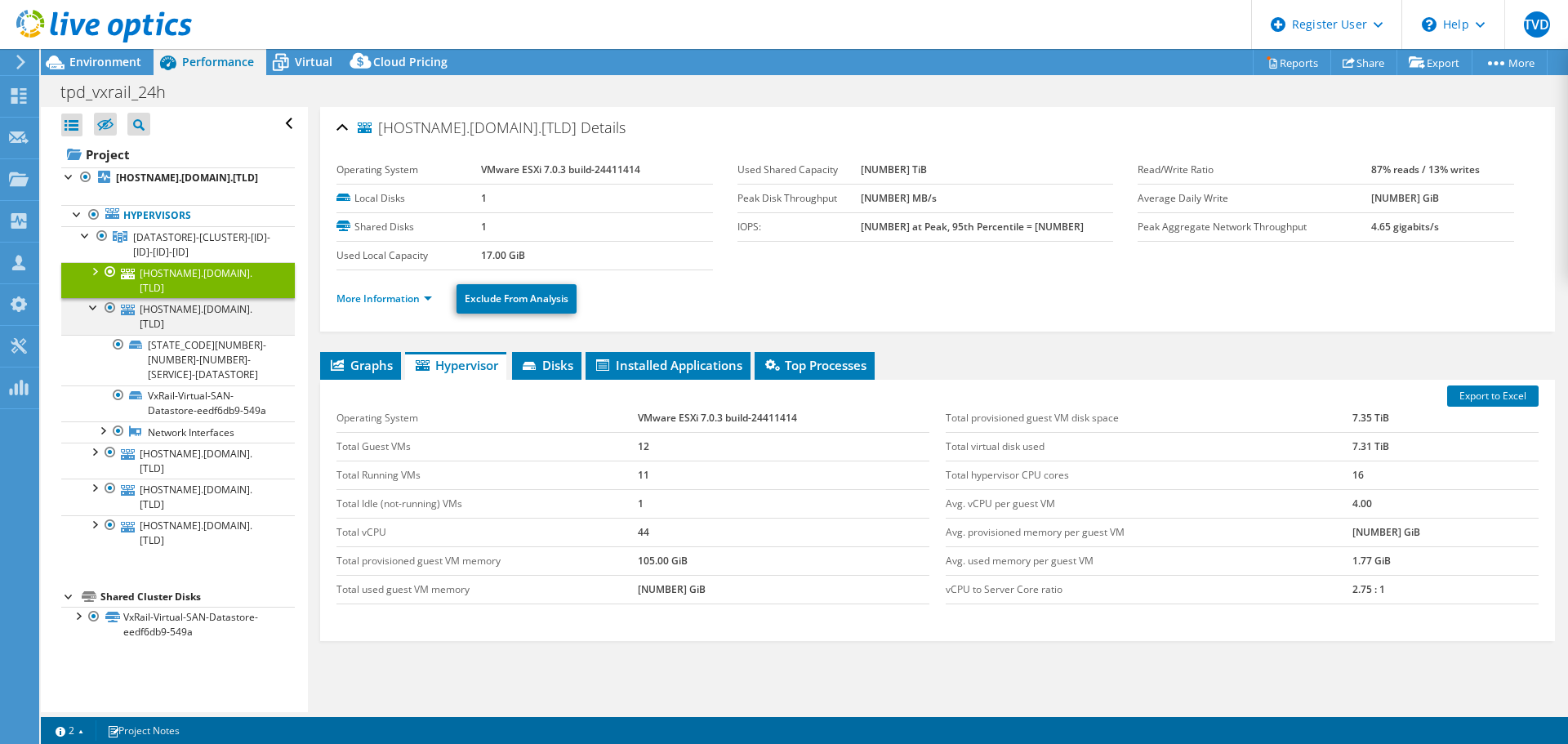 click at bounding box center (94, 306) 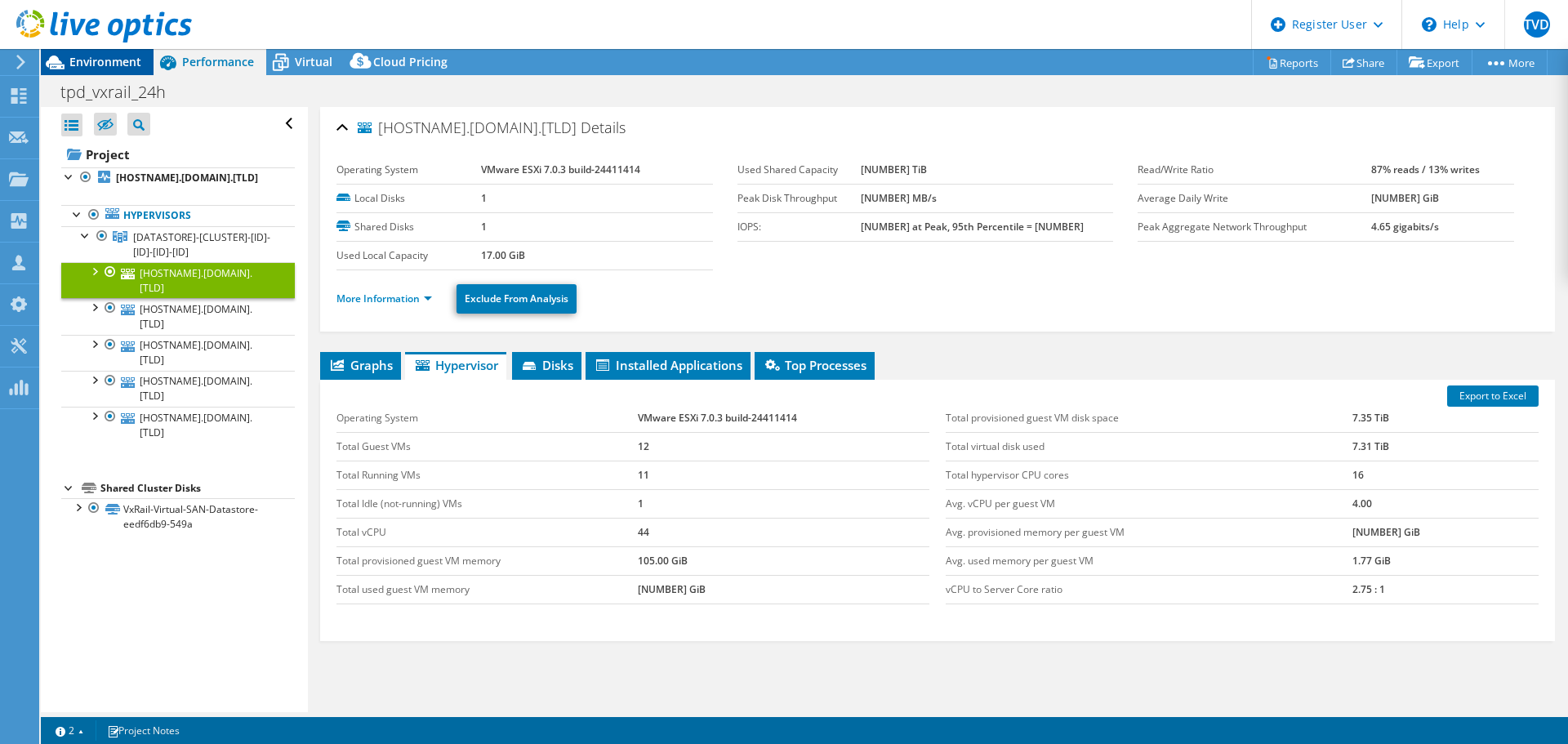 click on "Environment" at bounding box center (105, 61) 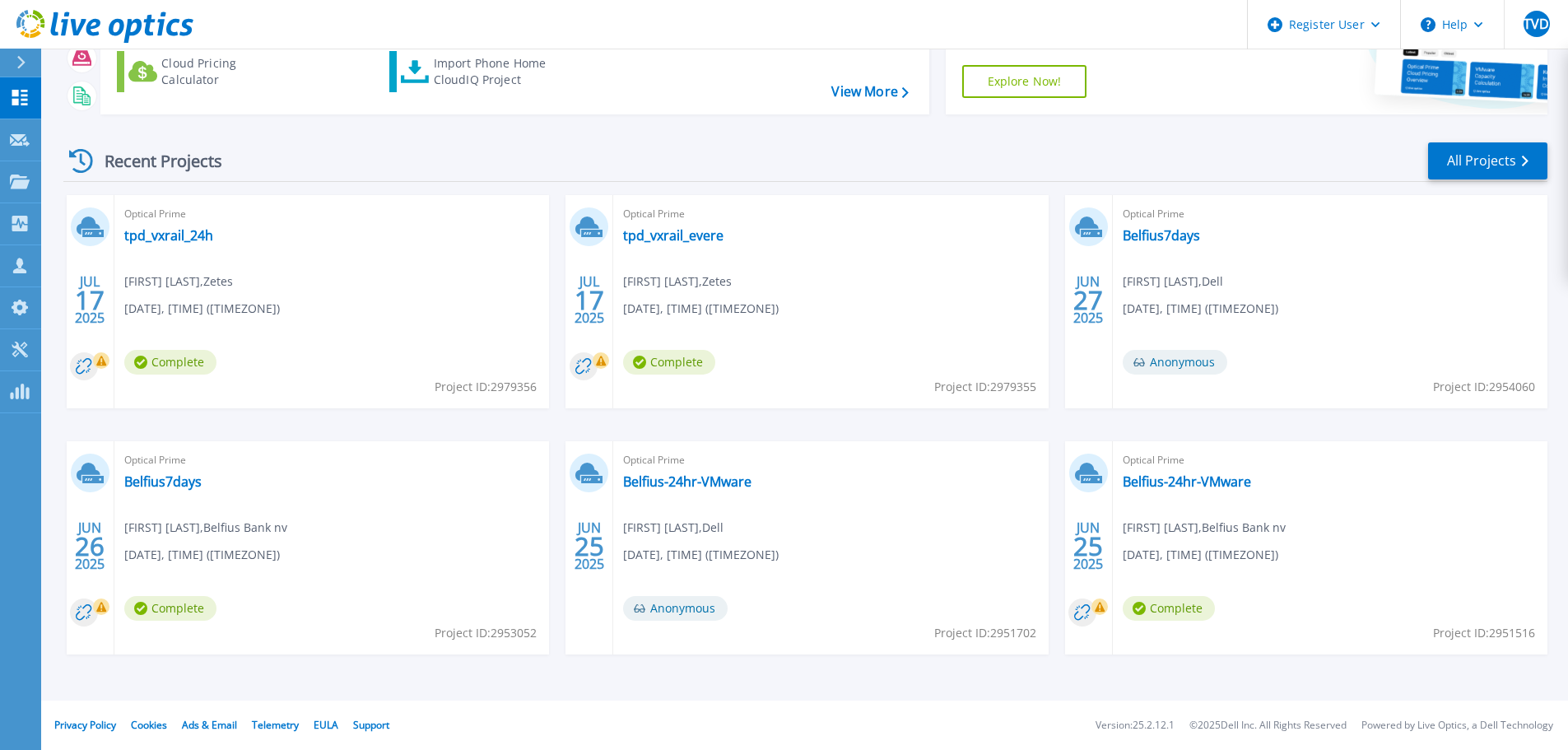 scroll, scrollTop: 0, scrollLeft: 0, axis: both 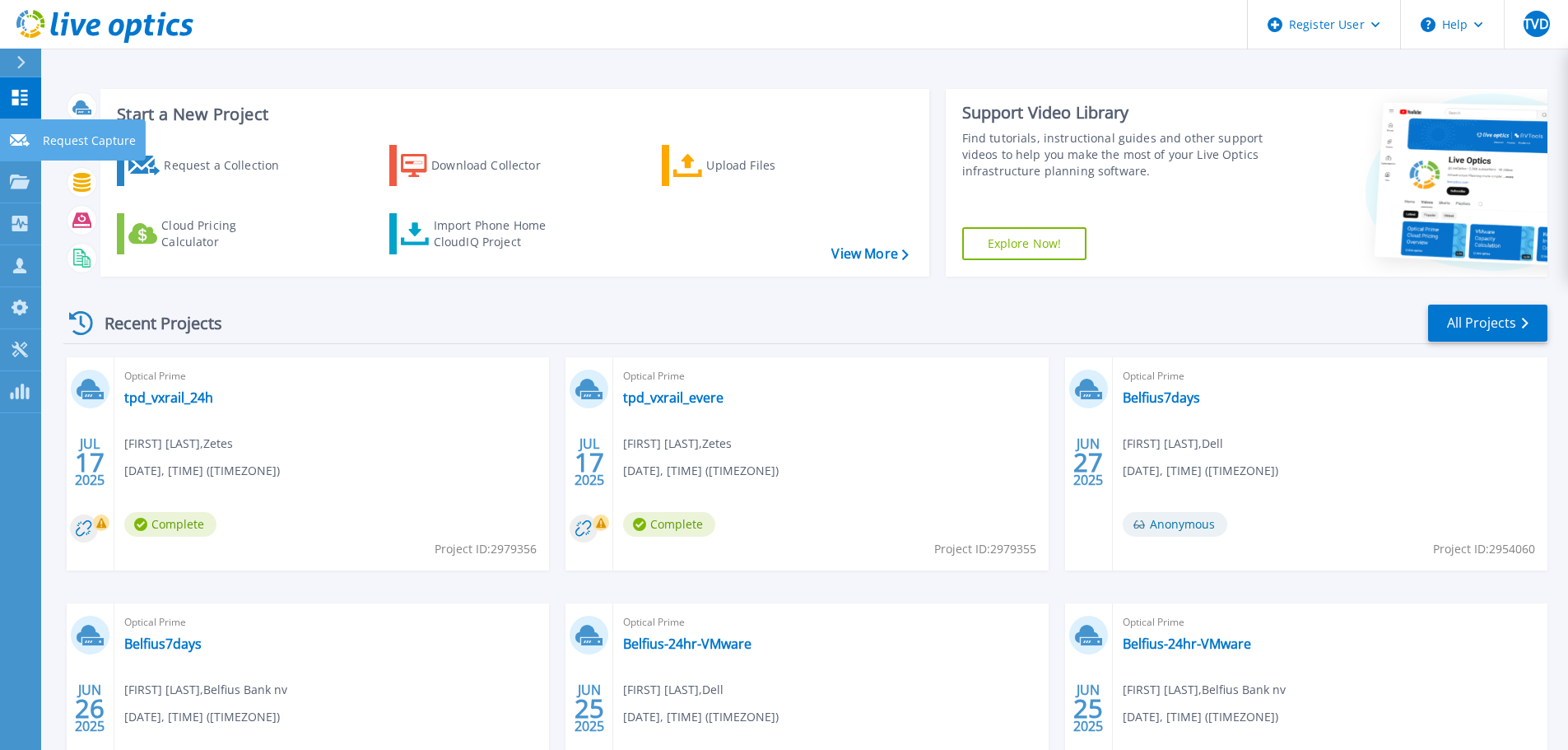 click 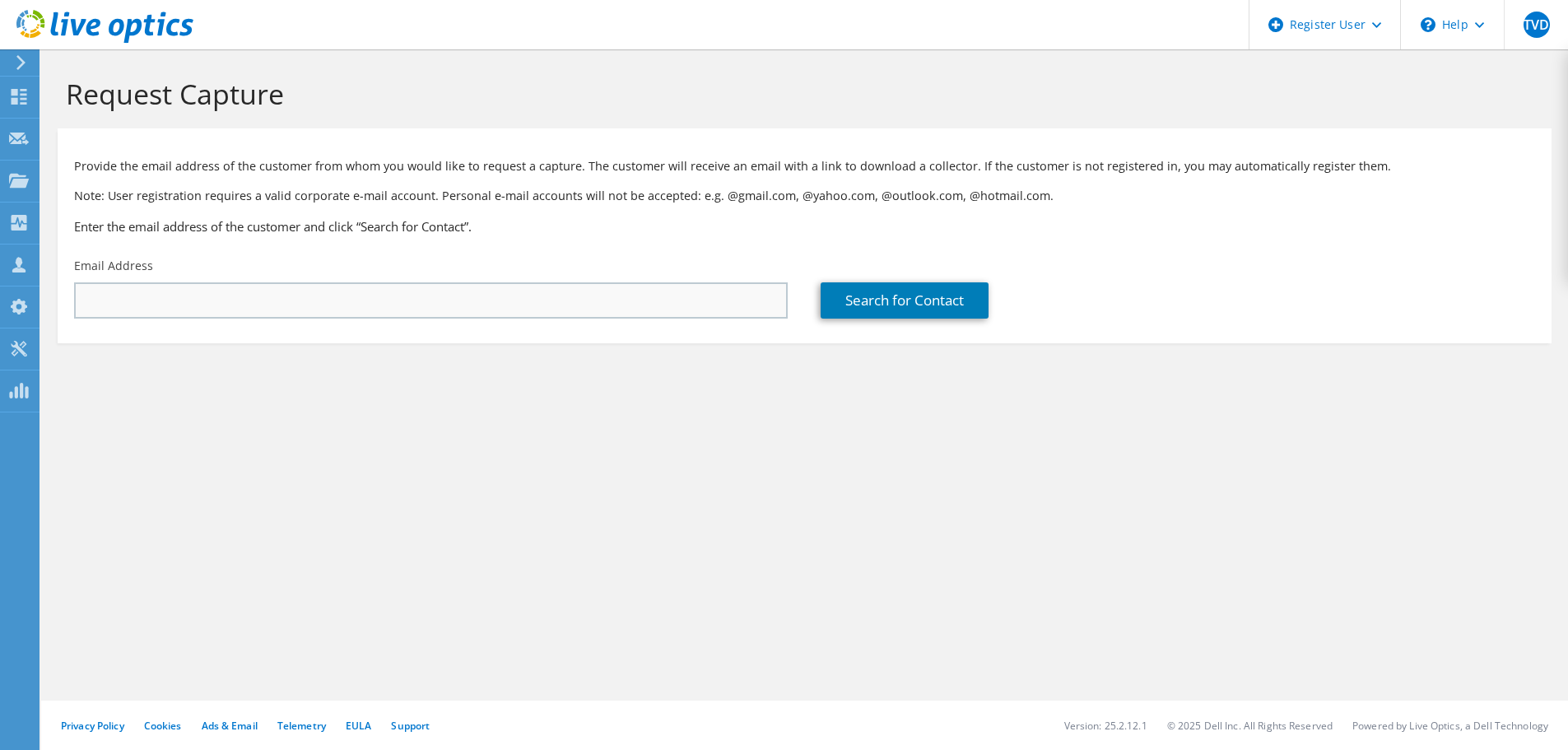 scroll, scrollTop: 0, scrollLeft: 0, axis: both 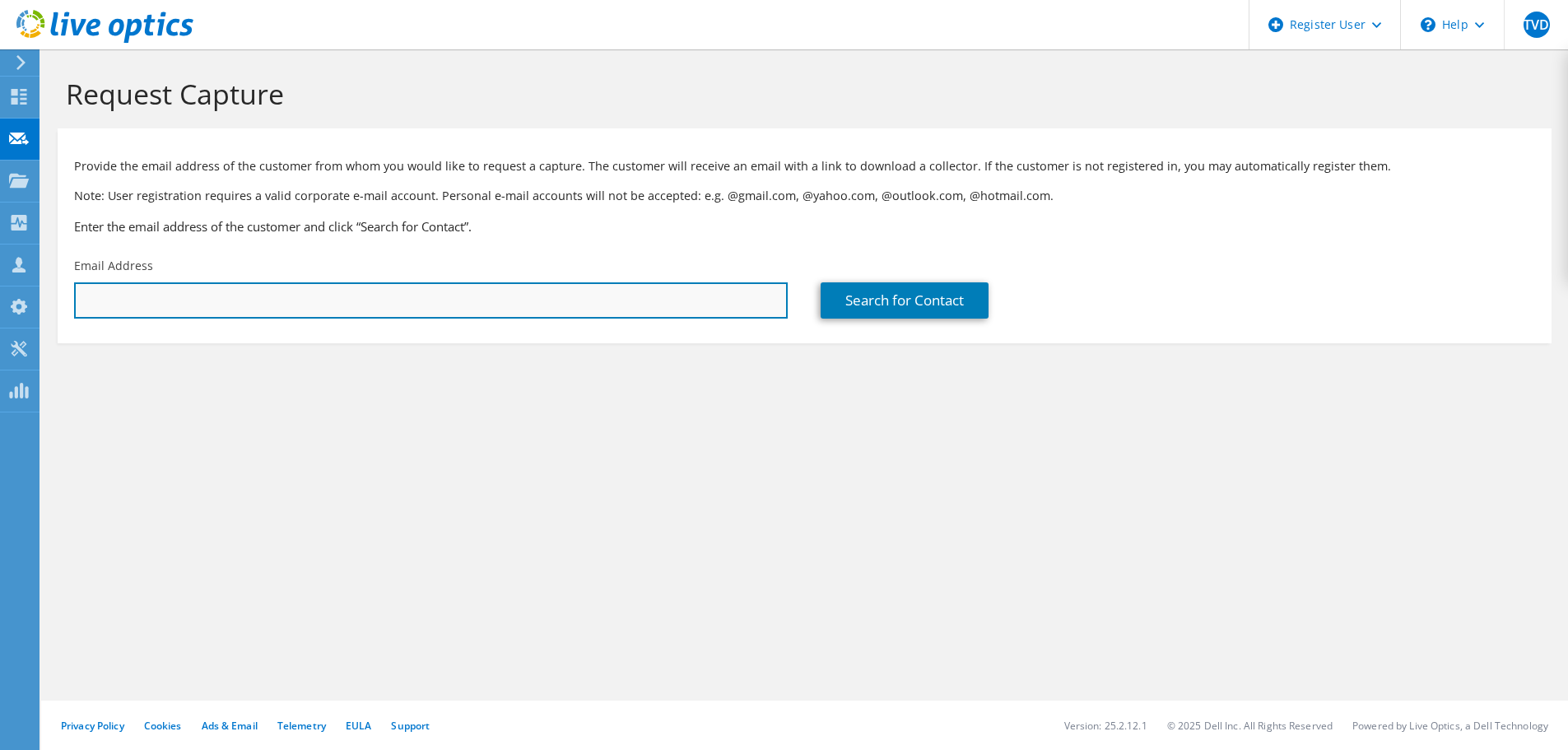 click at bounding box center [430, 300] 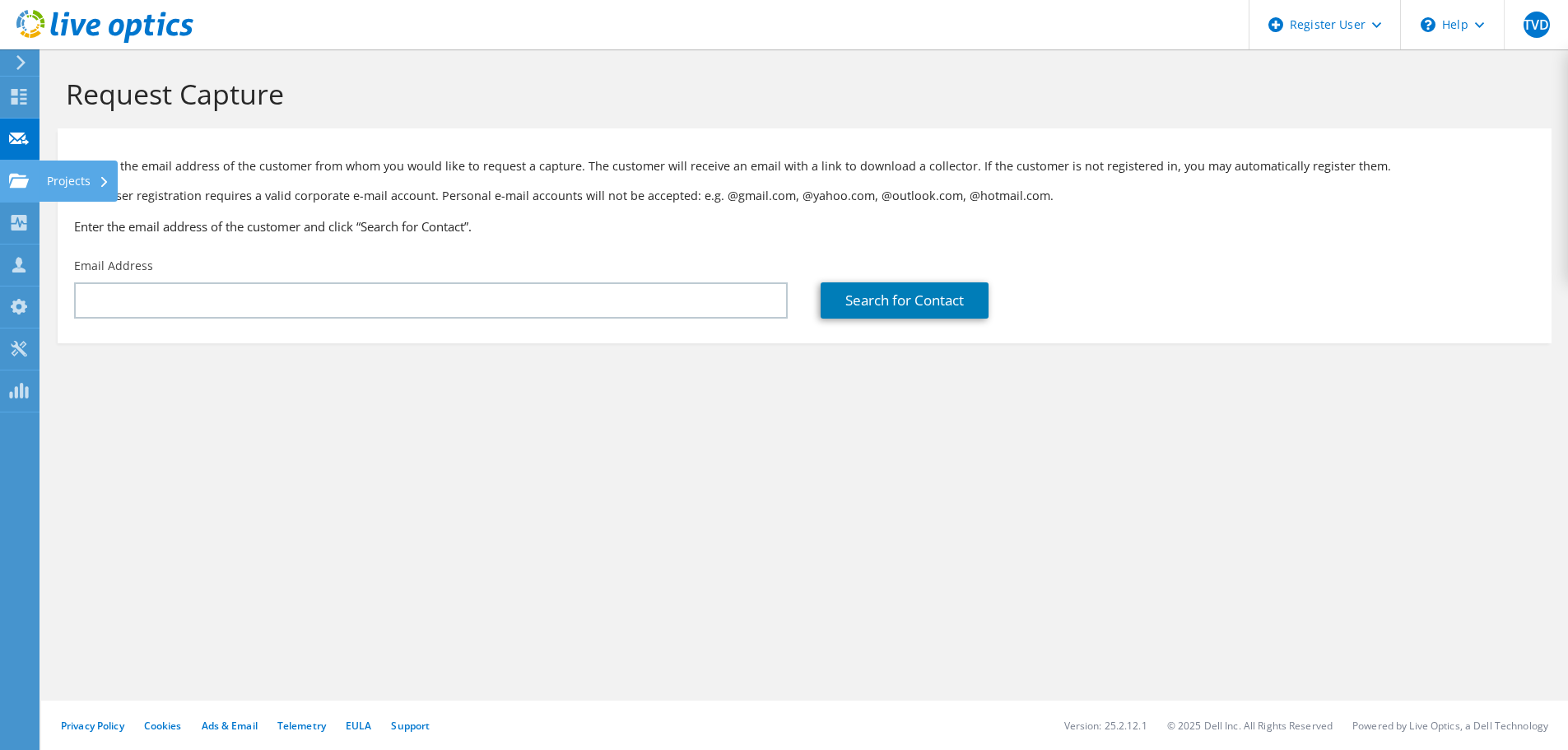 click 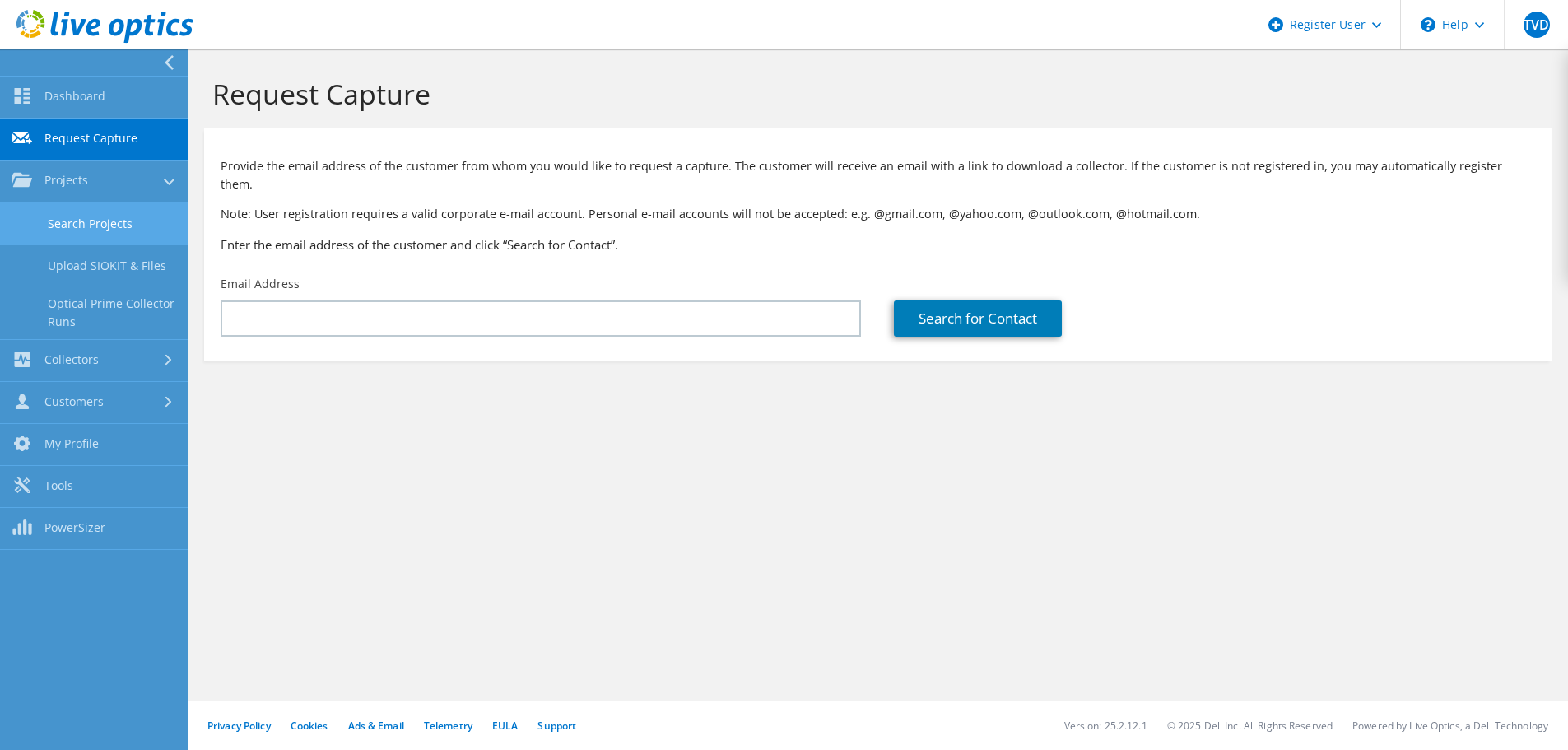 click on "Search Projects" at bounding box center (94, 223) 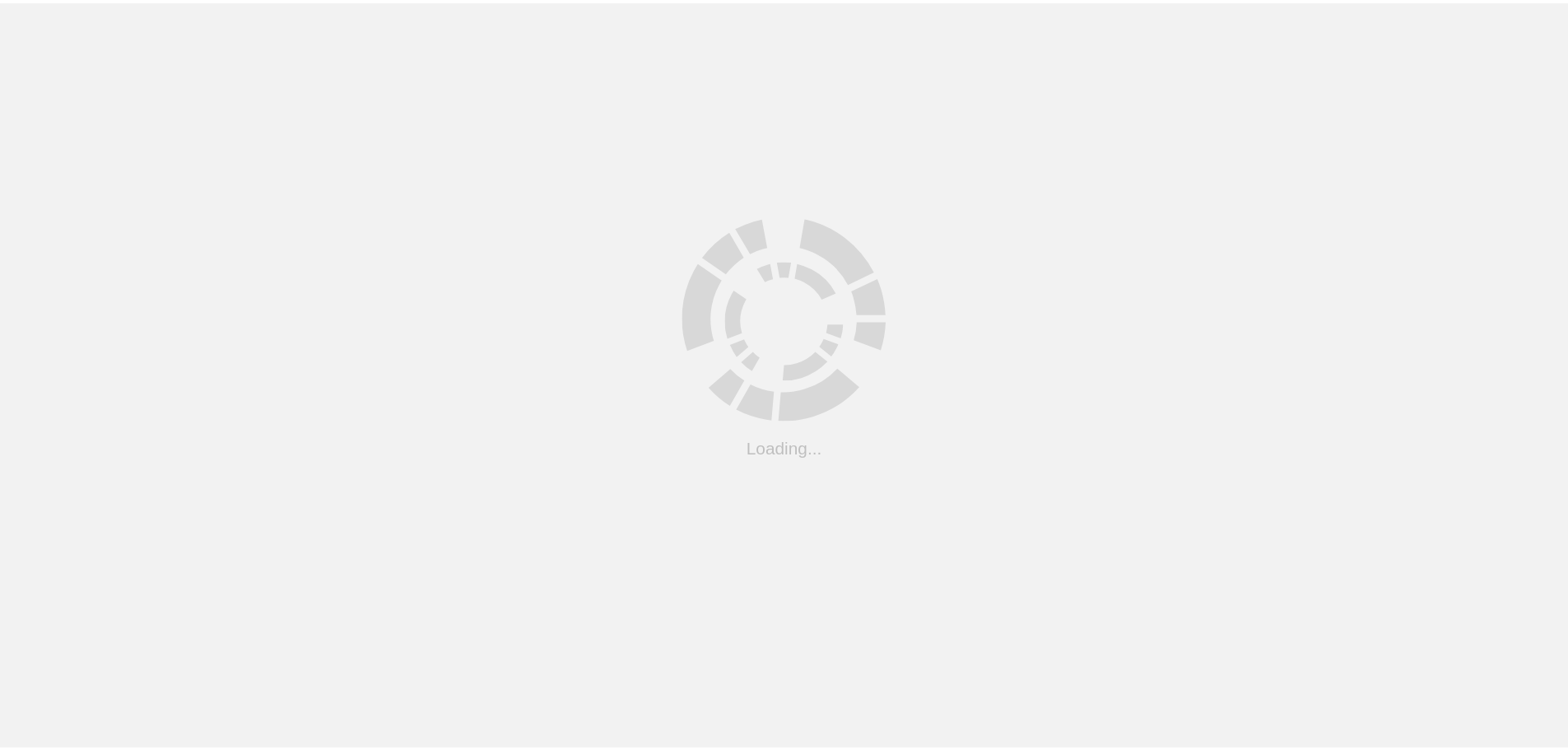 scroll, scrollTop: 0, scrollLeft: 0, axis: both 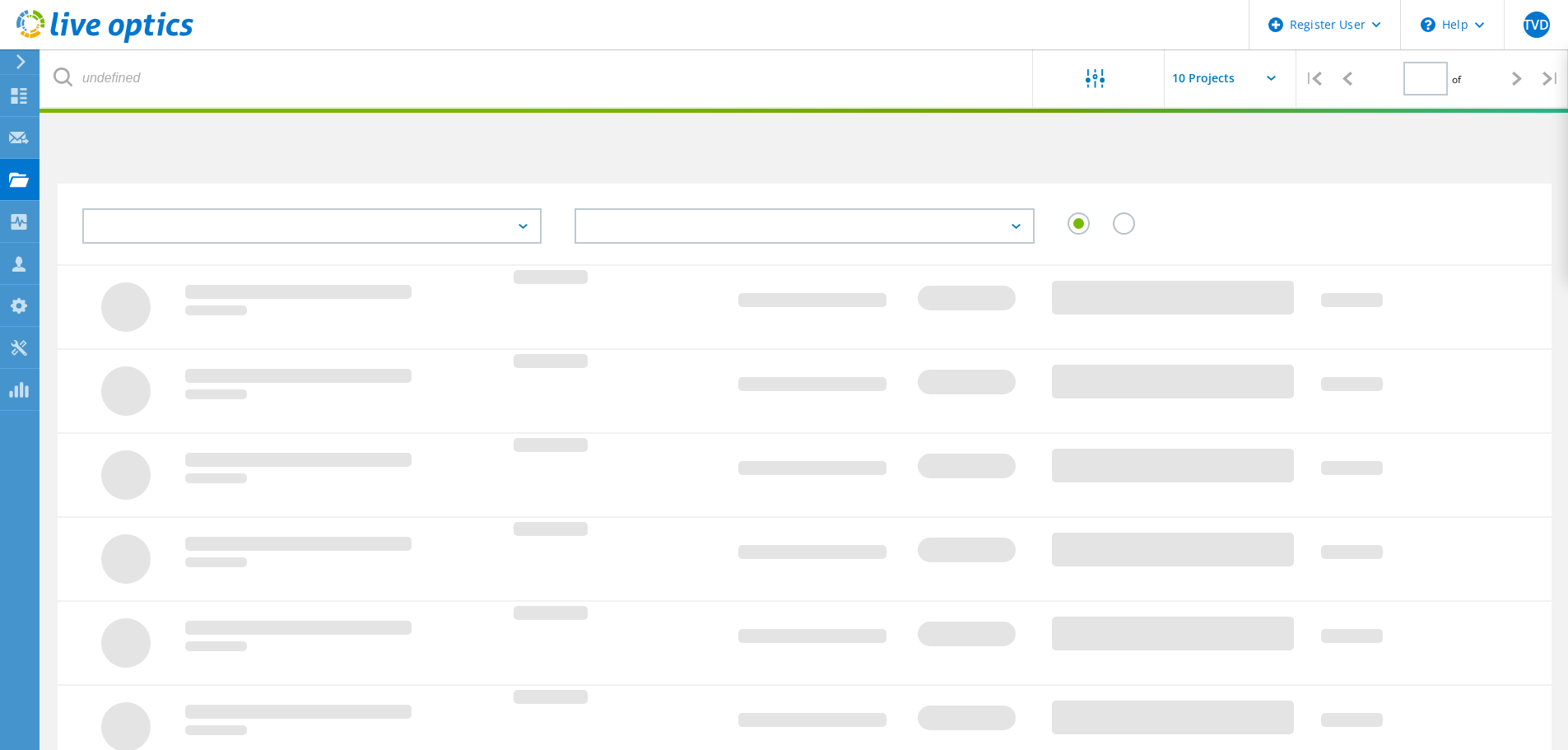 type on "1" 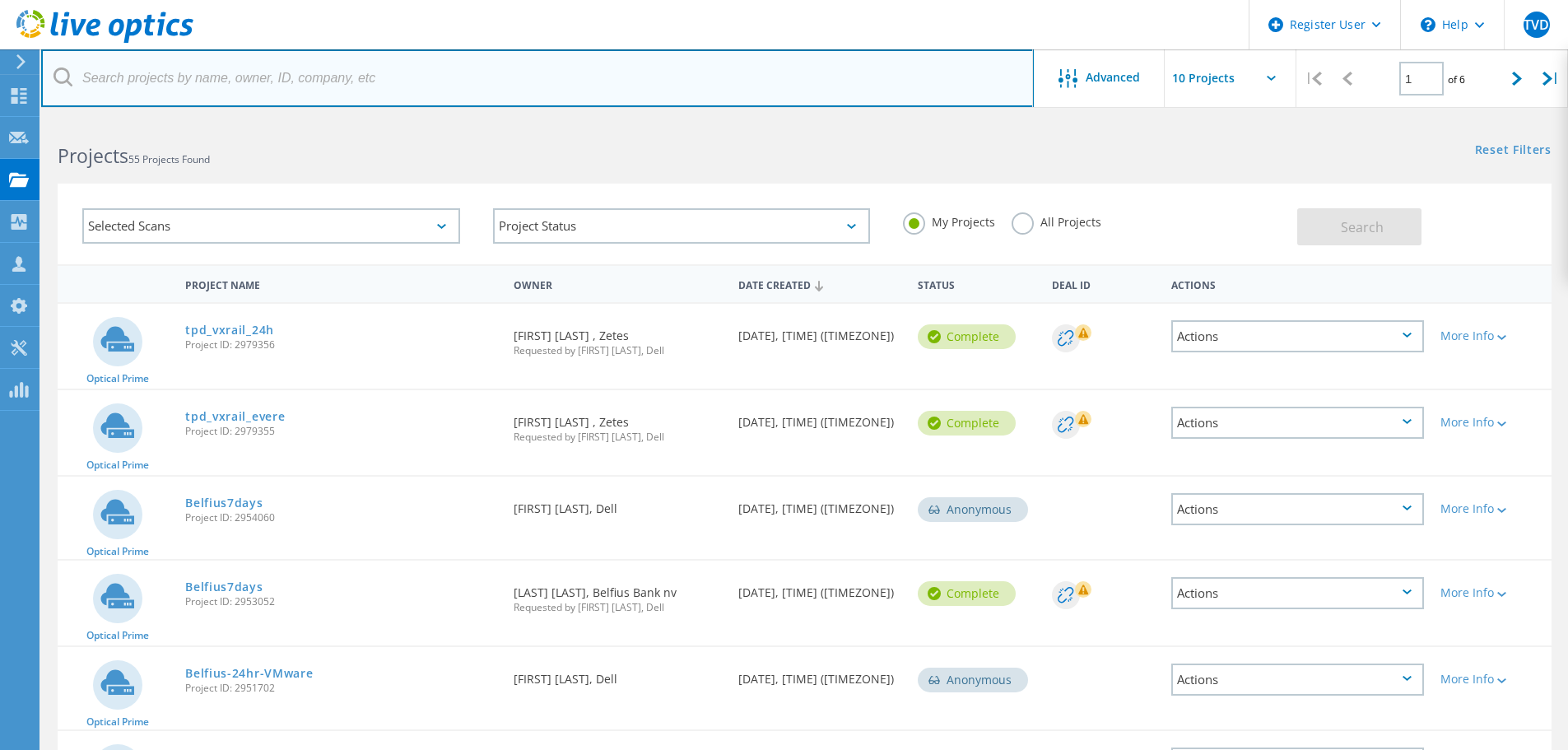 click at bounding box center (537, 78) 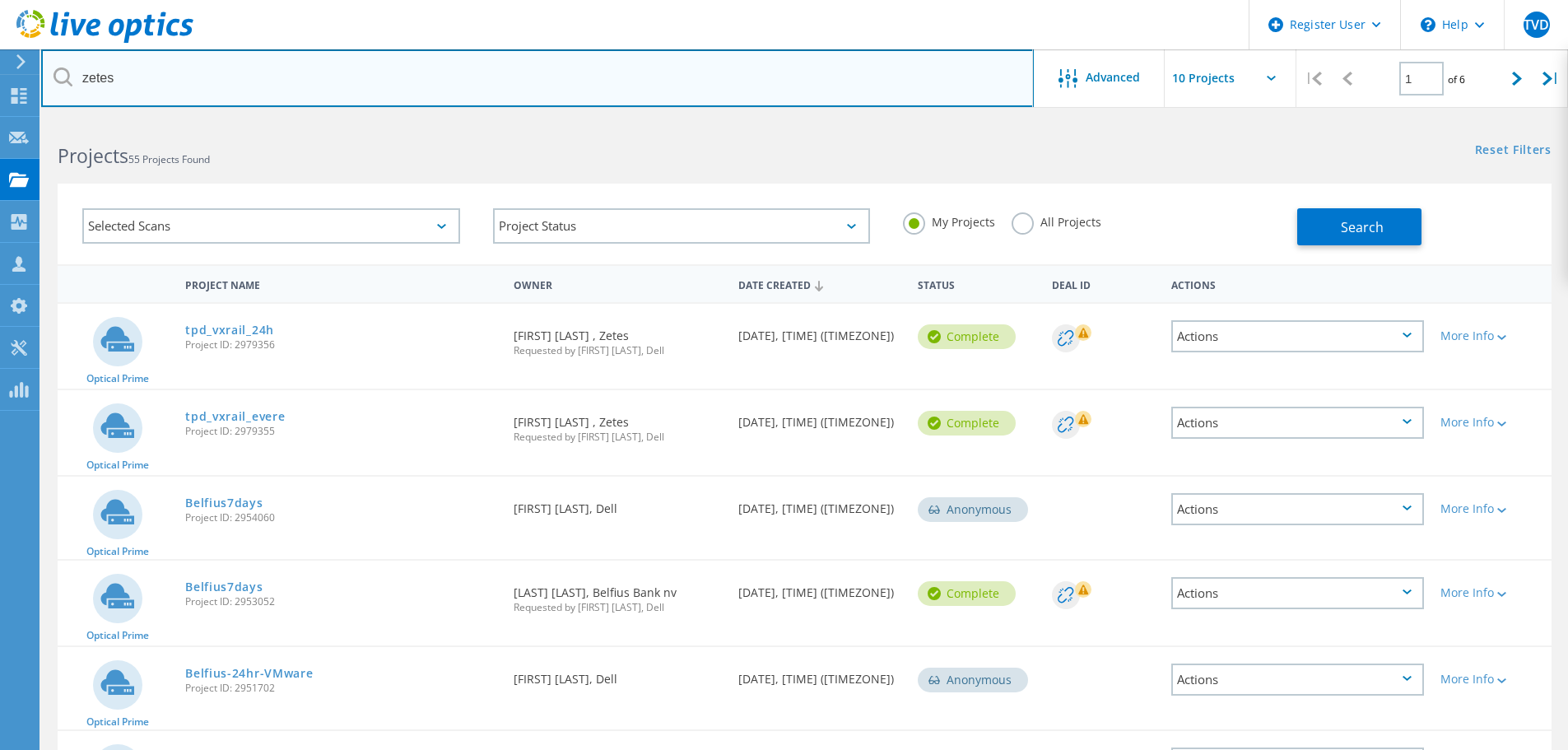 type on "zetes" 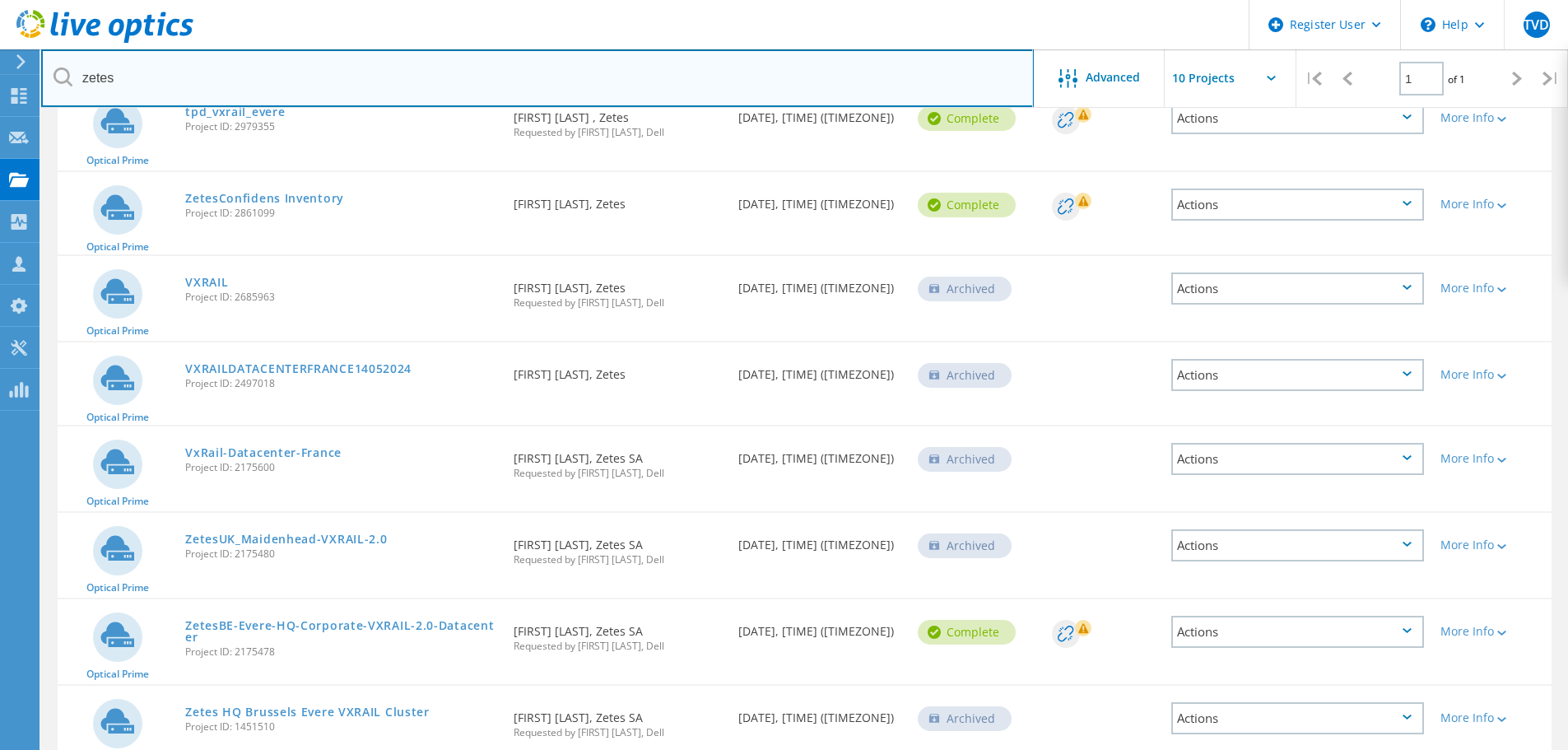 scroll, scrollTop: 305, scrollLeft: 0, axis: vertical 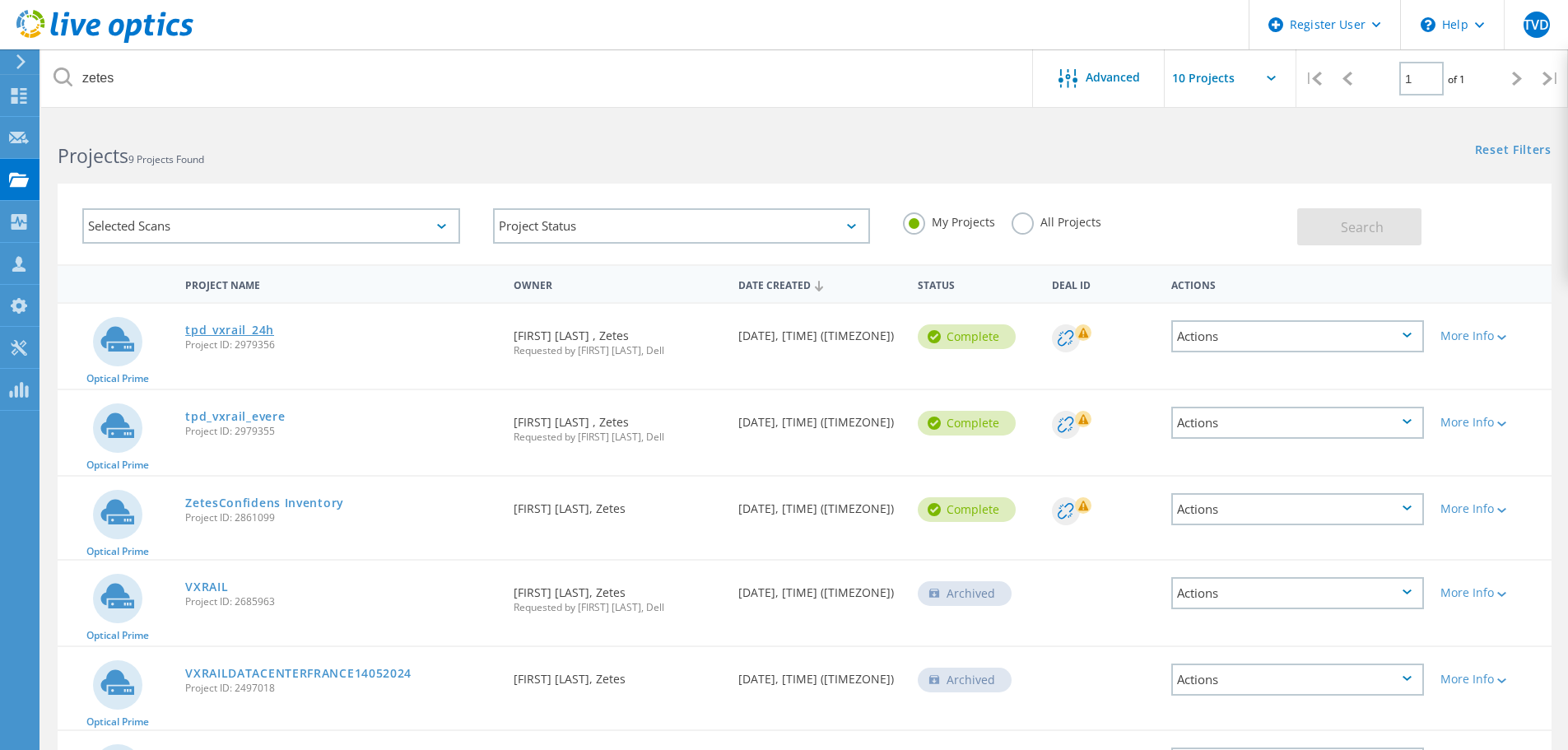 click on "tpd_vxrail_24h" 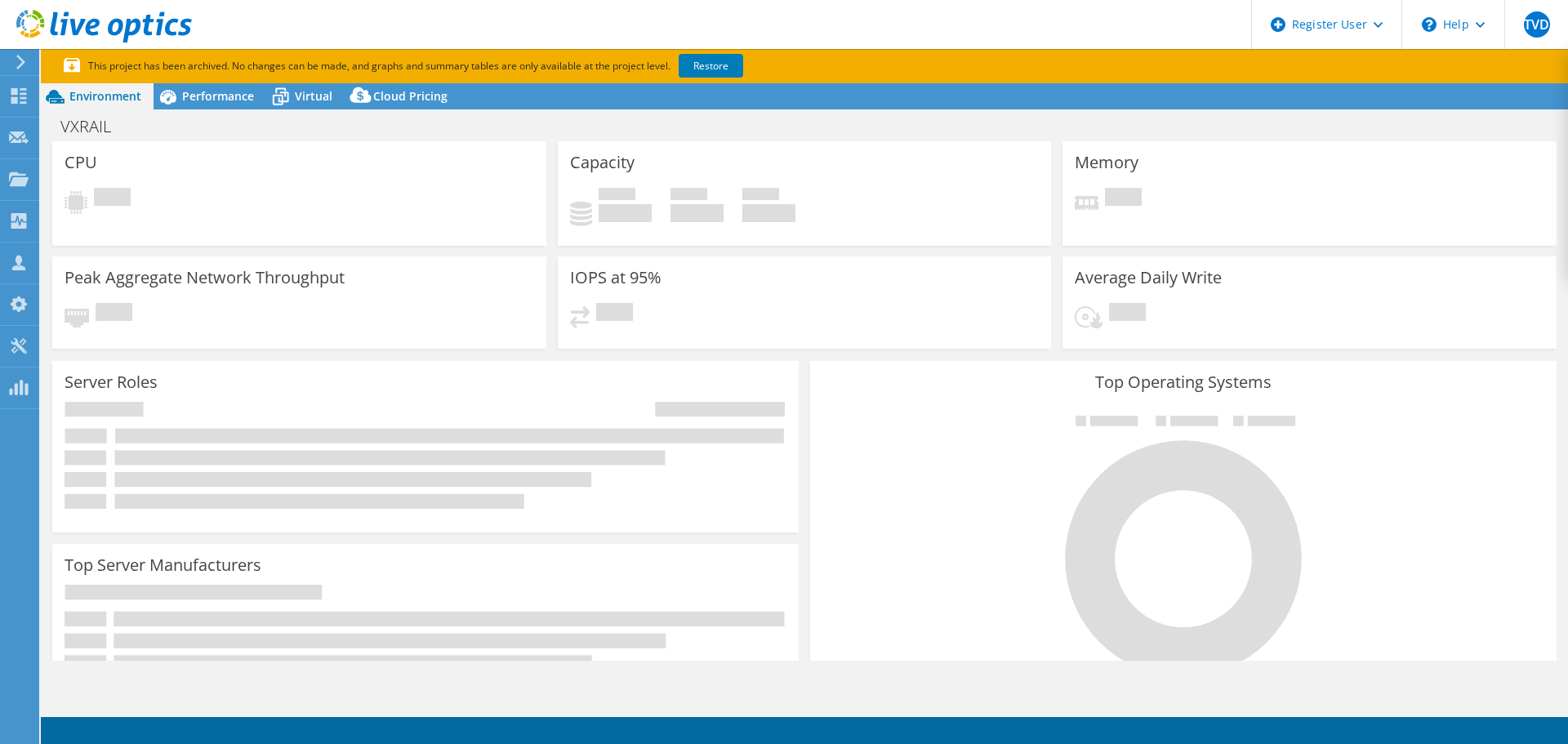 scroll, scrollTop: 0, scrollLeft: 0, axis: both 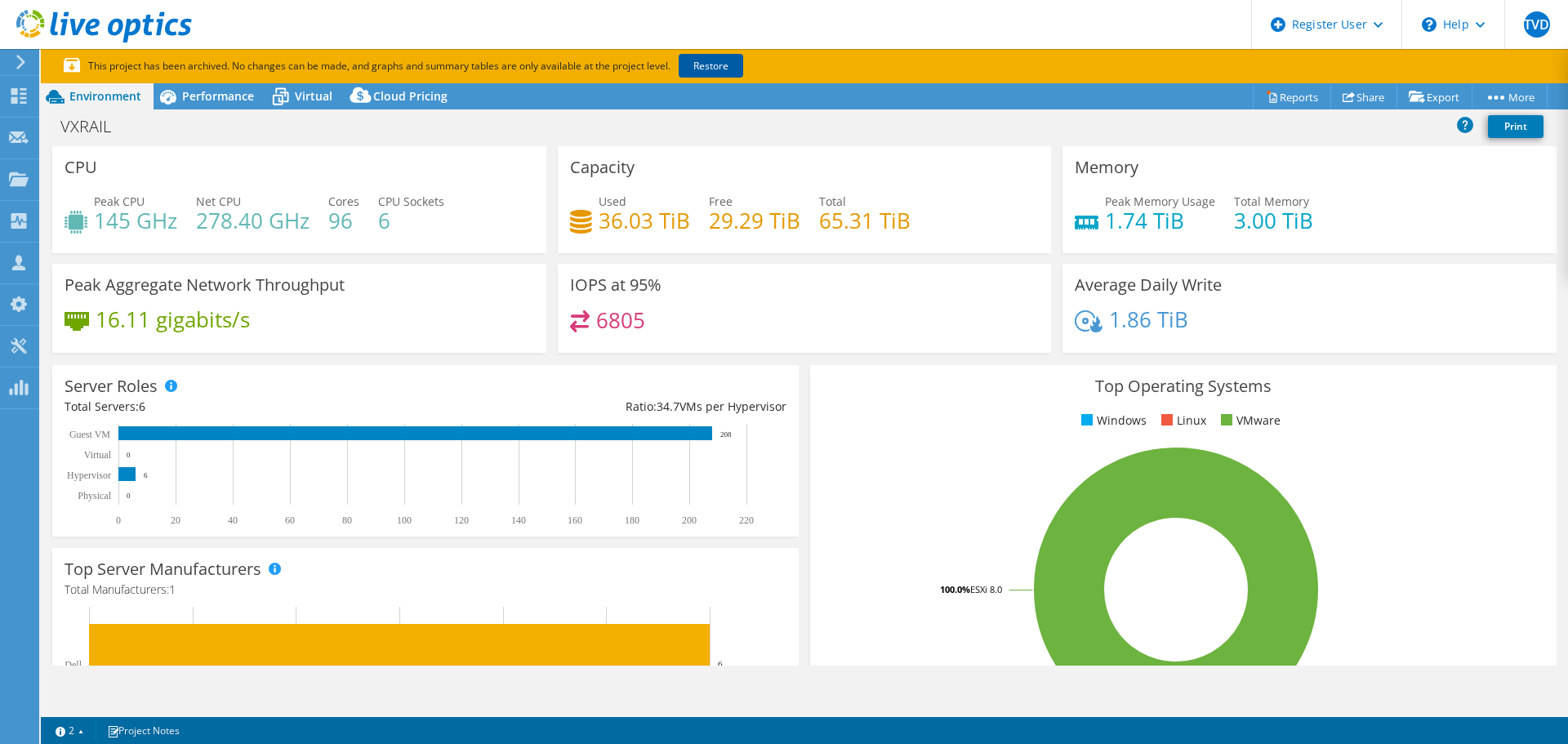 click on "Restore" at bounding box center (710, 65) 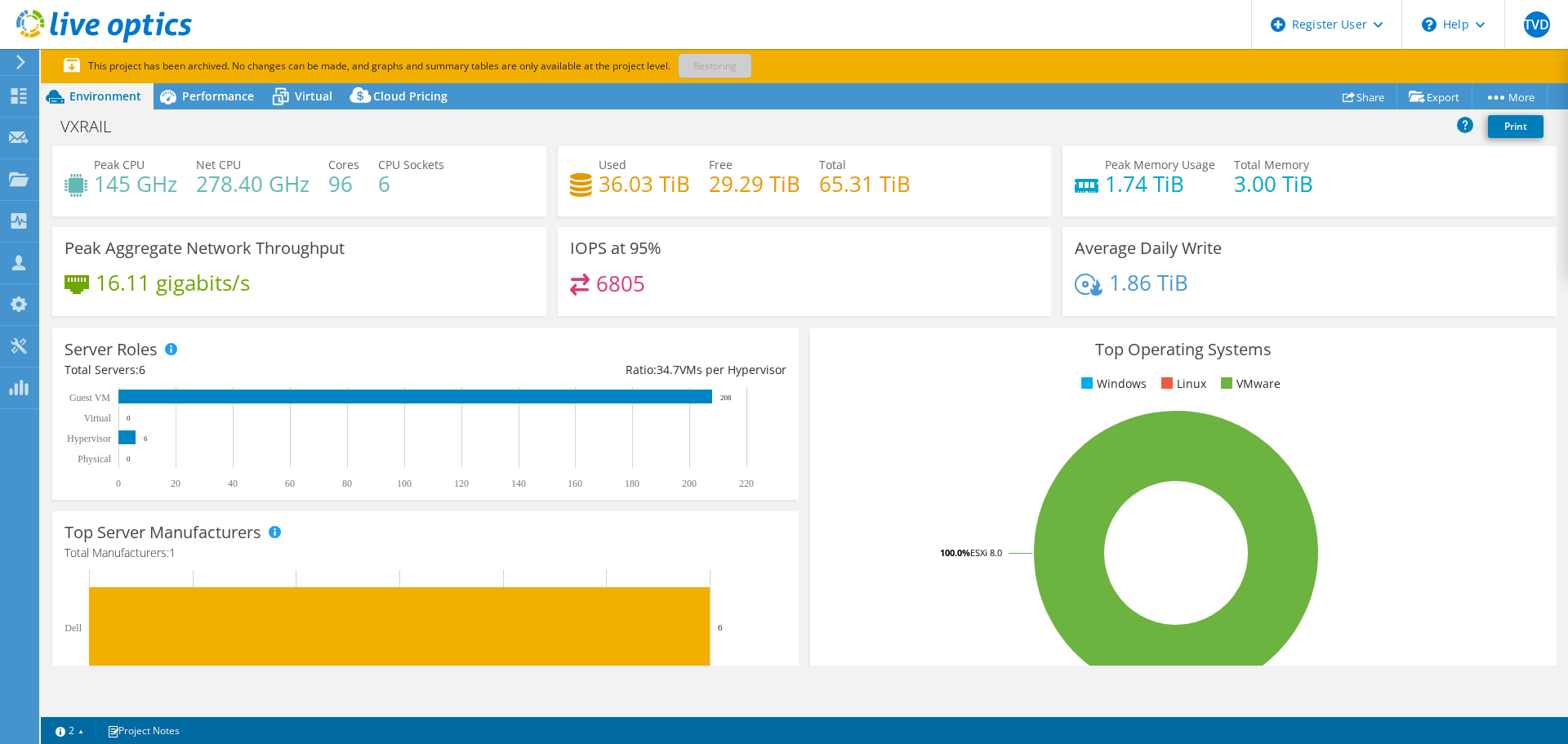 scroll, scrollTop: 0, scrollLeft: 0, axis: both 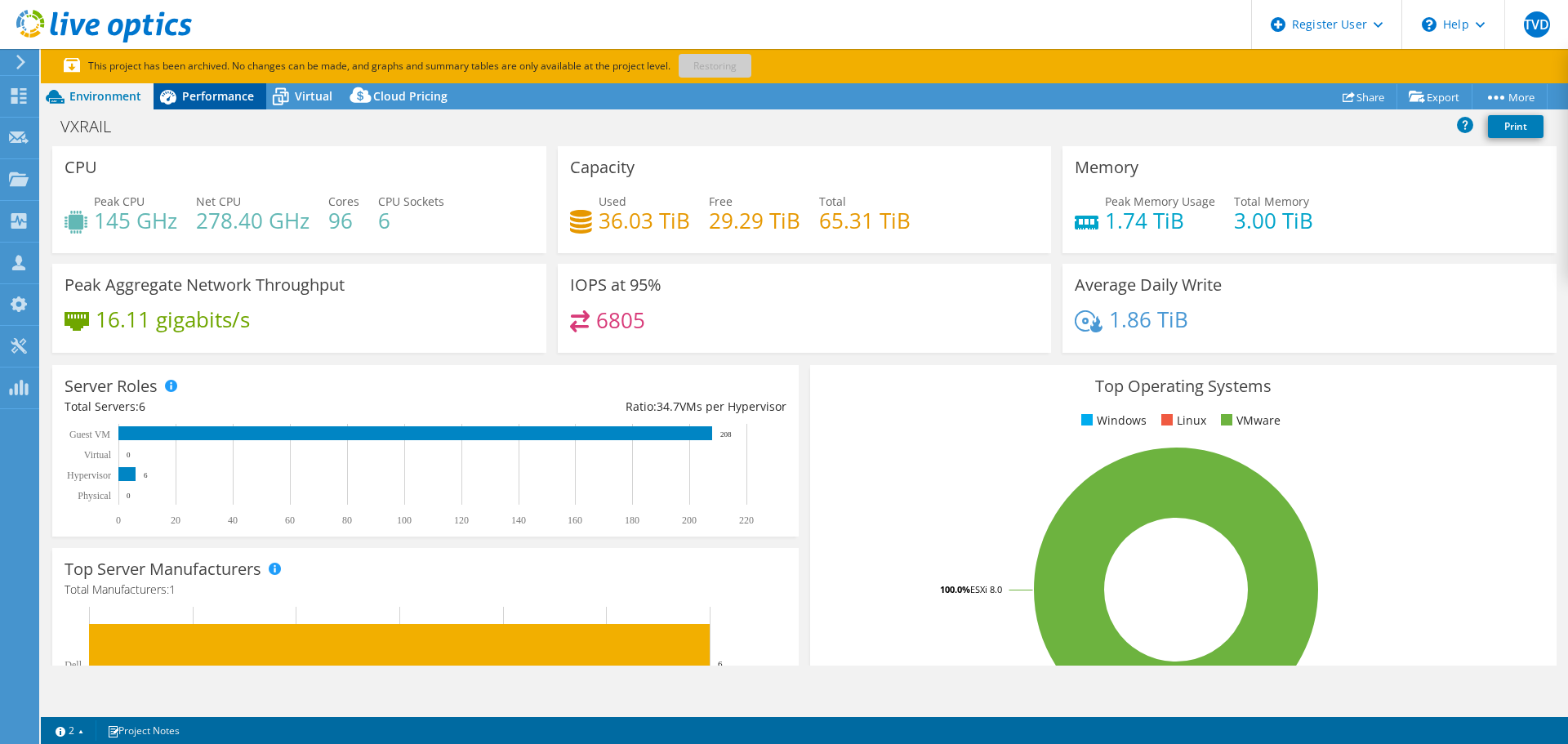 click on "Performance" at bounding box center (218, 96) 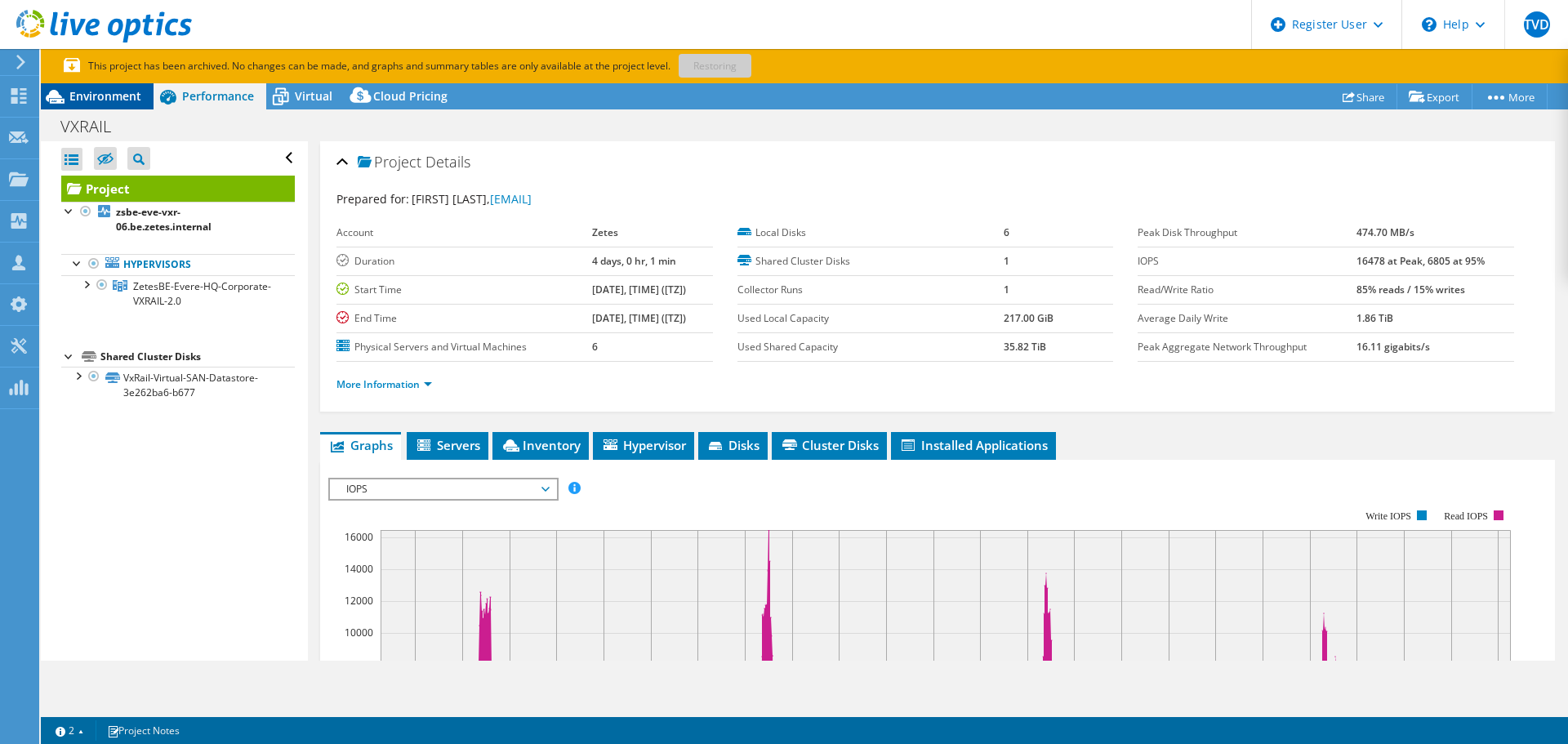 click on "Environment" at bounding box center (105, 96) 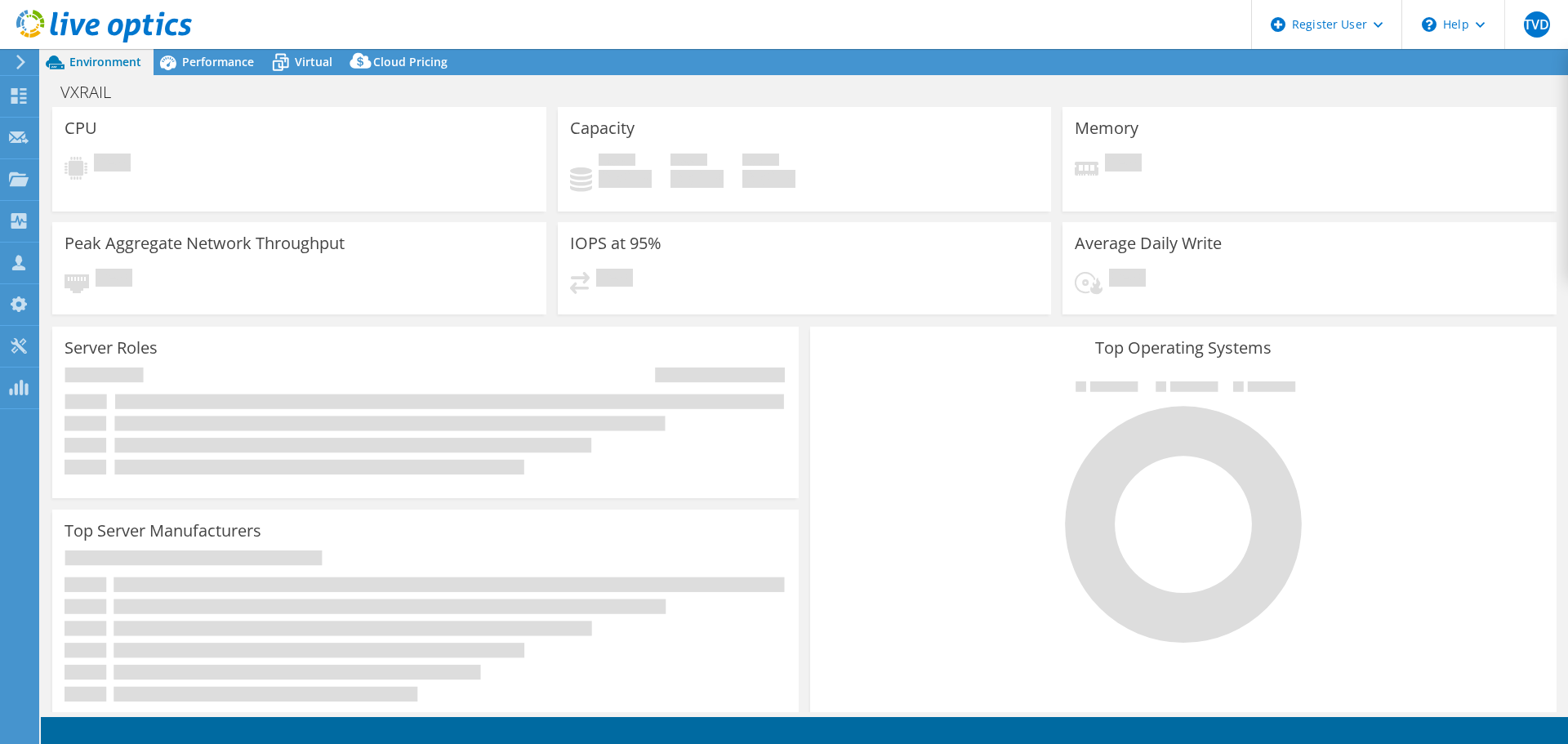 scroll, scrollTop: 0, scrollLeft: 0, axis: both 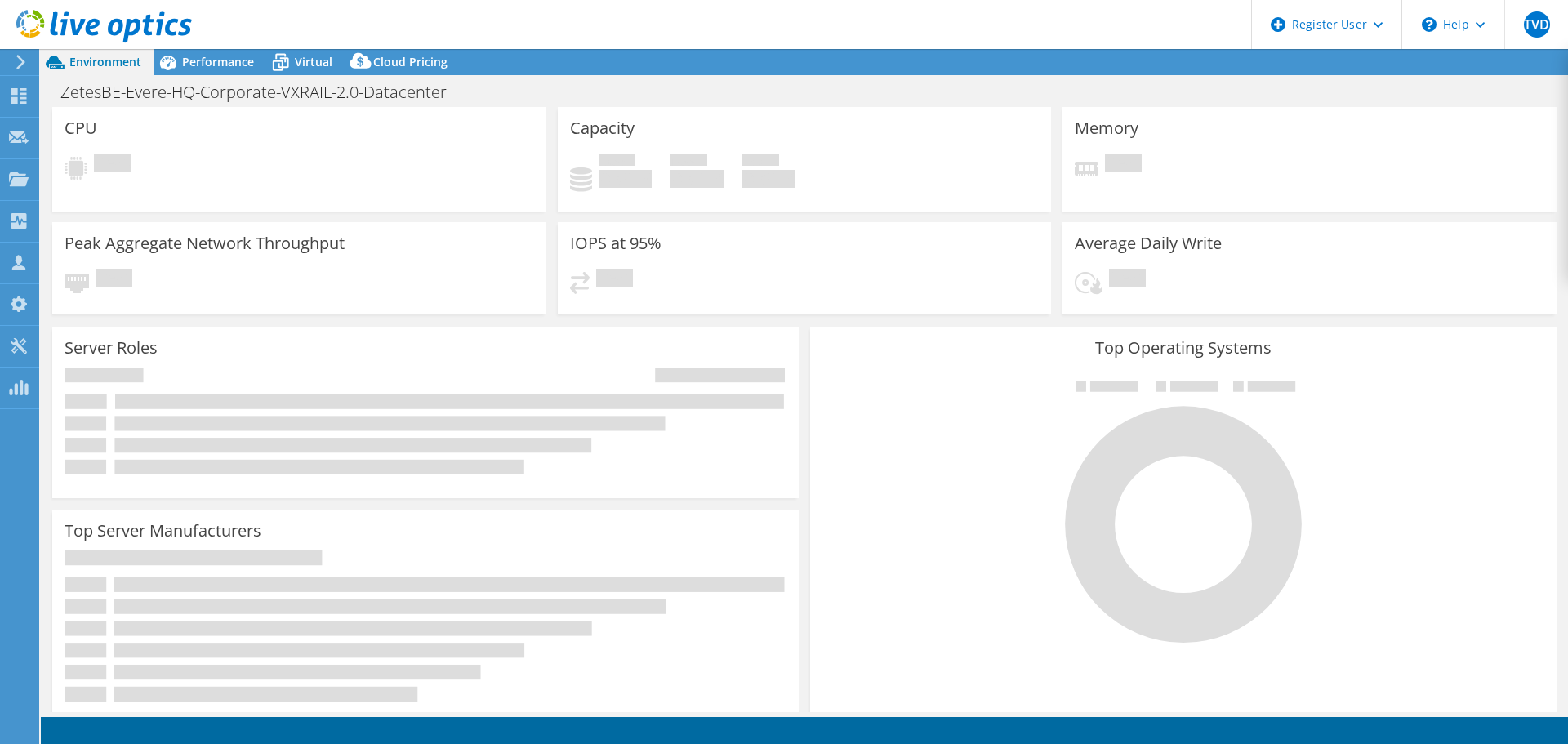 select on "USD" 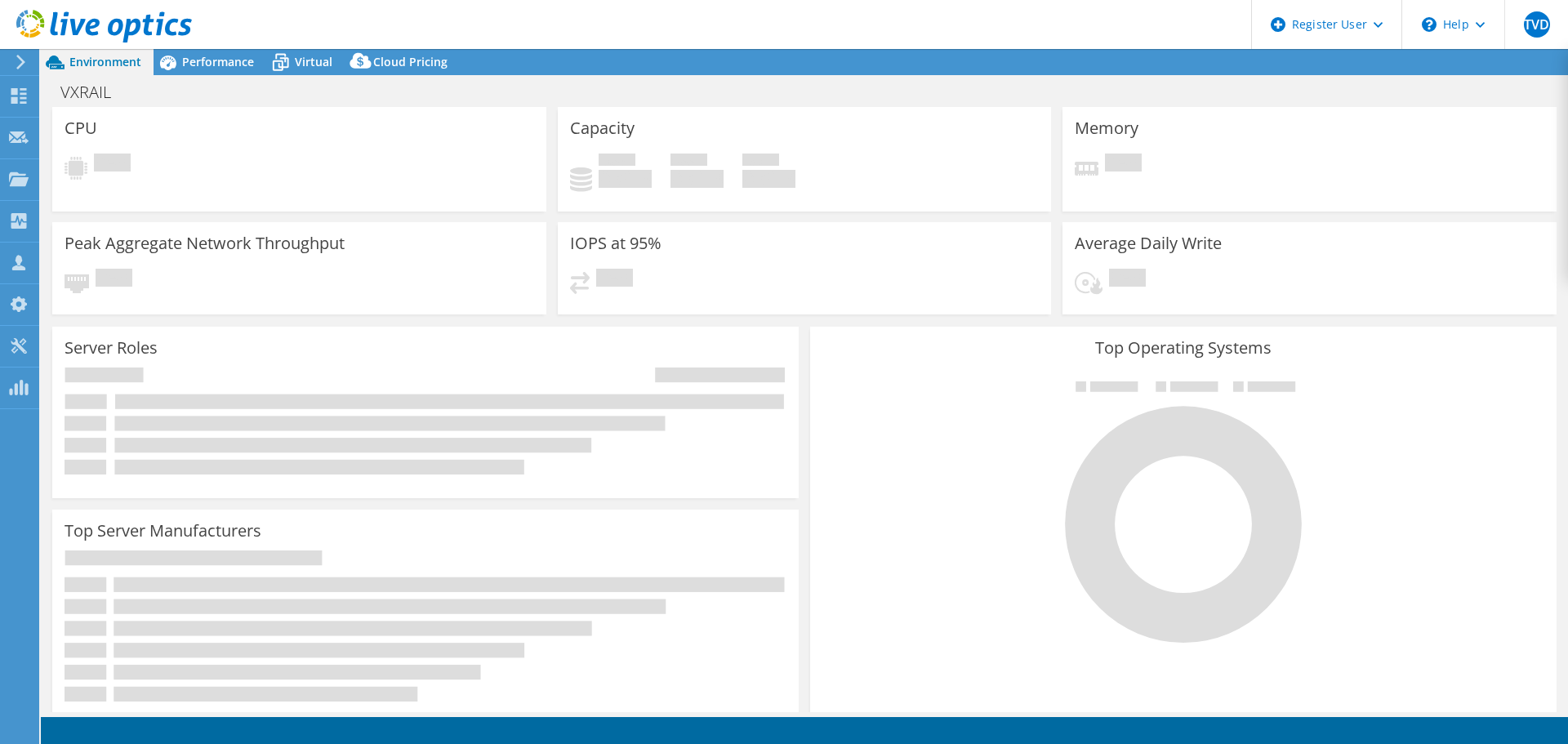 scroll, scrollTop: 0, scrollLeft: 0, axis: both 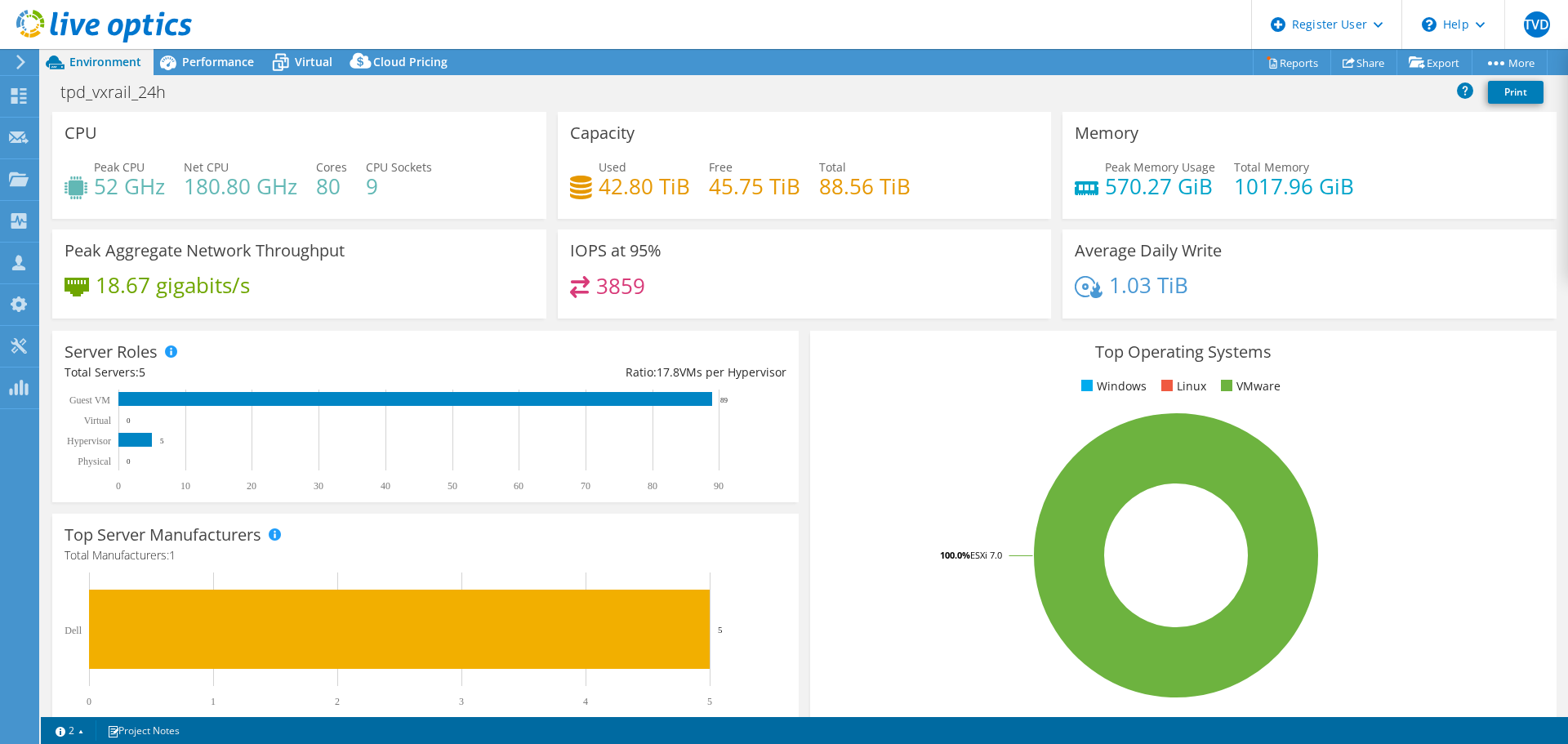 select on "EUFrankfurt" 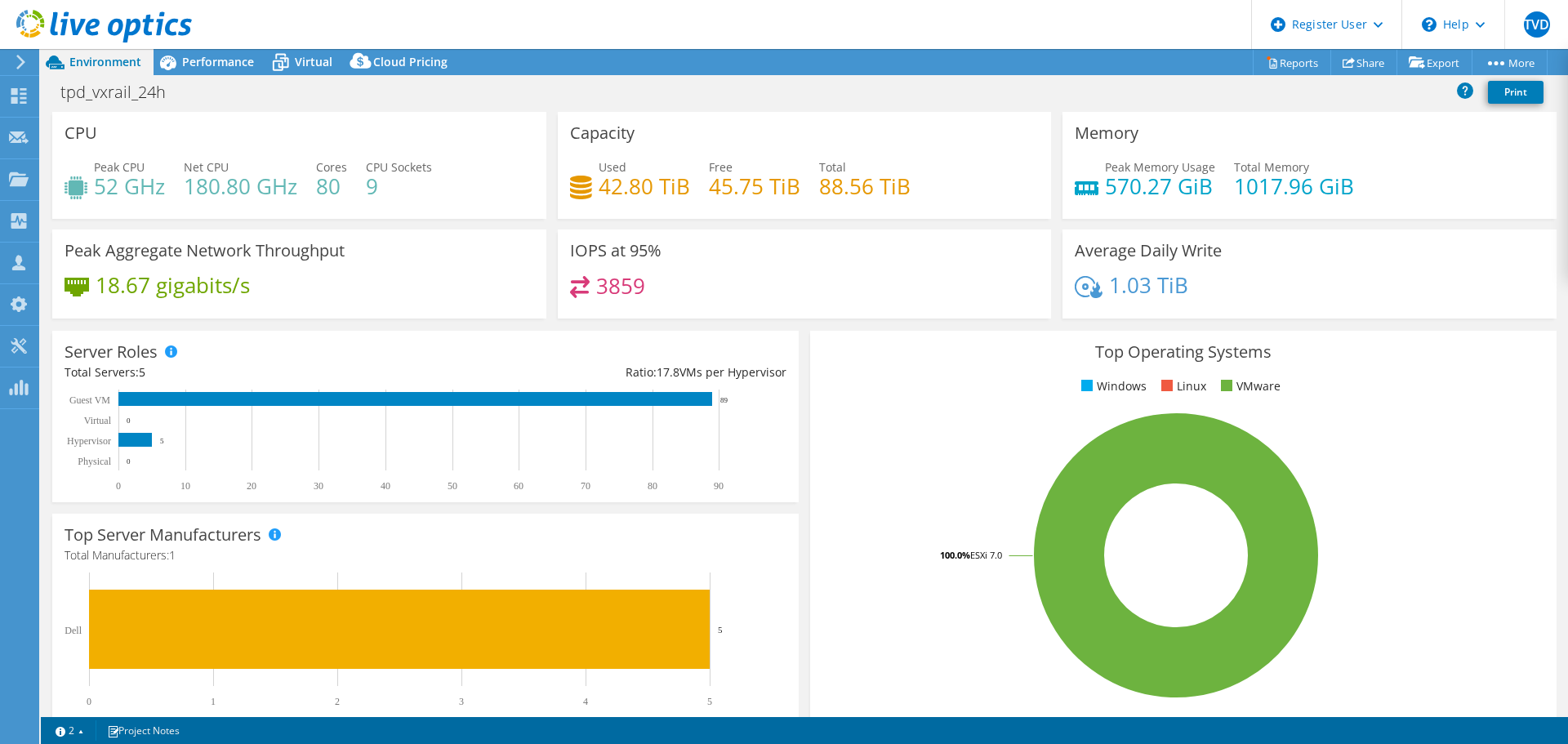 scroll, scrollTop: 0, scrollLeft: 0, axis: both 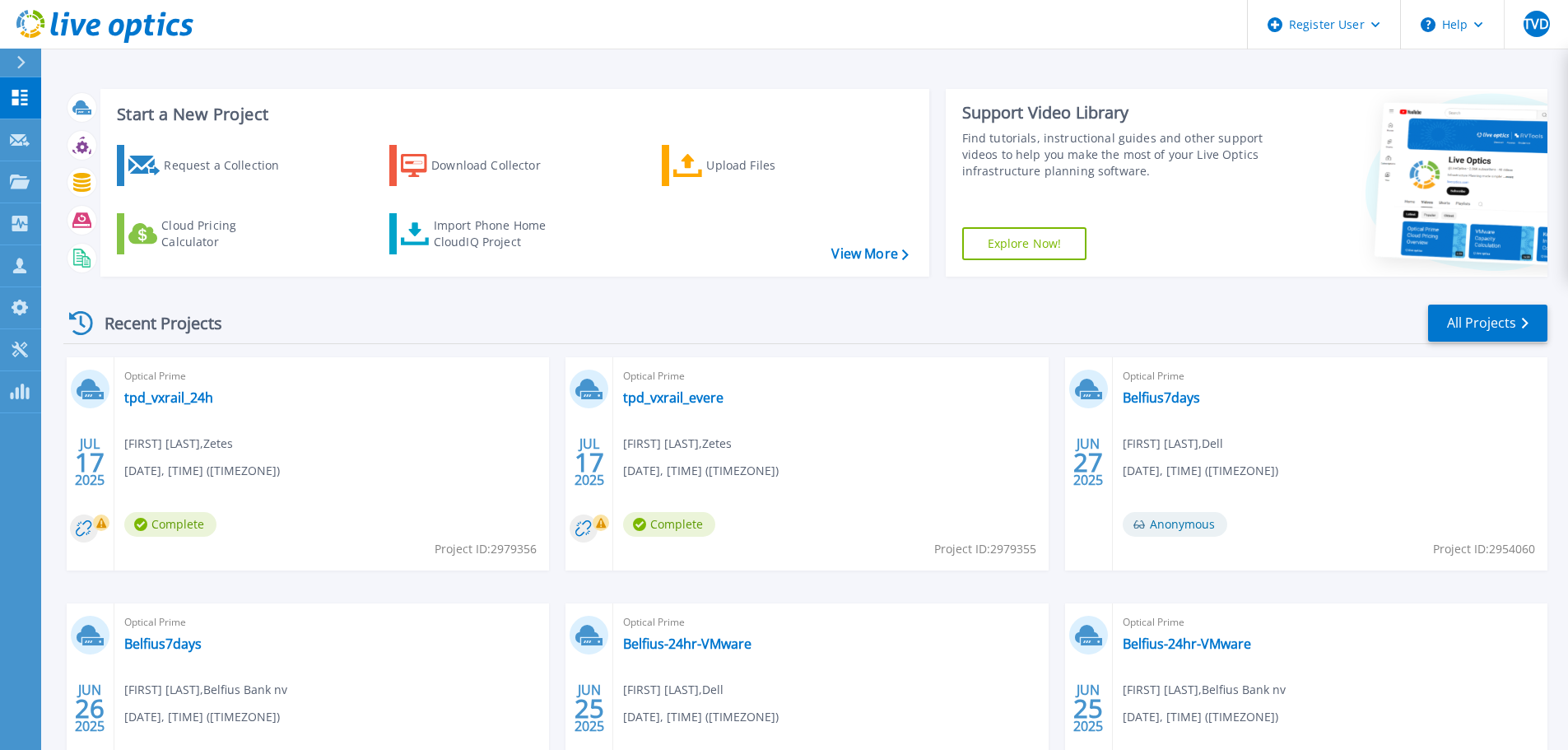 click on "Optical Prime tpd_vxrail_24h [FIRST] [LAST] , Zetes [DATE], [TIME] ([TIMEZONE]) Complete Project ID: 2979356" at bounding box center (332, 464) 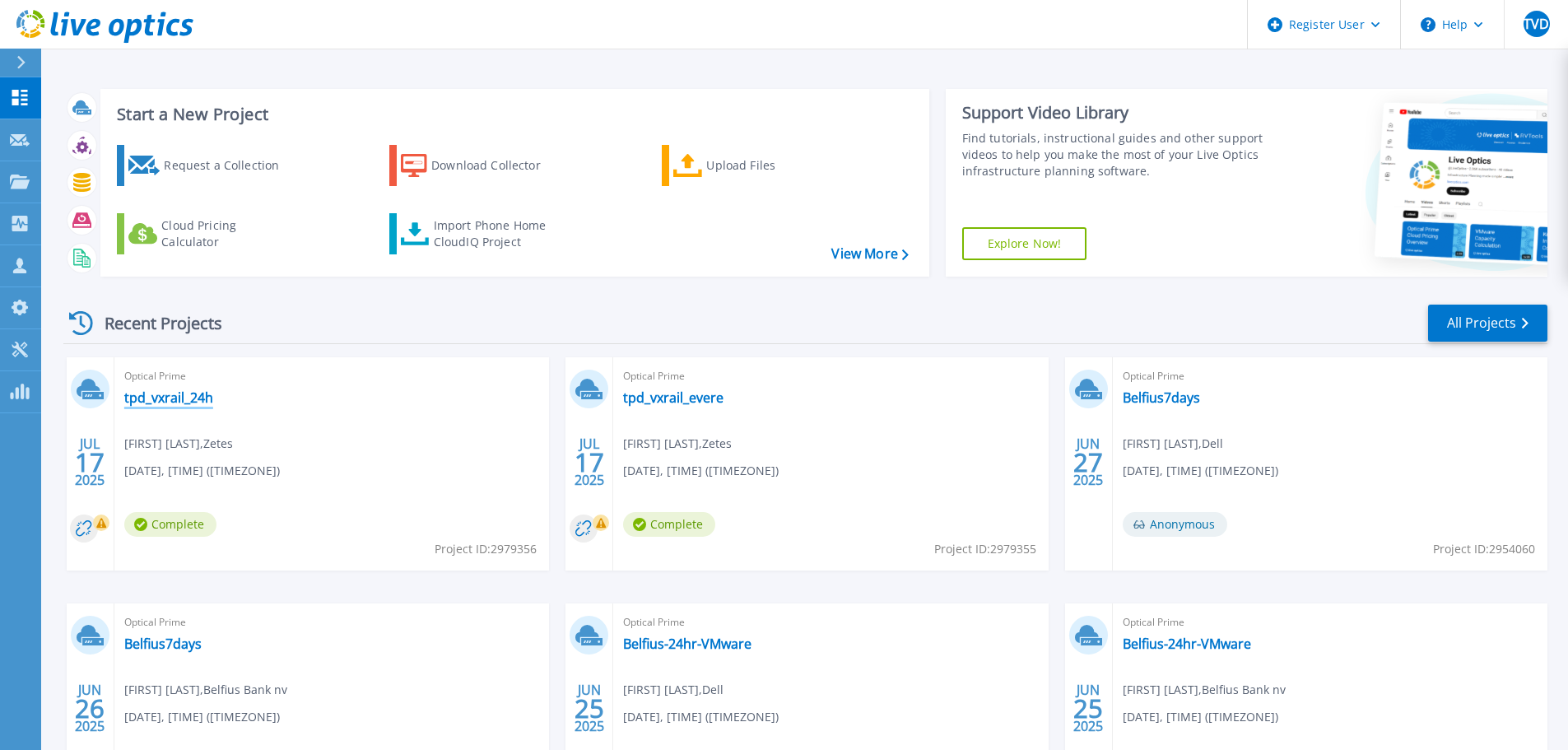 click on "tpd_vxrail_24h" at bounding box center [169, 398] 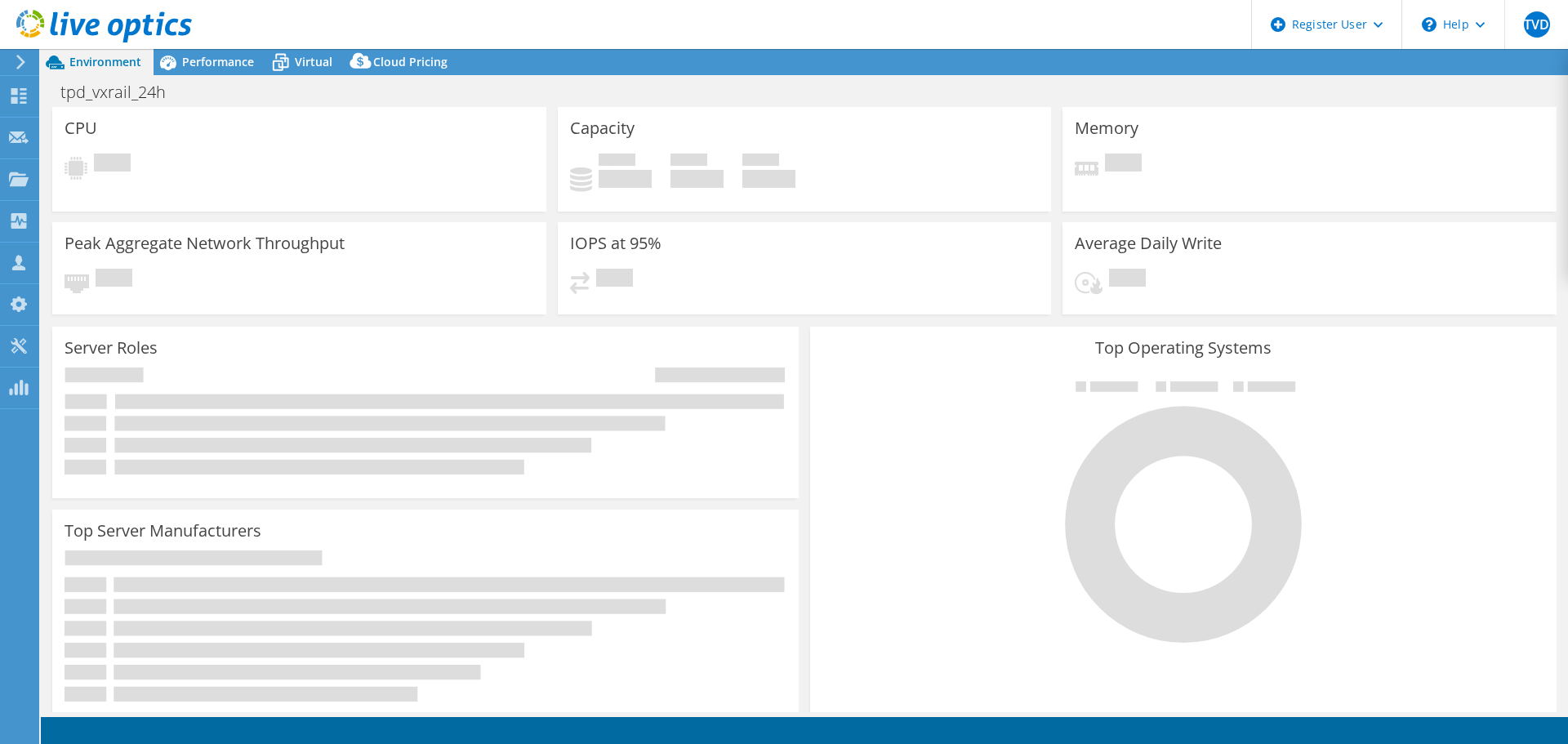 scroll, scrollTop: 0, scrollLeft: 0, axis: both 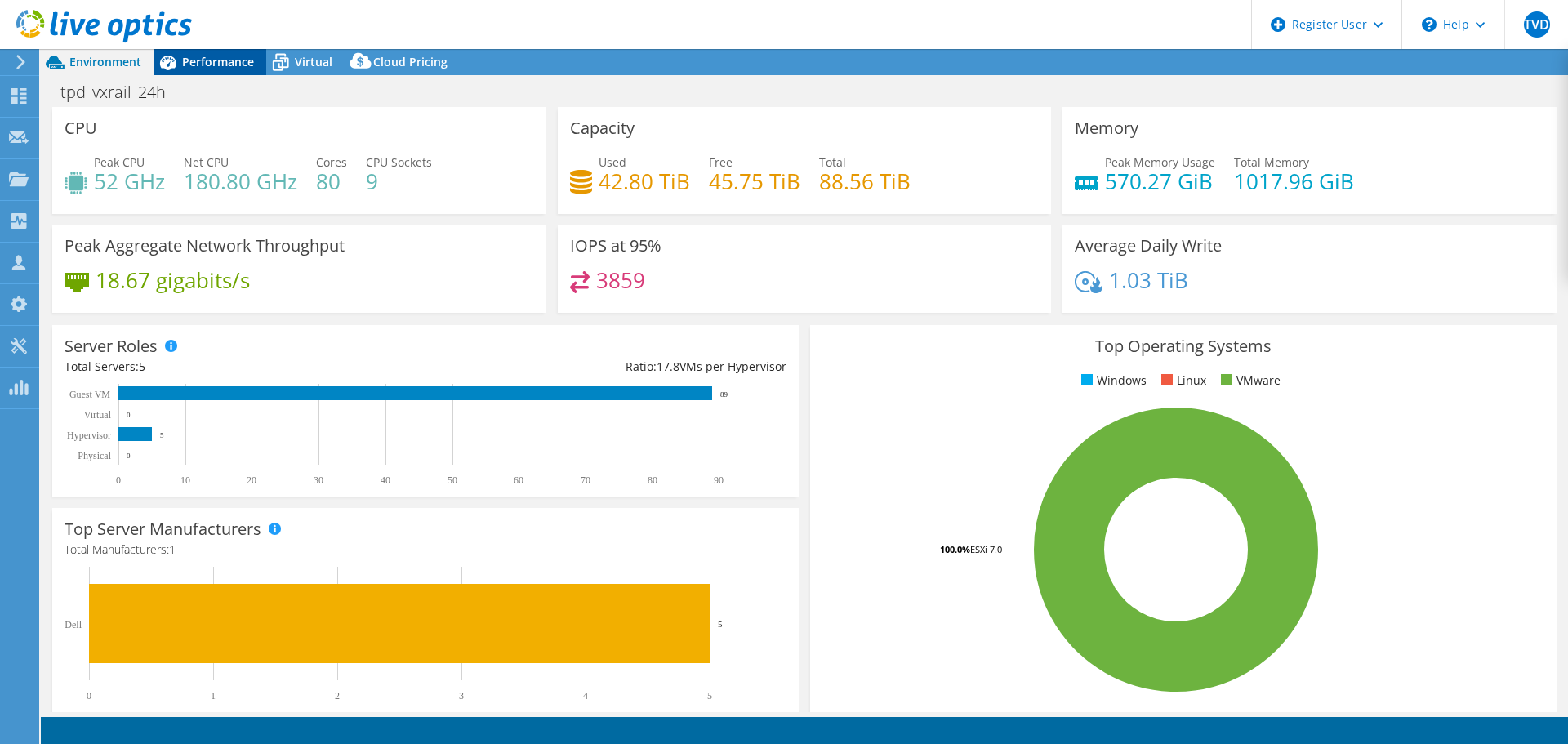 click on "Performance" at bounding box center (218, 61) 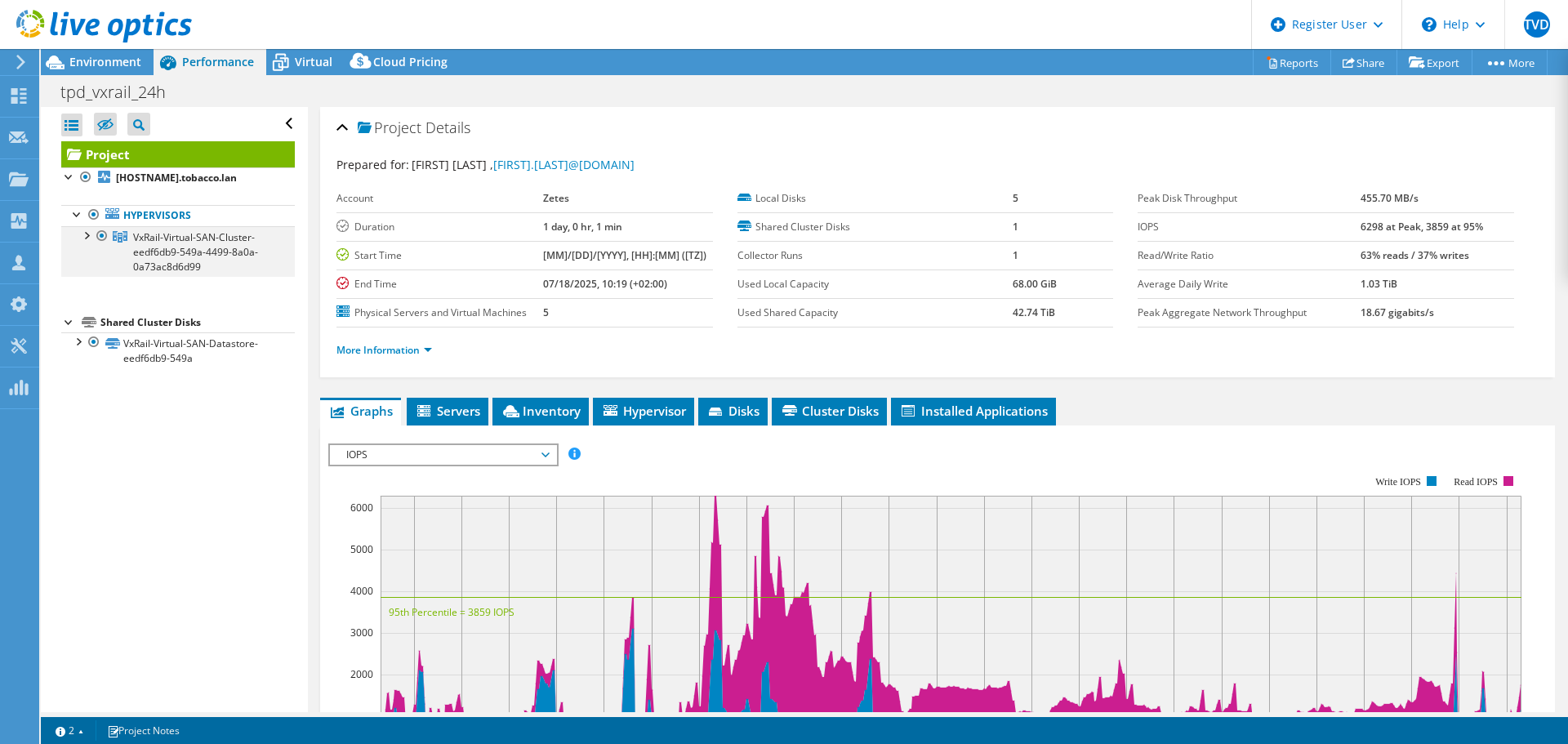 click at bounding box center (86, 234) 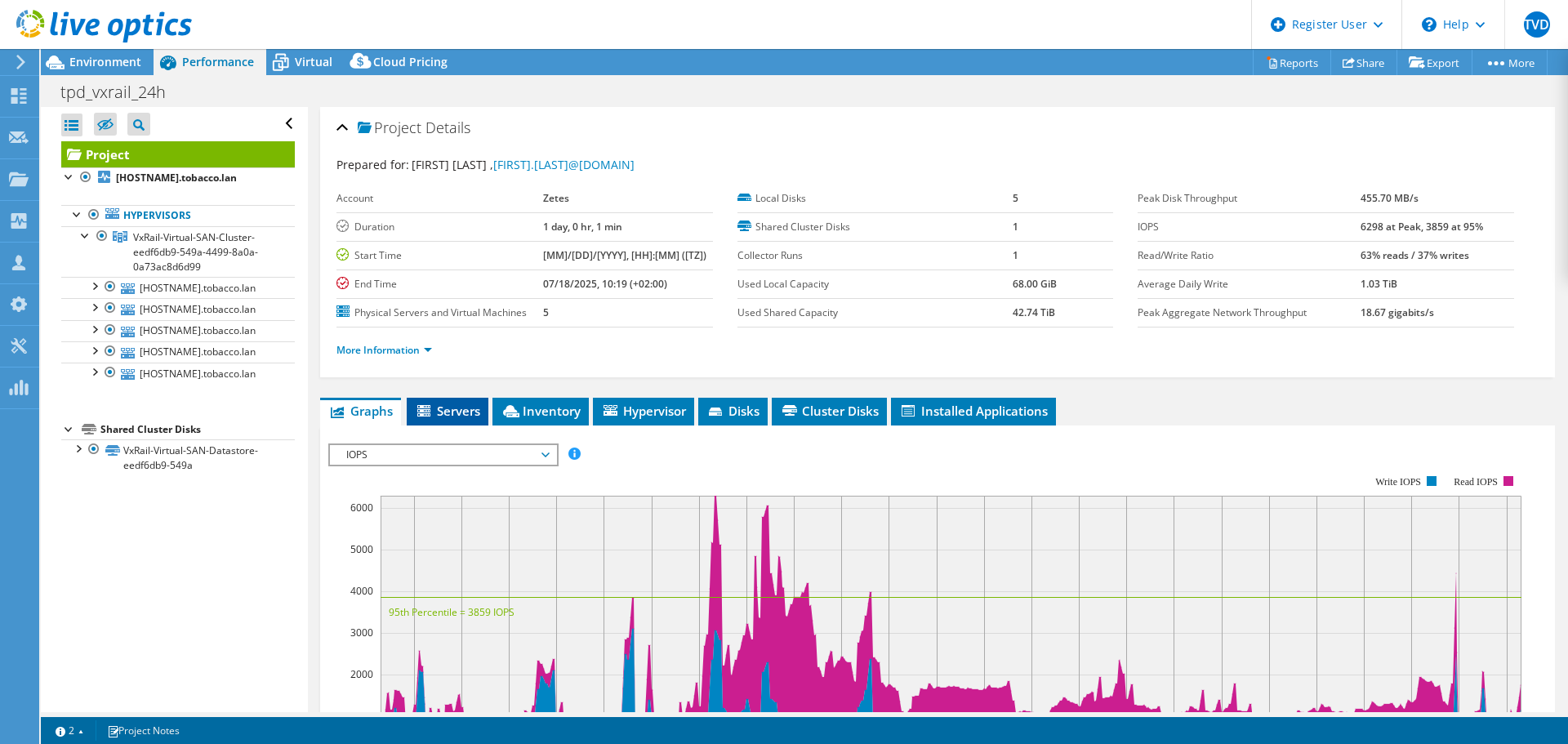 click on "Servers" at bounding box center [448, 411] 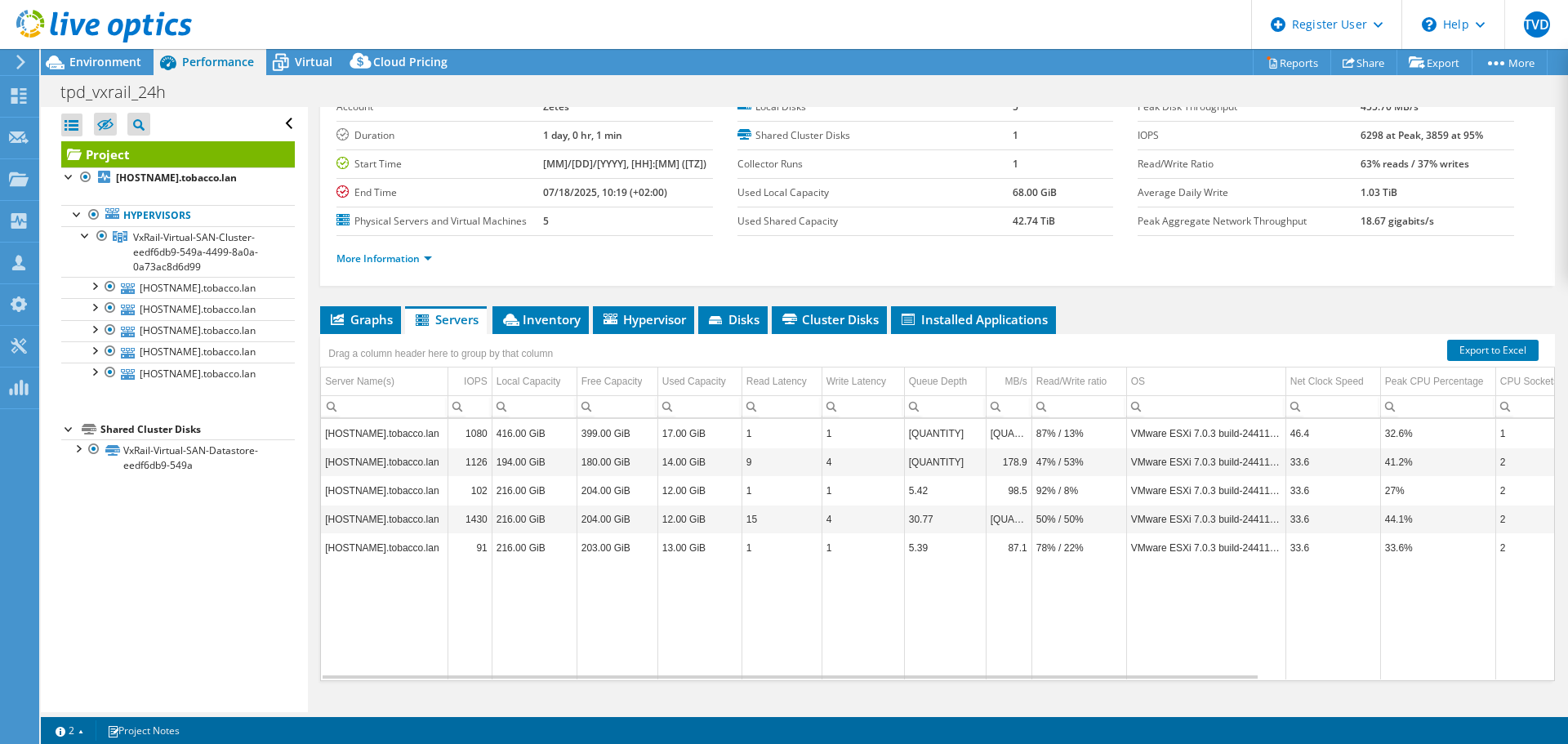 scroll, scrollTop: 123, scrollLeft: 0, axis: vertical 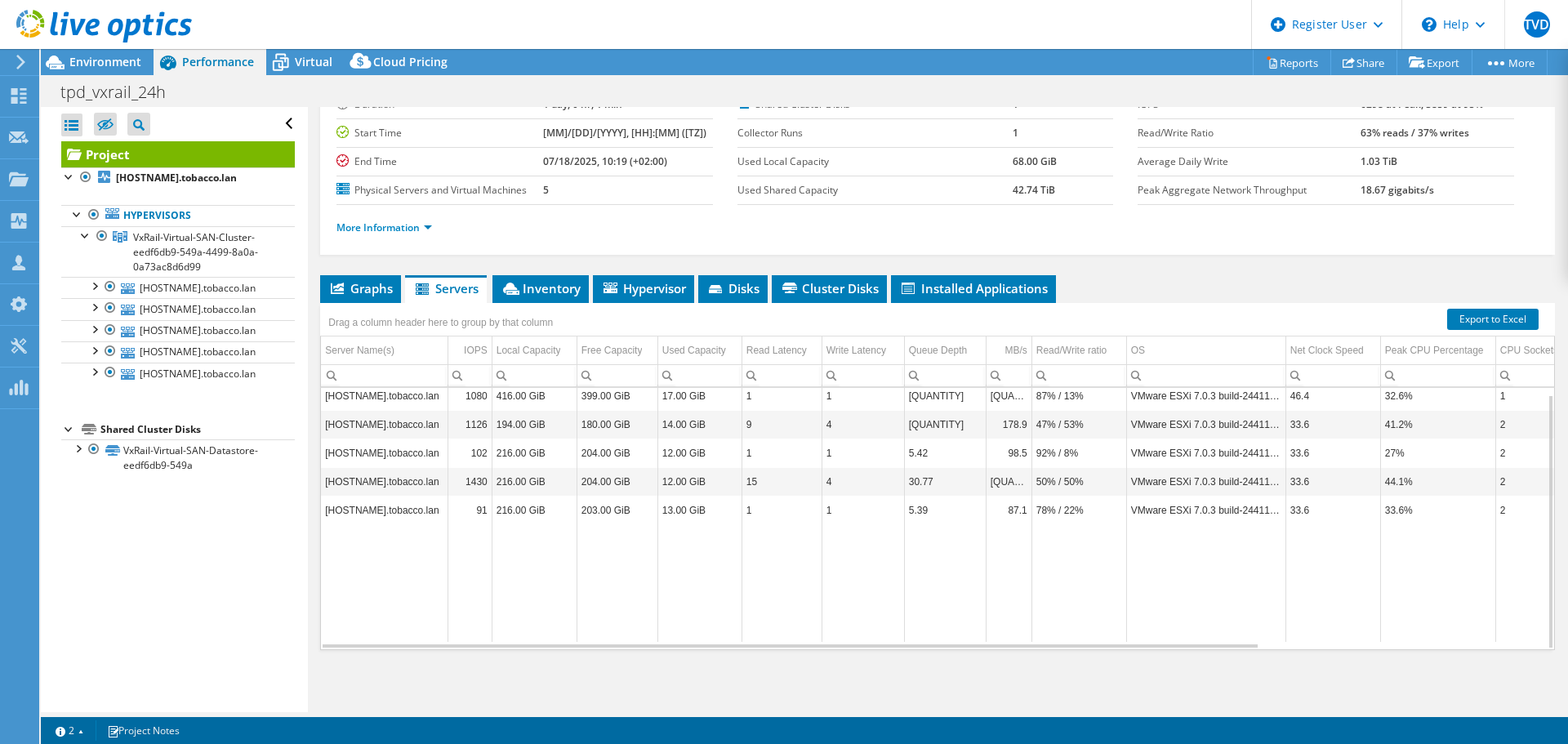 click at bounding box center [617, 583] 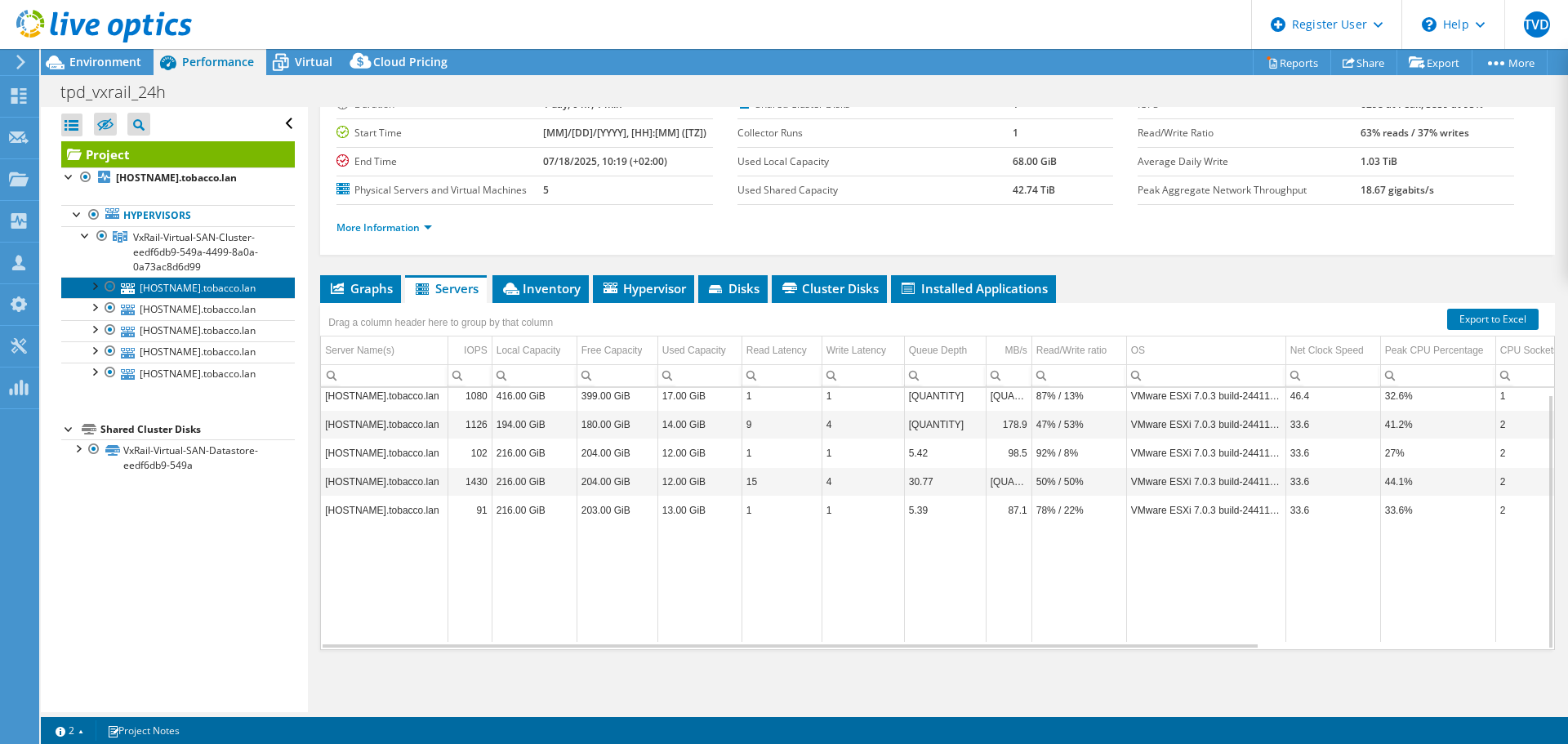 click on "[HOSTNAME].tobacco.lan" at bounding box center [178, 287] 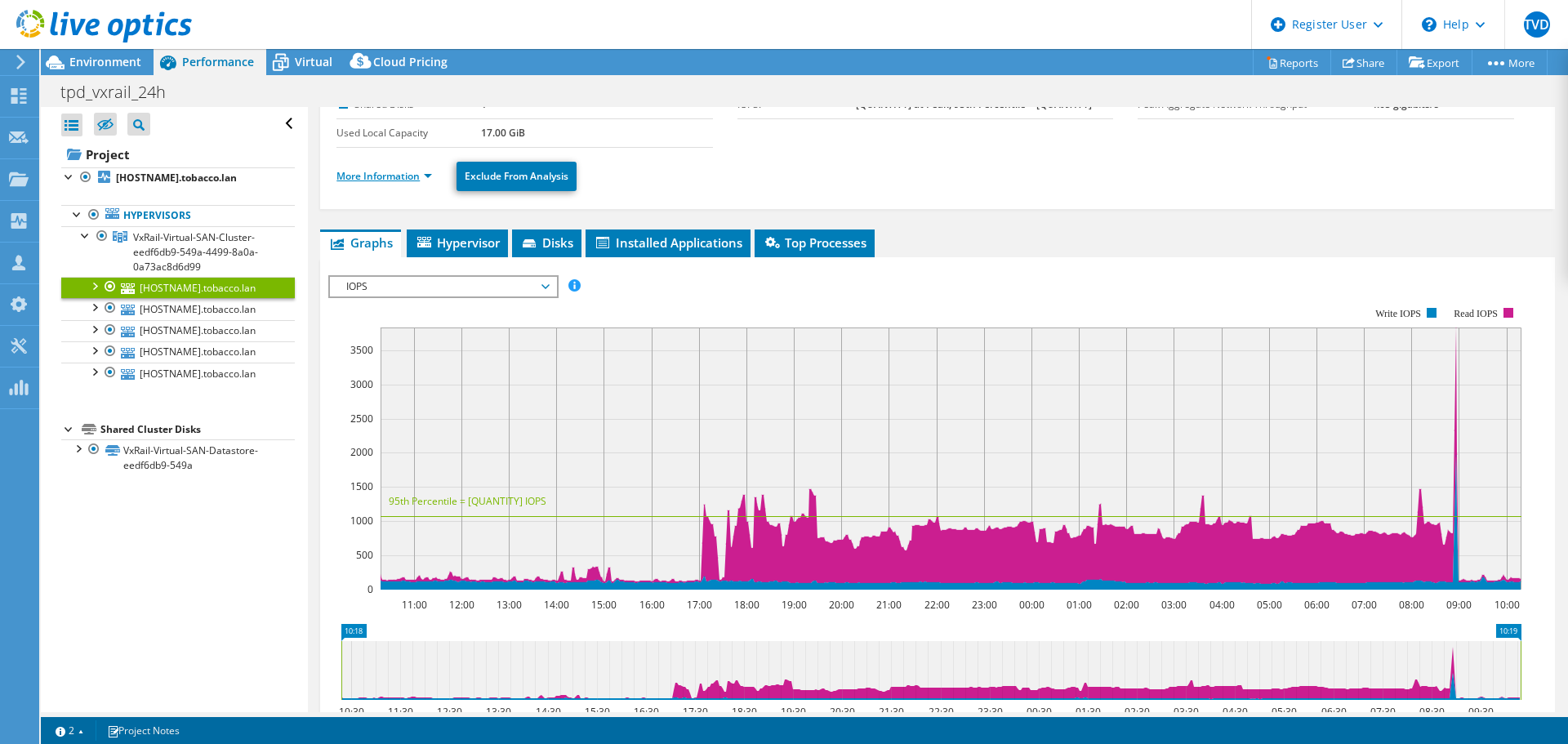 click on "More Information" at bounding box center [384, 176] 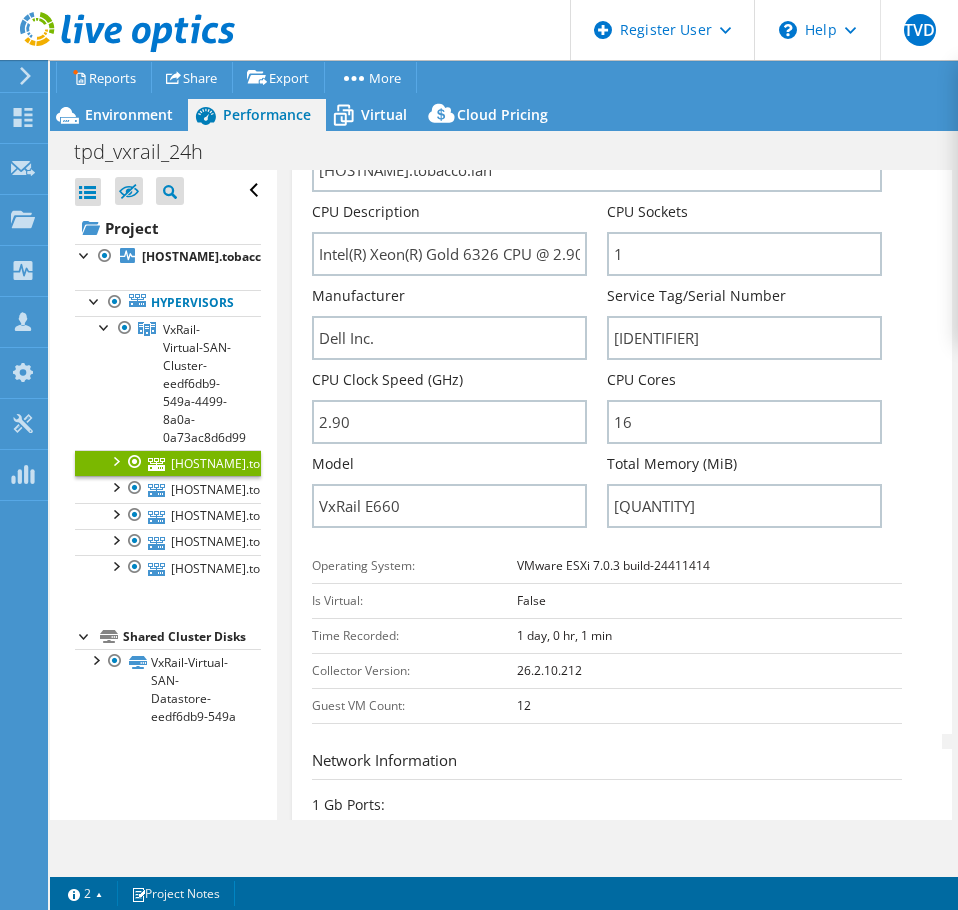 scroll, scrollTop: 614, scrollLeft: 0, axis: vertical 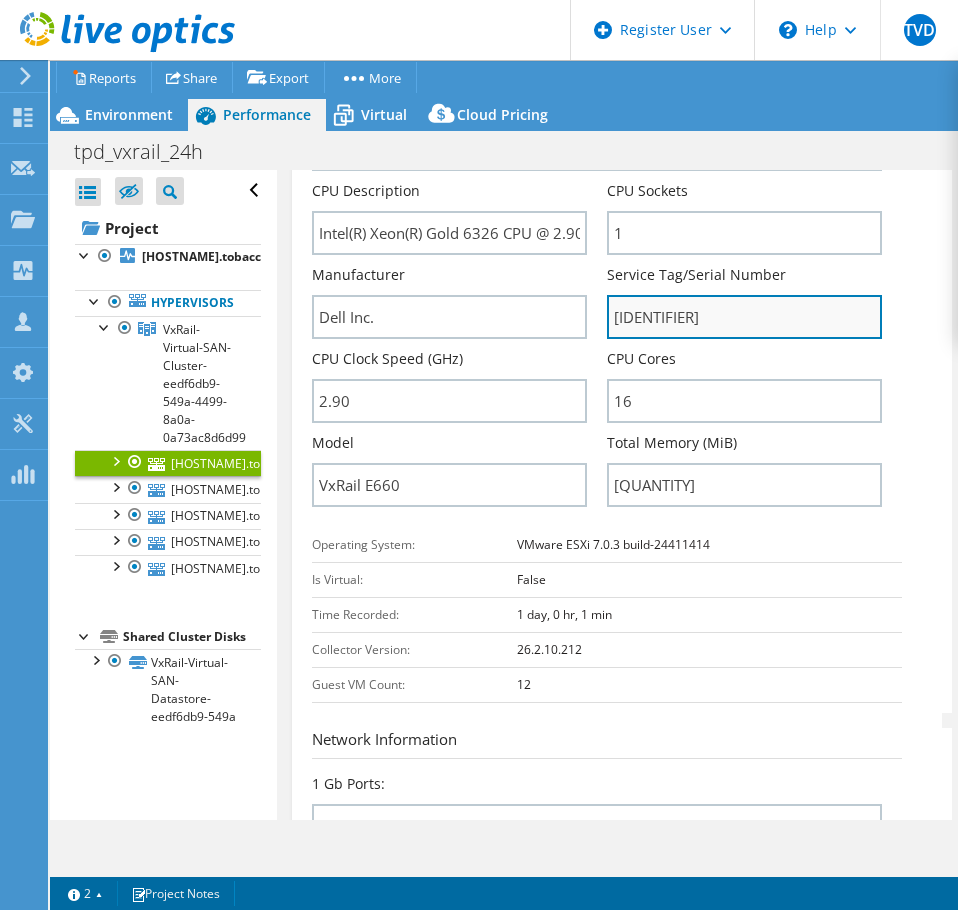 click on "[IDENTIFIER]" at bounding box center (744, 317) 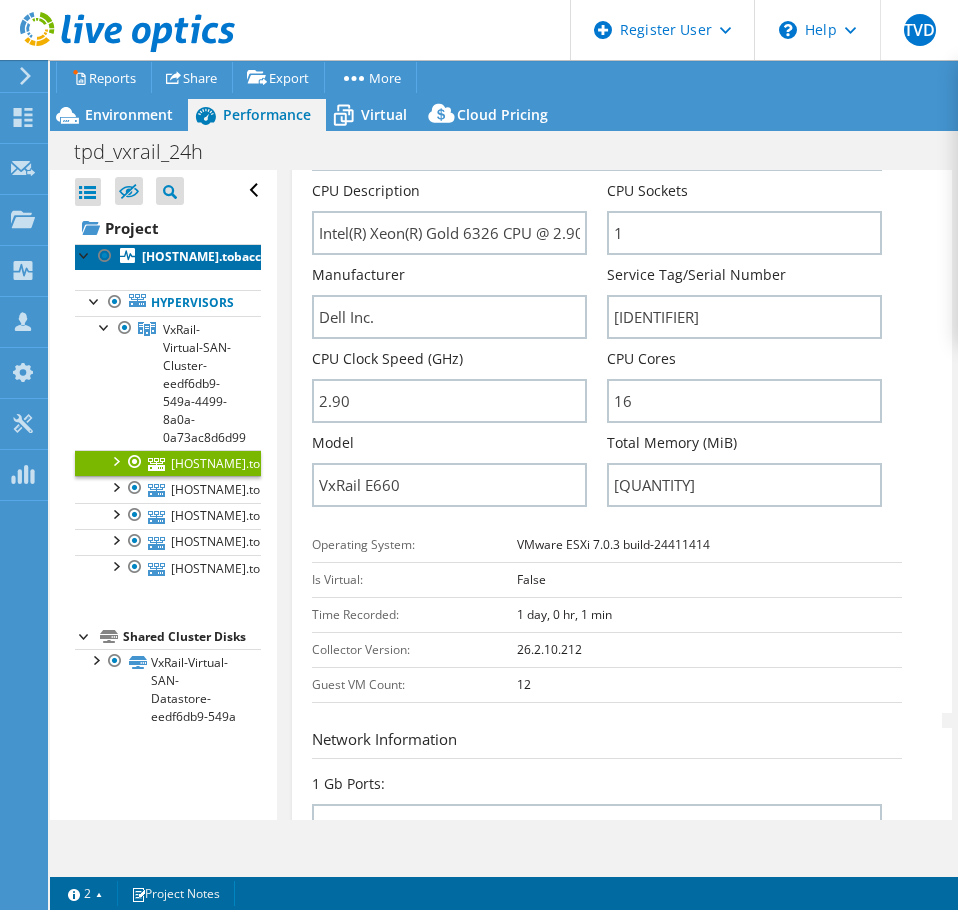 click on "[HOSTNAME].tobacco.lan" at bounding box center [216, 256] 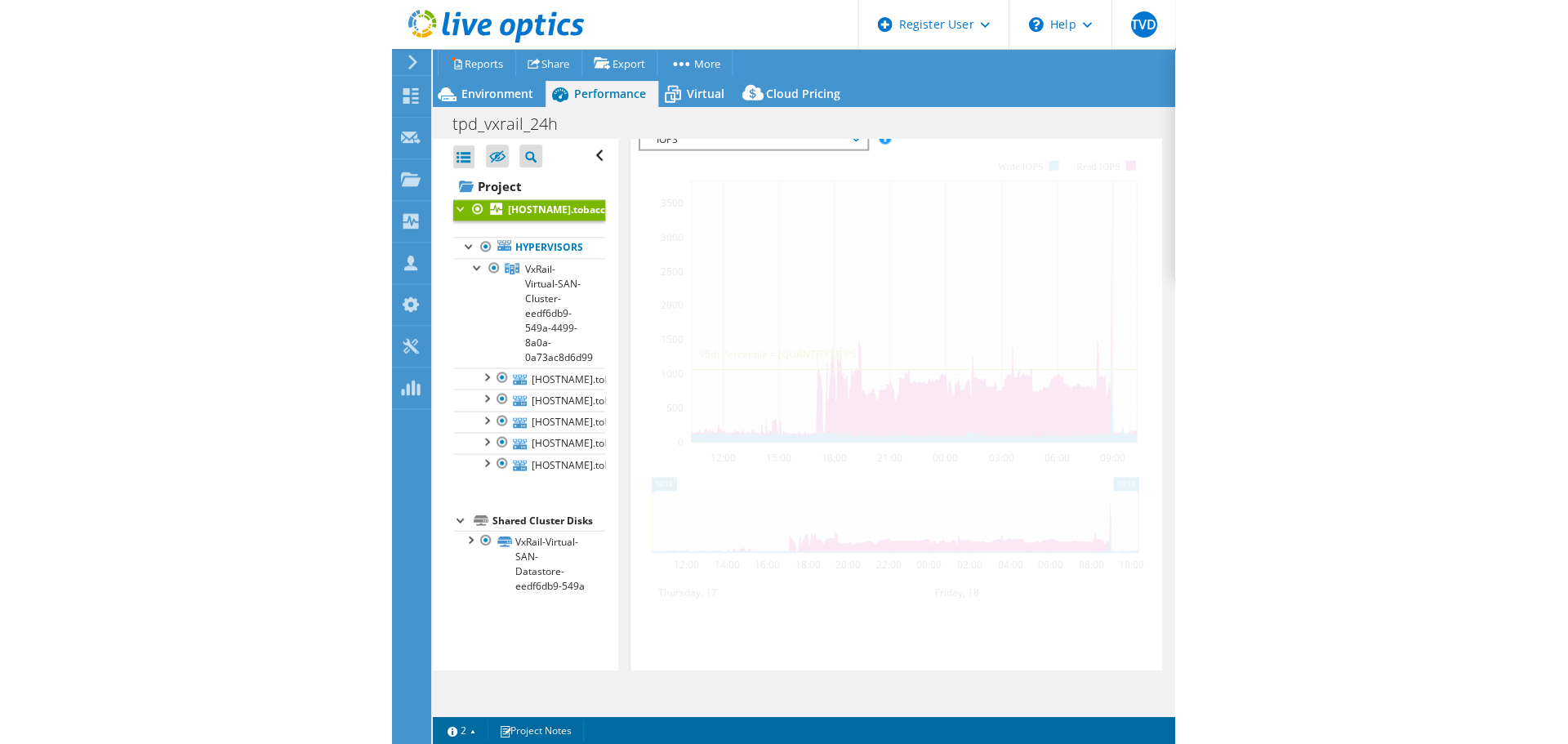 scroll, scrollTop: 603, scrollLeft: 0, axis: vertical 